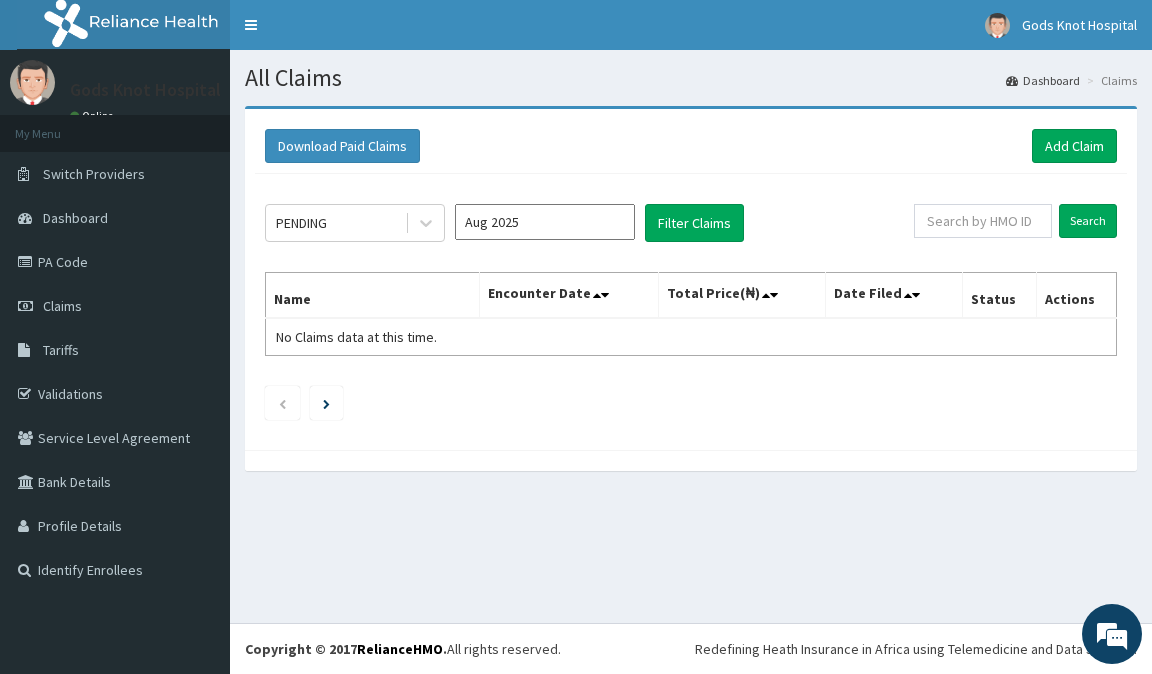 scroll, scrollTop: 0, scrollLeft: 0, axis: both 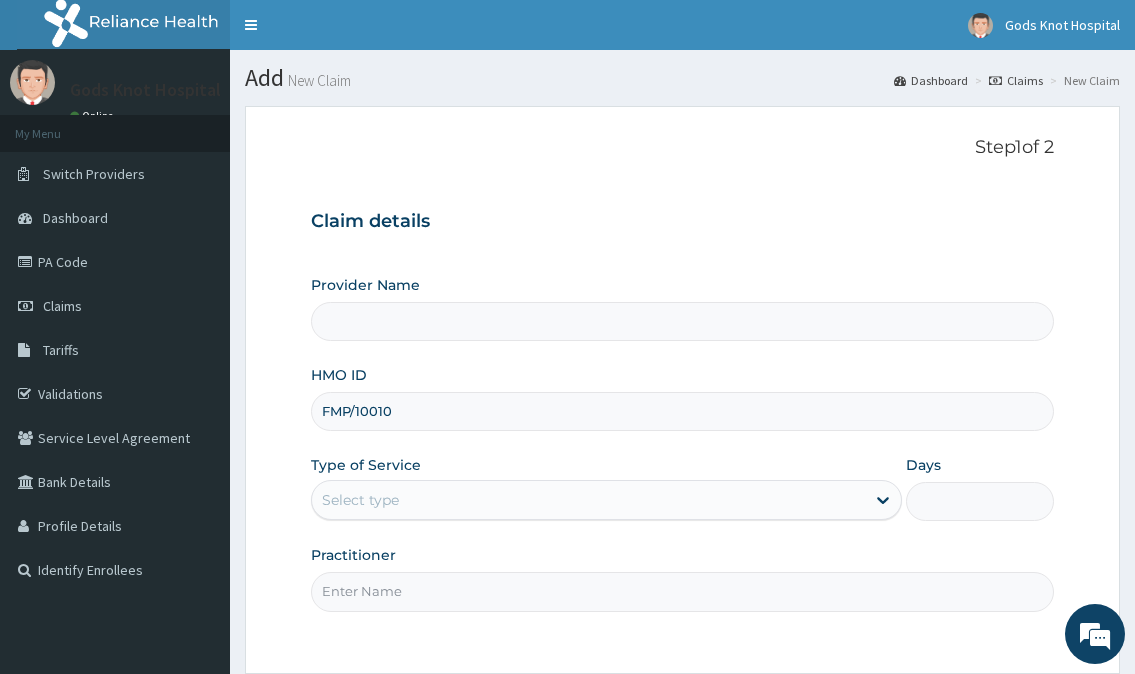 type on "FMP/10010/A" 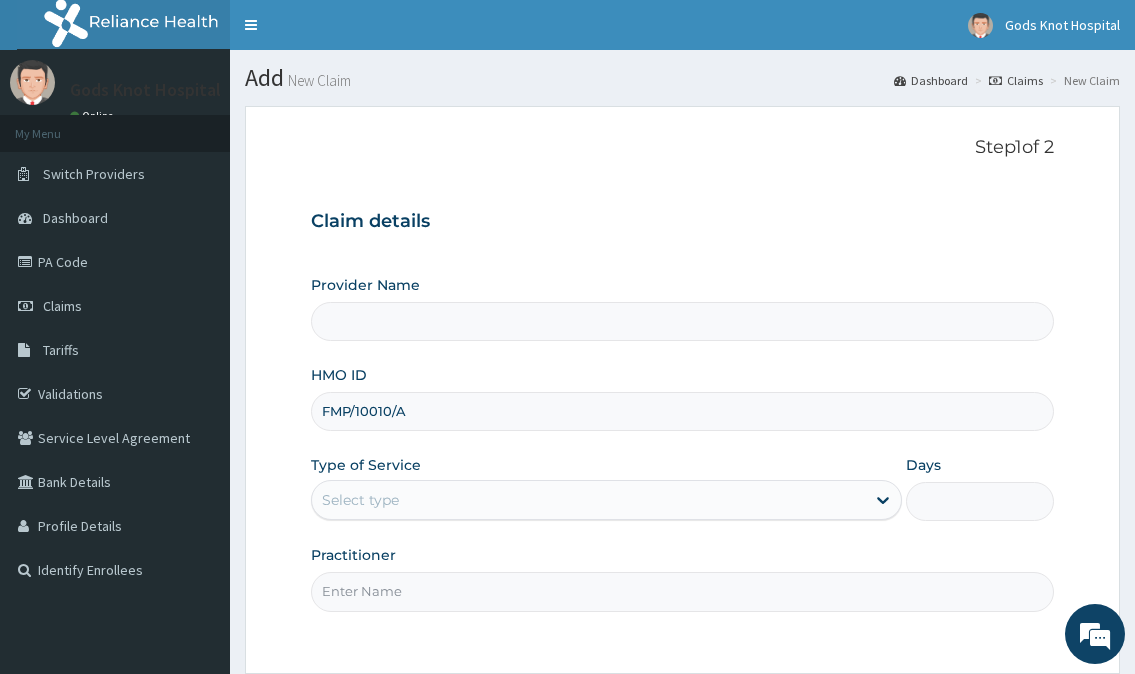 click on "Select type" at bounding box center (588, 500) 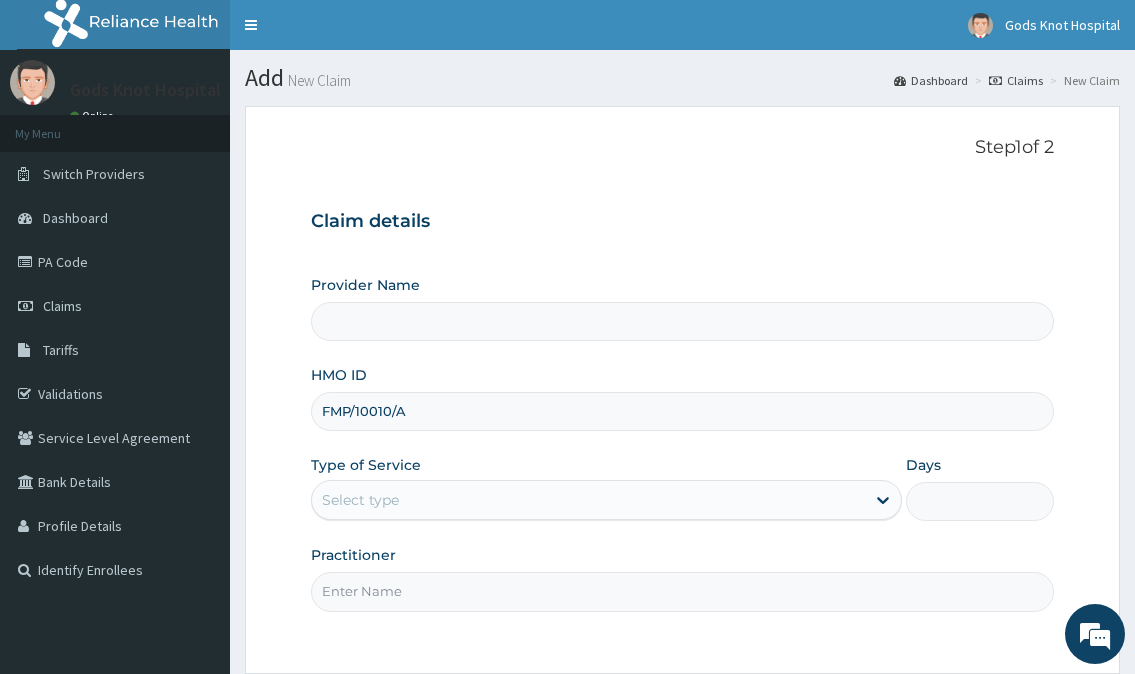 click on "Select type" at bounding box center (360, 500) 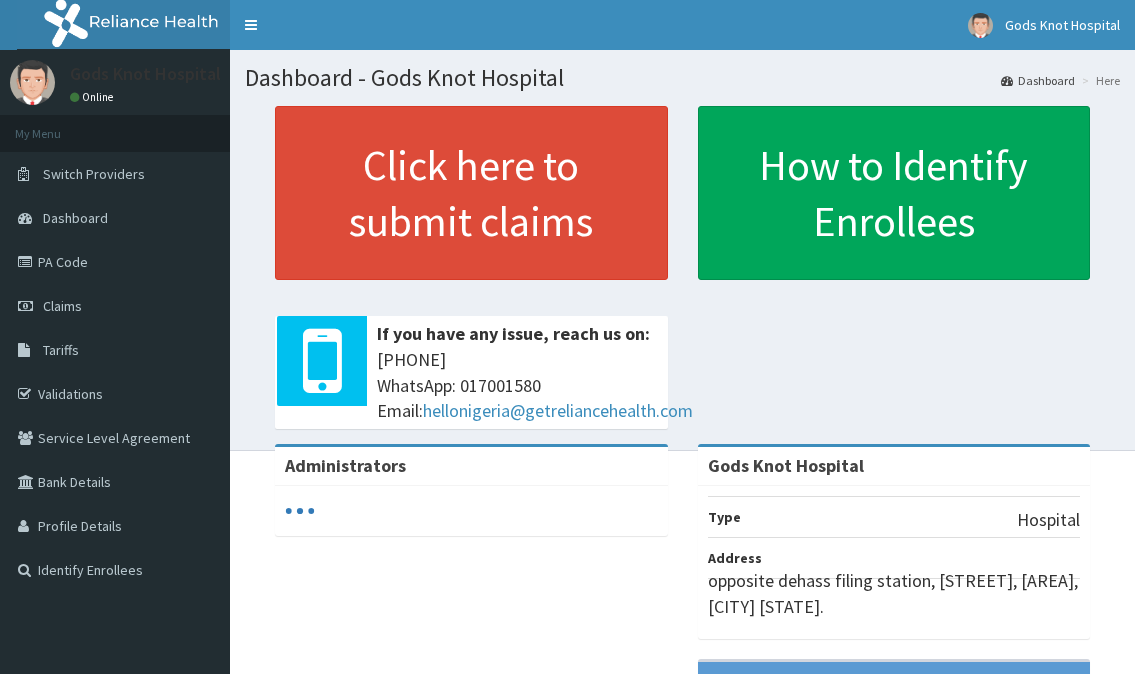 scroll, scrollTop: 0, scrollLeft: 0, axis: both 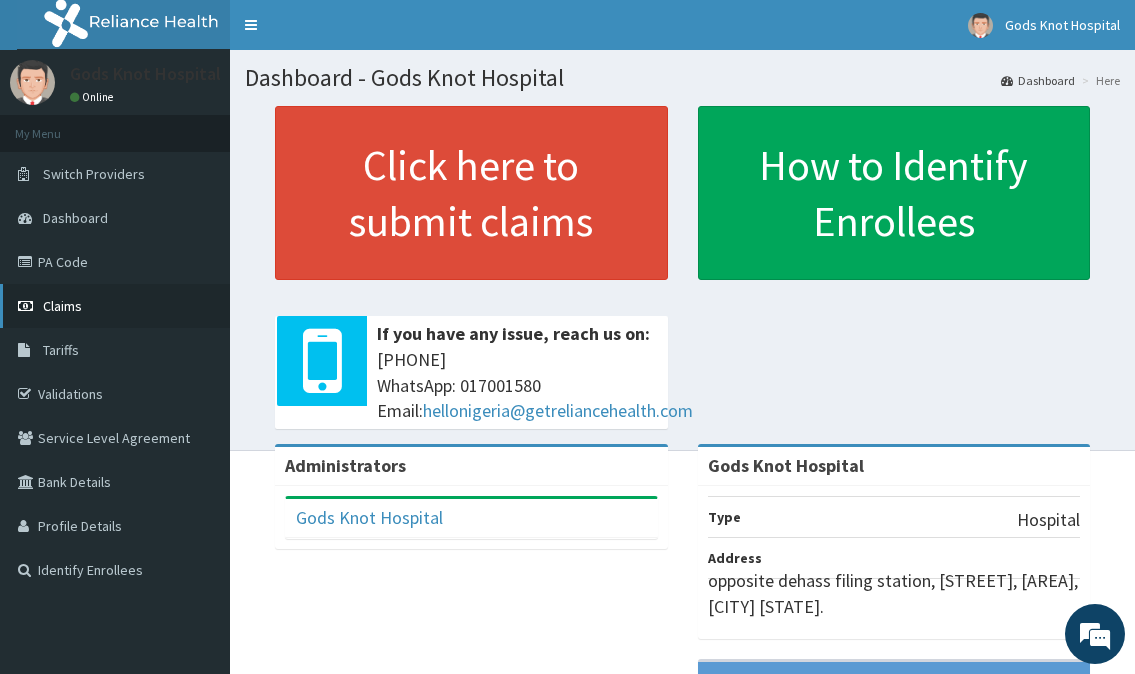 click on "Claims" at bounding box center [115, 306] 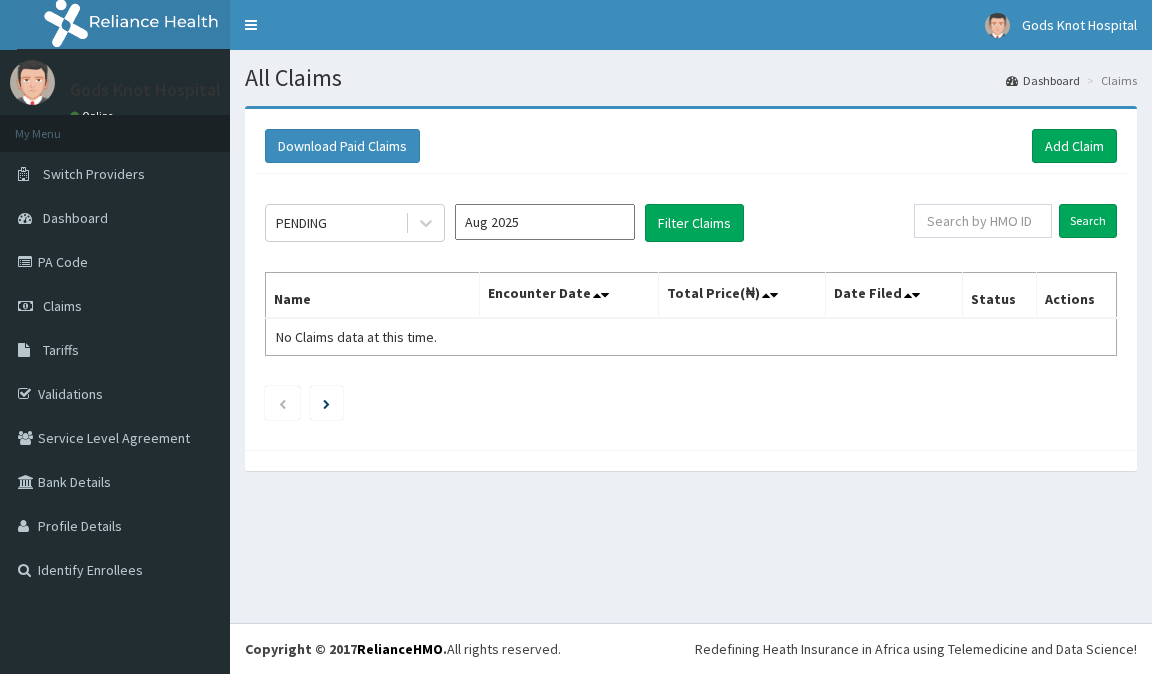 scroll, scrollTop: 0, scrollLeft: 0, axis: both 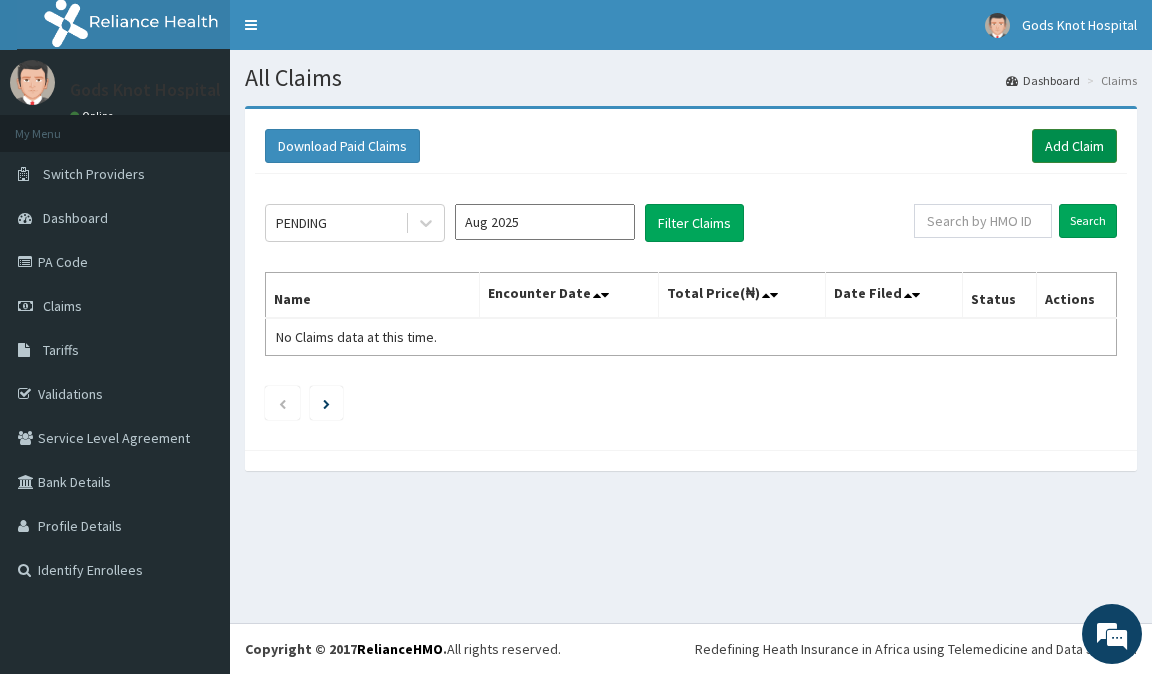 click on "Add Claim" at bounding box center [1074, 146] 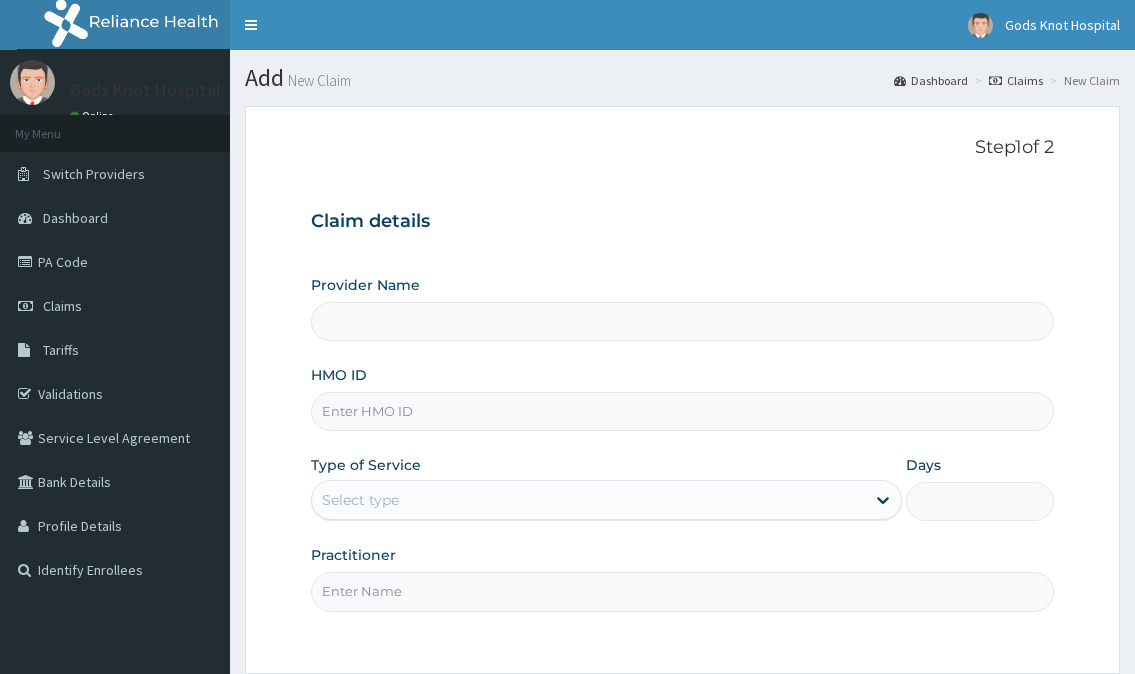 scroll, scrollTop: 0, scrollLeft: 0, axis: both 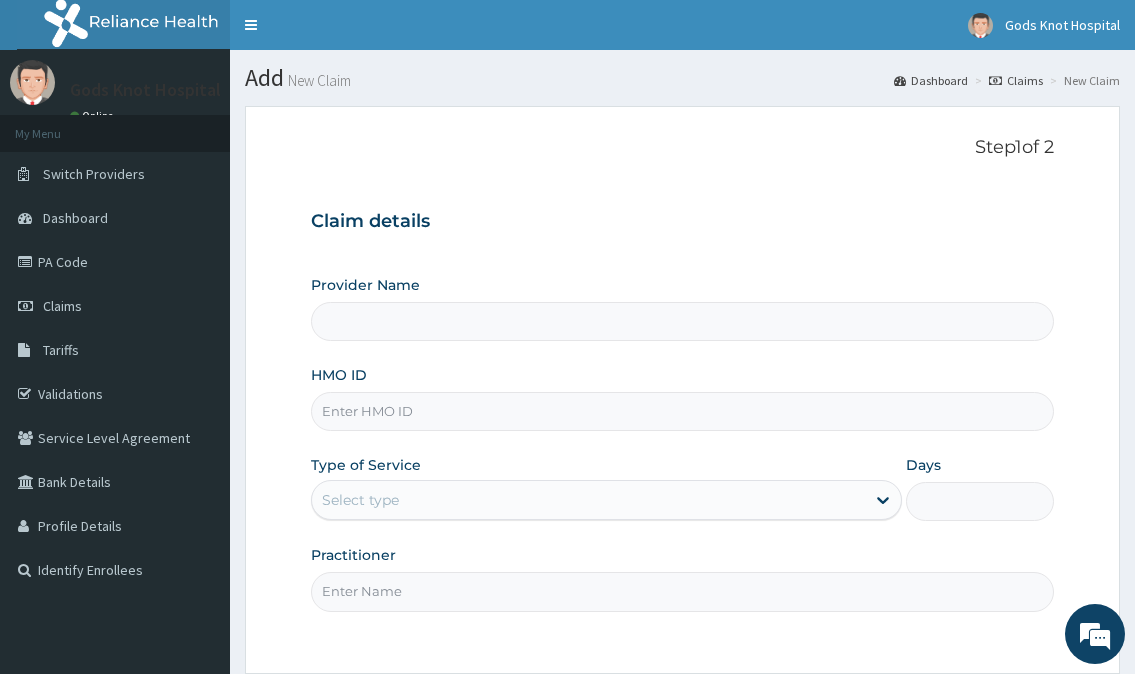 type on "Gods Knot Hospital" 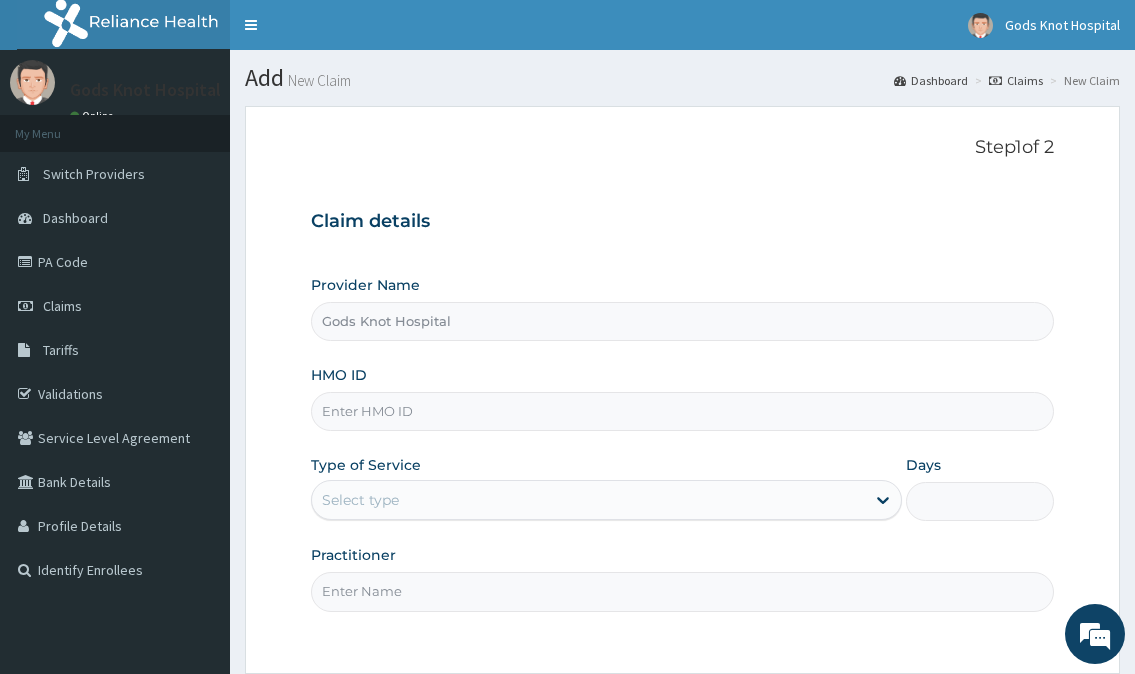 paste on "1883677" 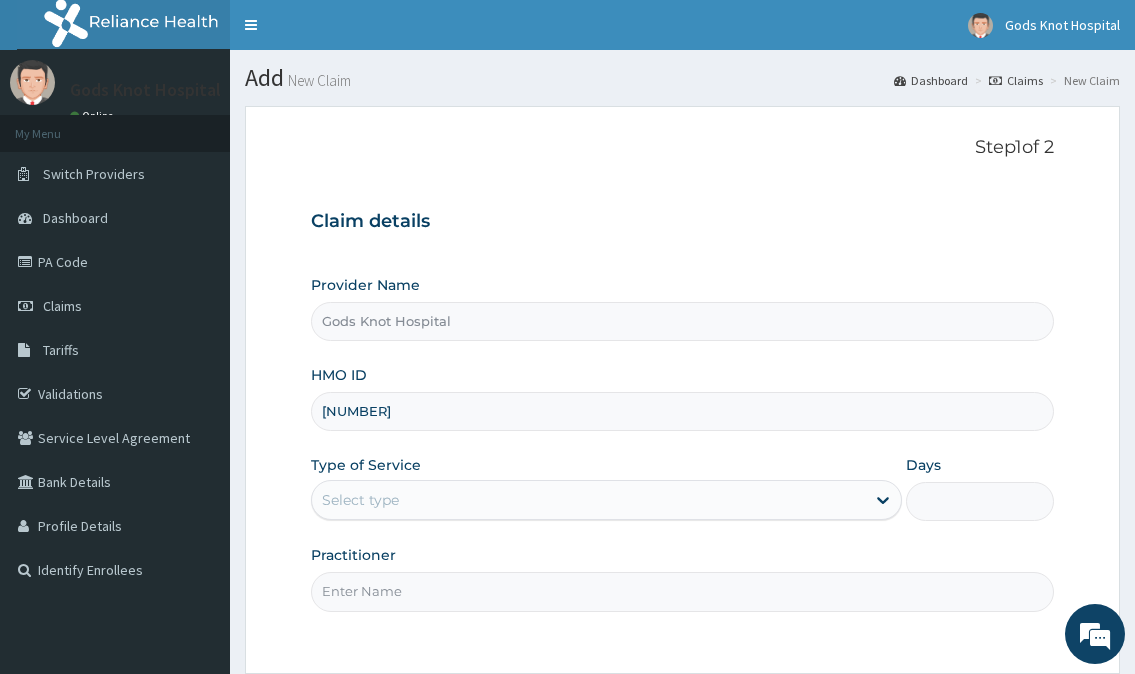 drag, startPoint x: 388, startPoint y: 412, endPoint x: 320, endPoint y: 414, distance: 68.0294 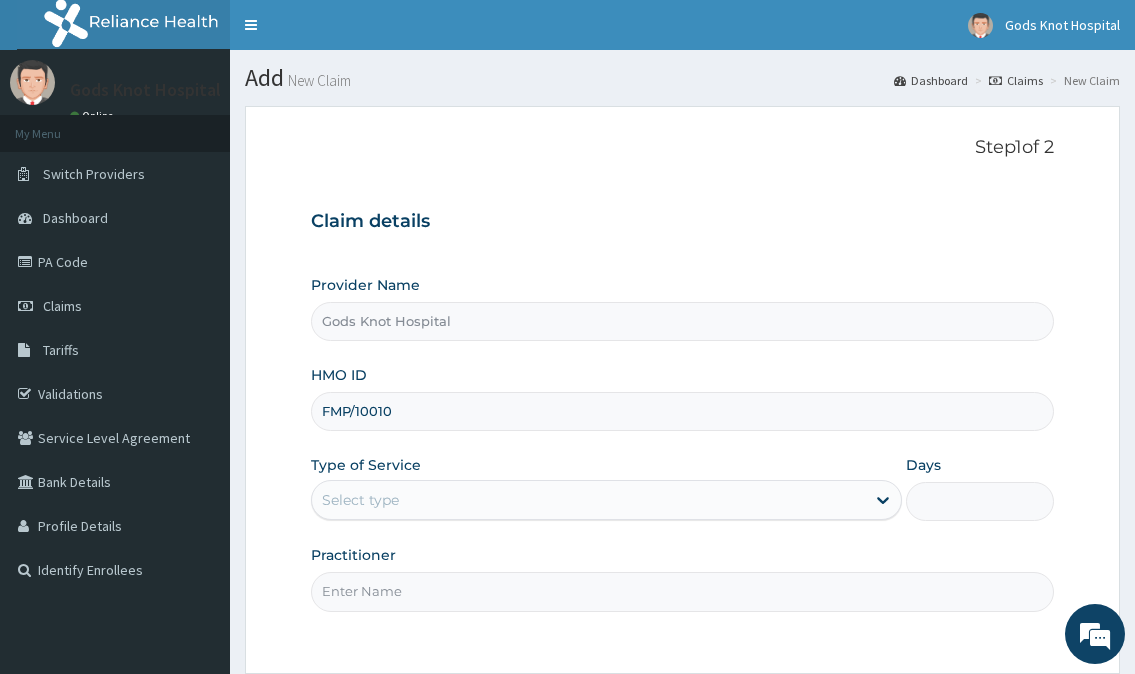 type on "FMP/10010/A" 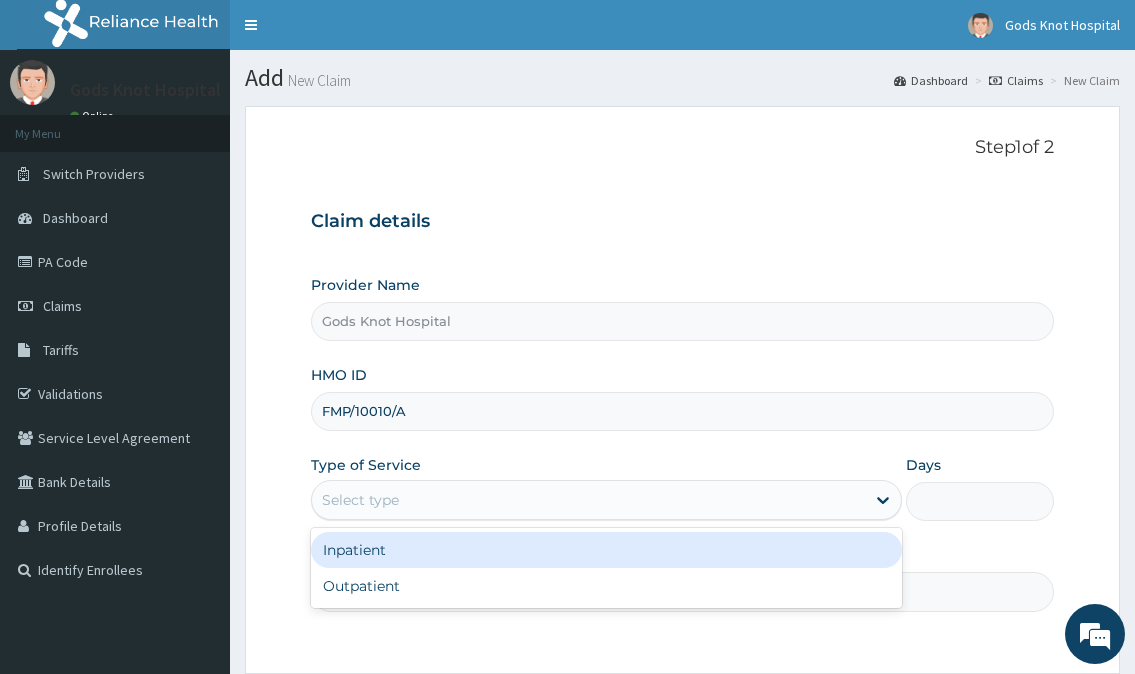 click on "Select type" at bounding box center [360, 500] 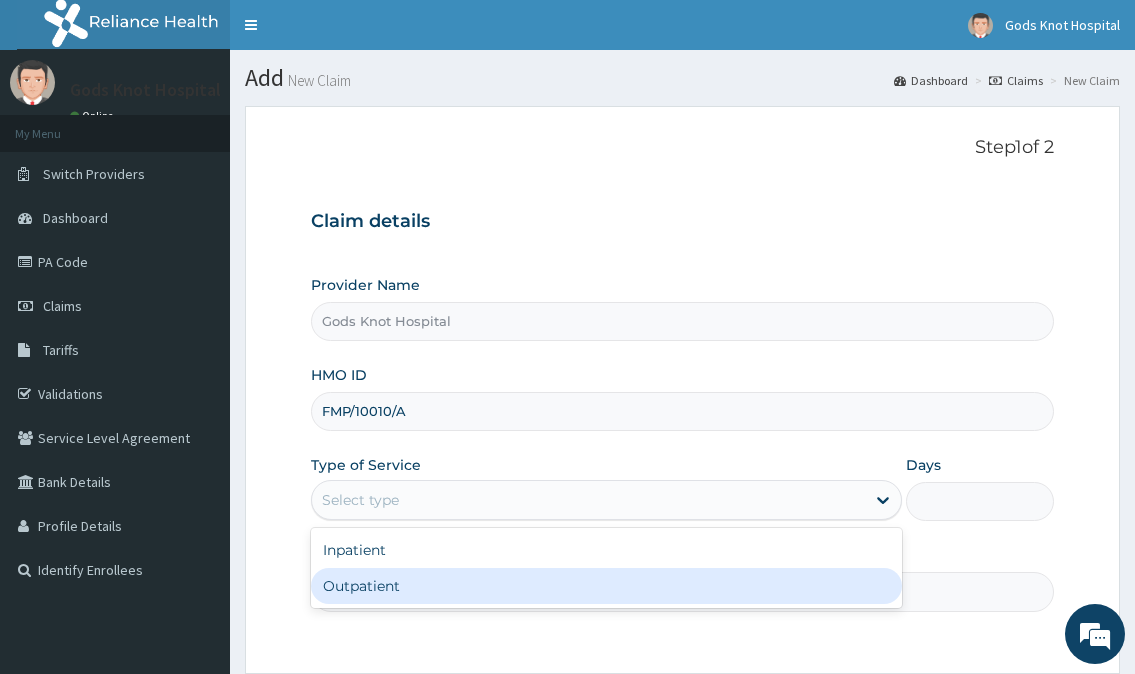 click on "Outpatient" at bounding box center [606, 586] 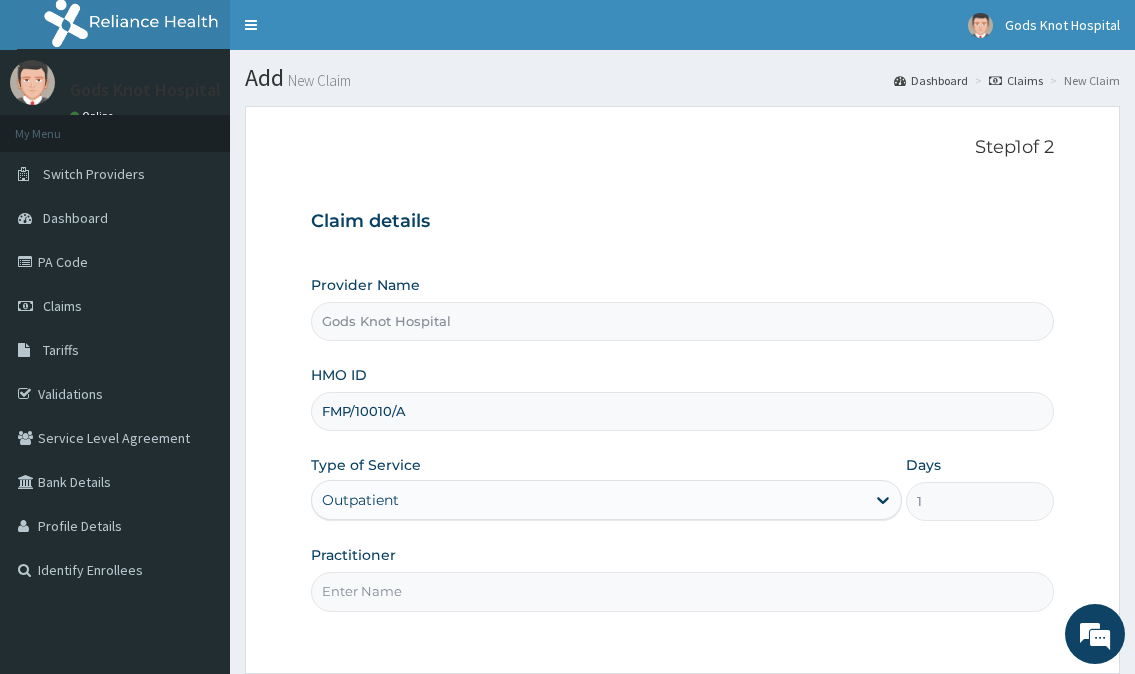 click on "Practitioner" at bounding box center [682, 591] 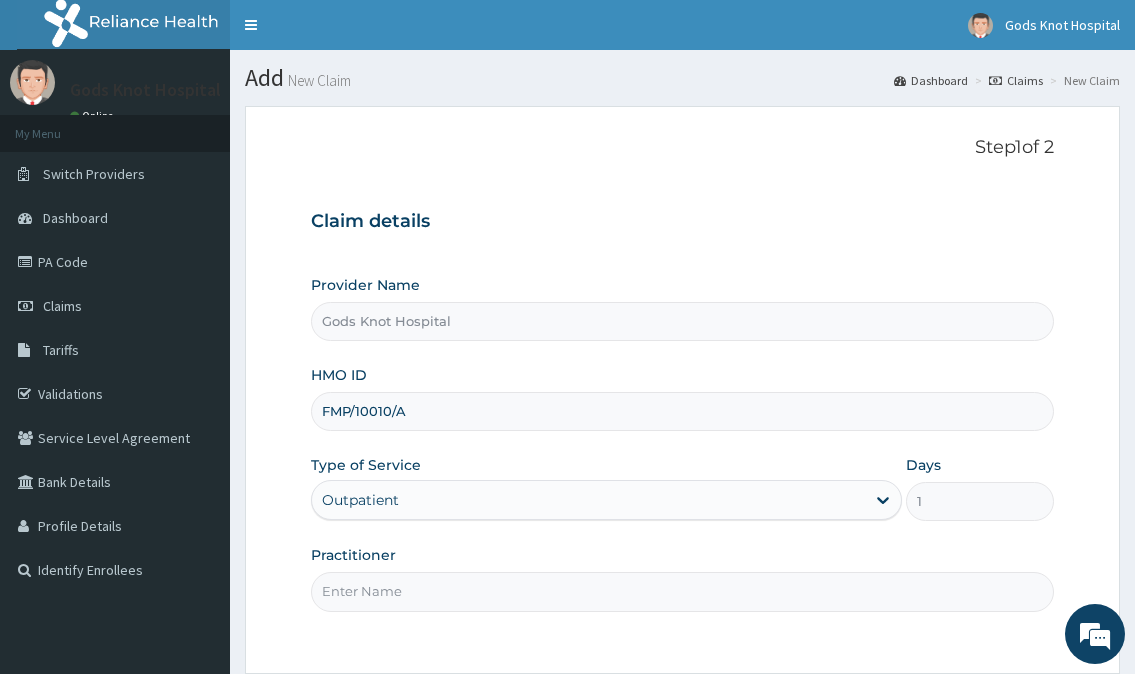 type on "DR.NKOR" 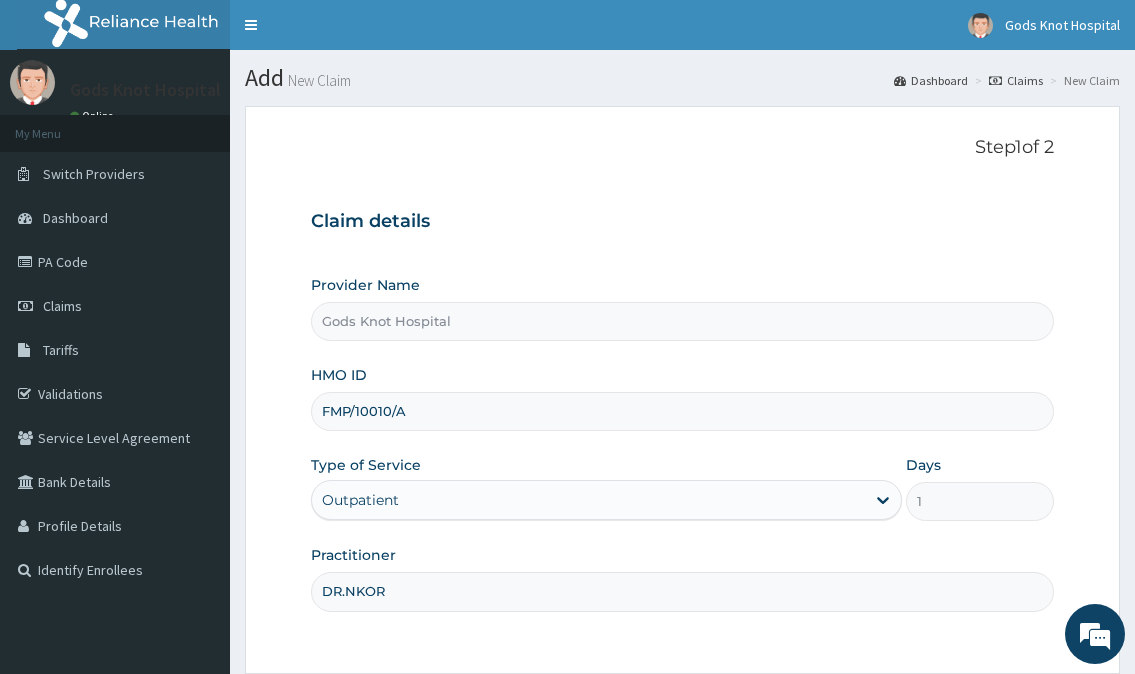 scroll, scrollTop: 179, scrollLeft: 0, axis: vertical 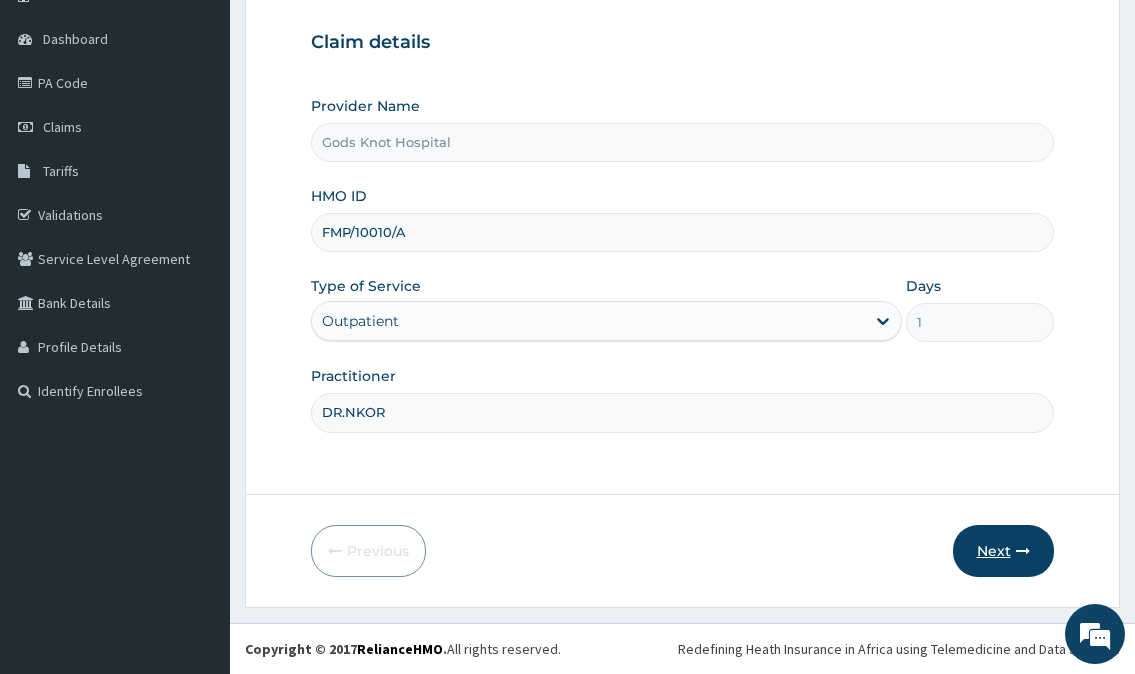 click on "Next" at bounding box center (1003, 551) 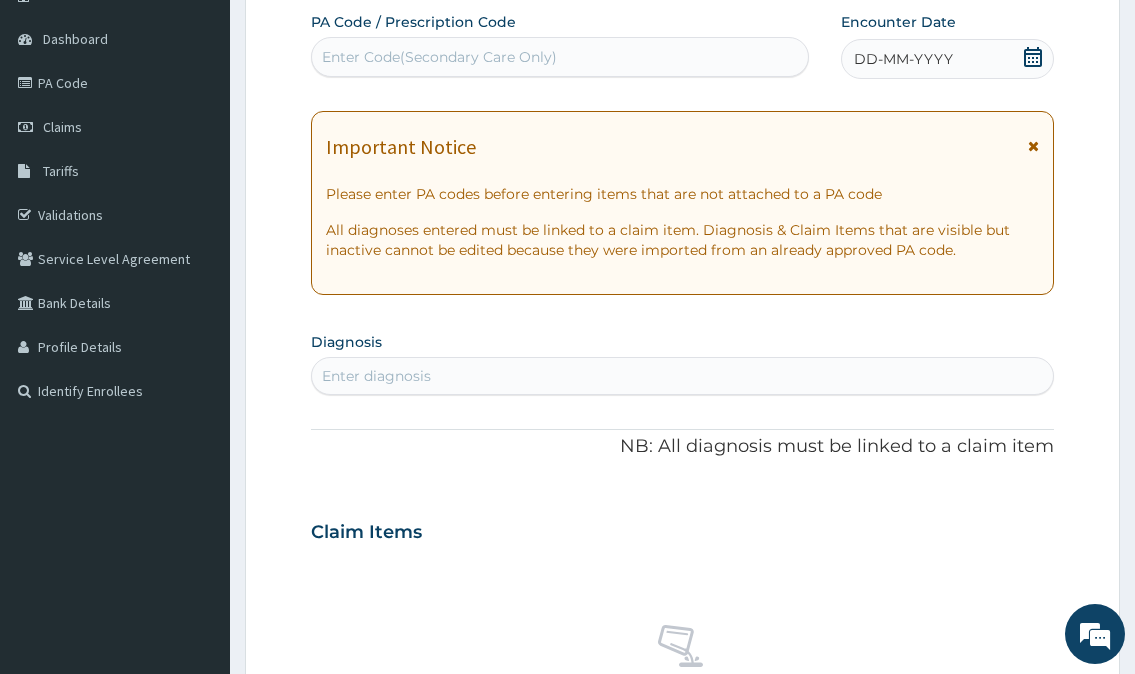 click 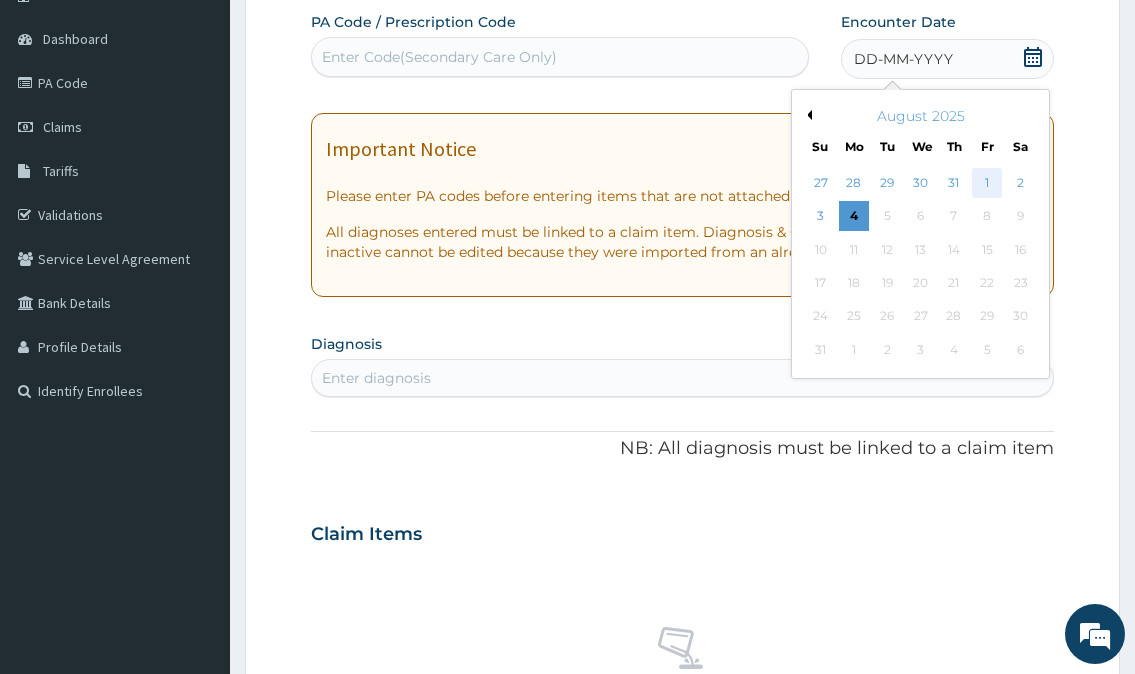 click on "1" at bounding box center [987, 183] 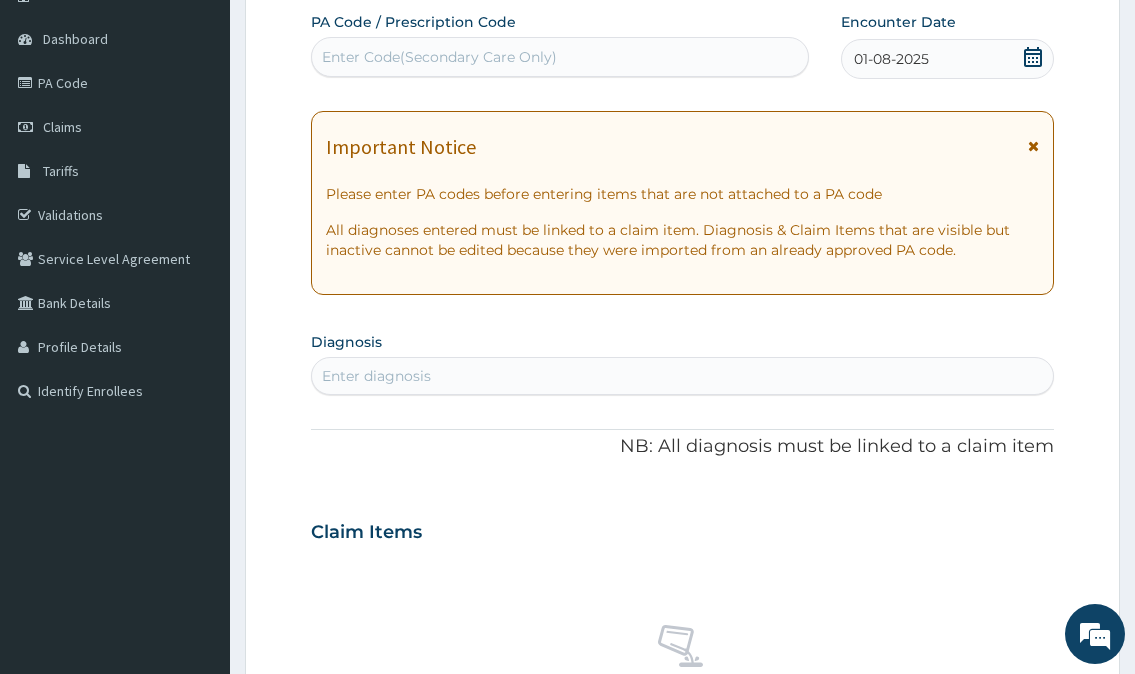 click on "Enter diagnosis" at bounding box center [376, 376] 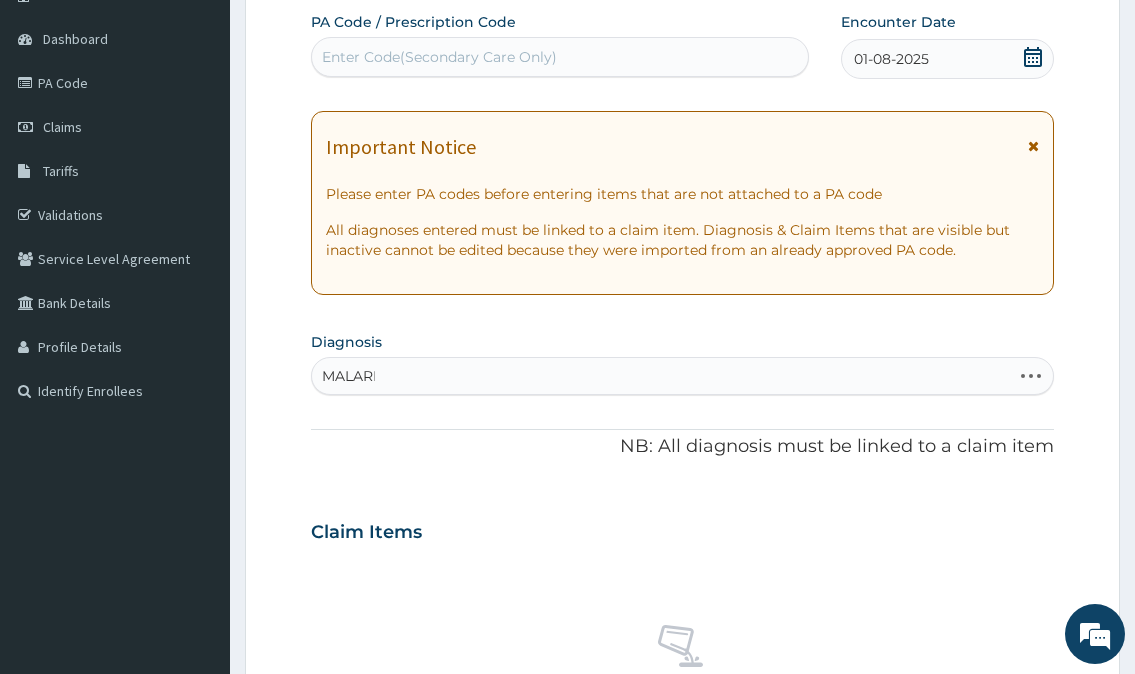 type on "MALARIA" 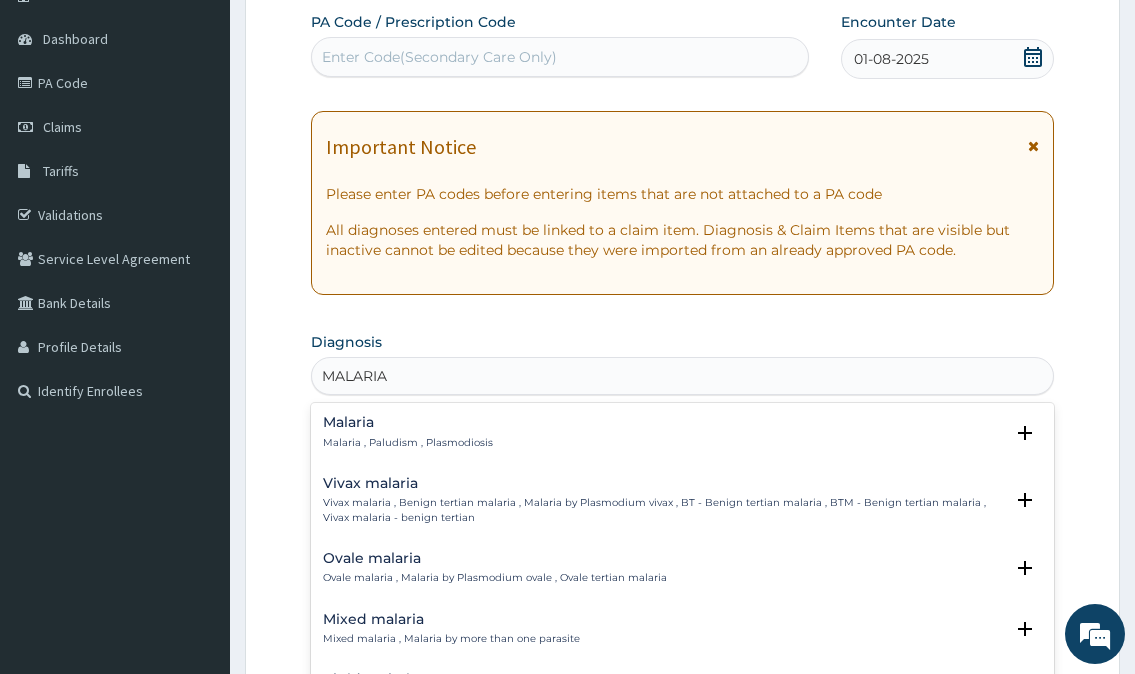 click on "Malaria Malaria , Paludism , Plasmodiosis" at bounding box center [408, 432] 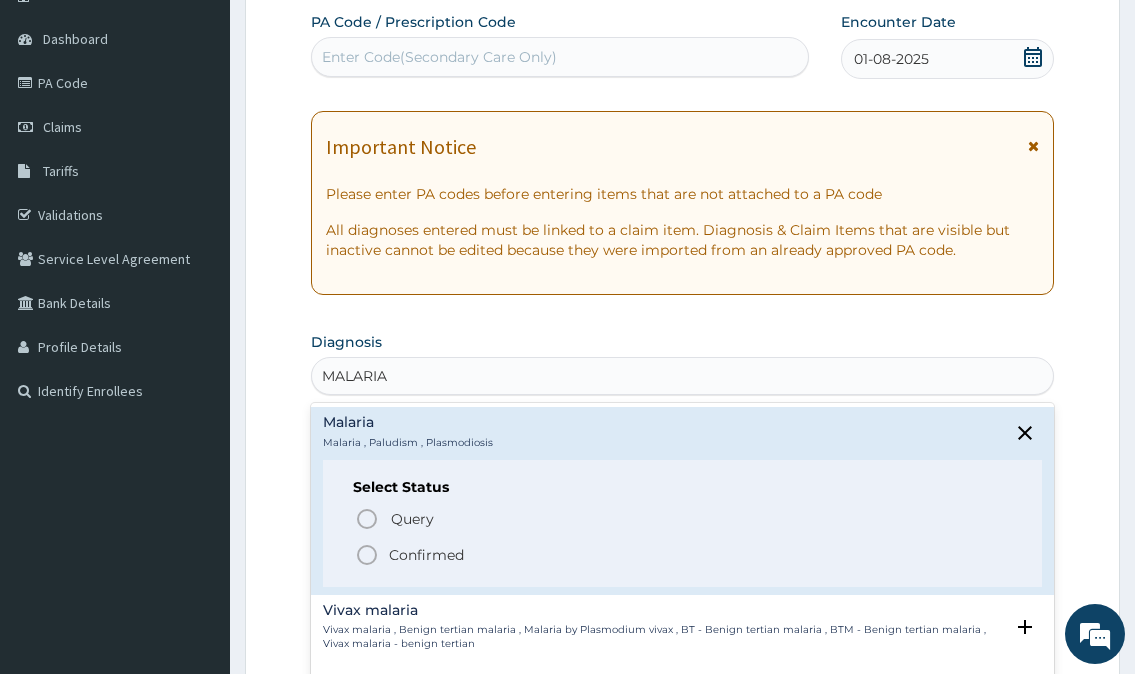 click 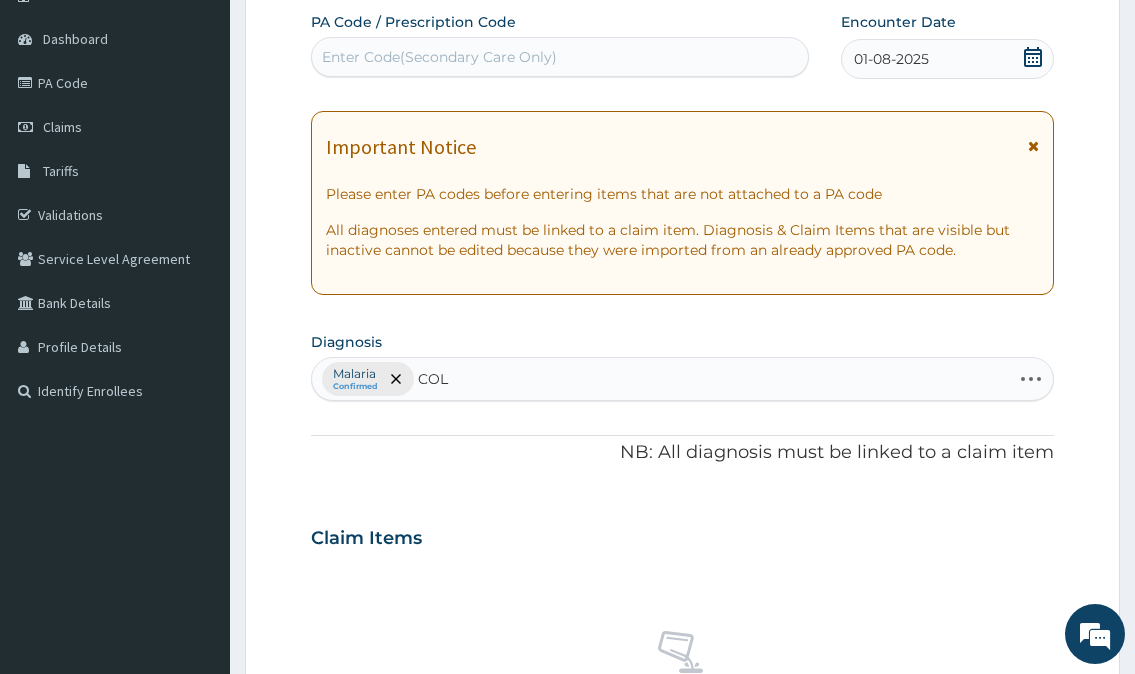 type on "COLD" 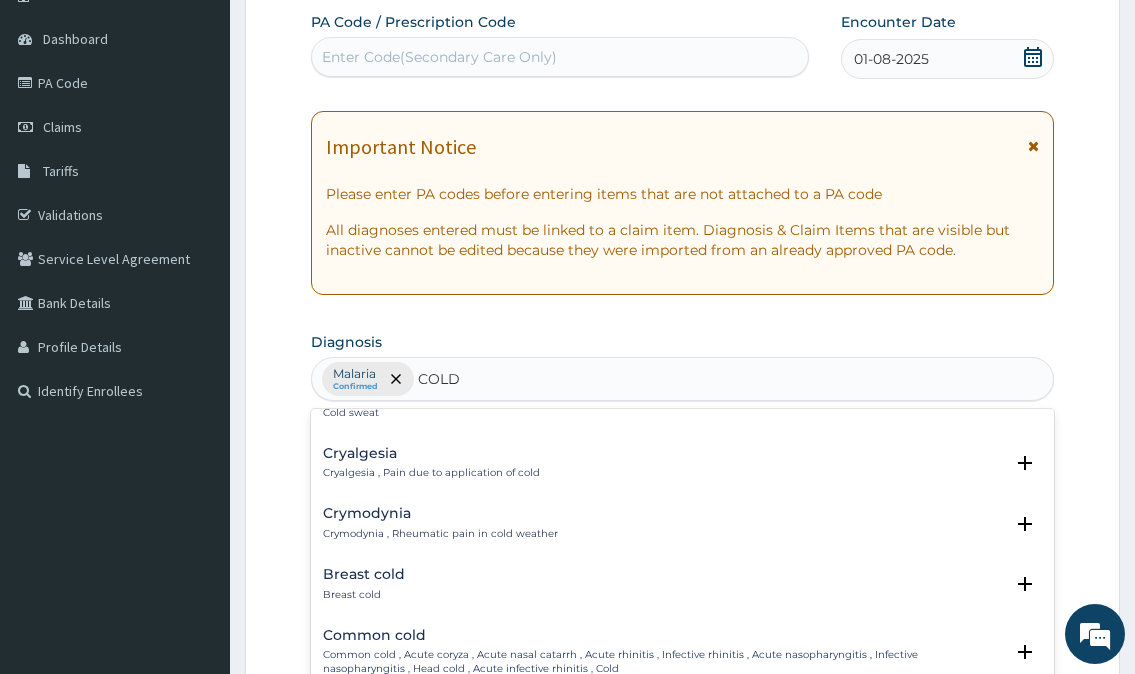 scroll, scrollTop: 500, scrollLeft: 0, axis: vertical 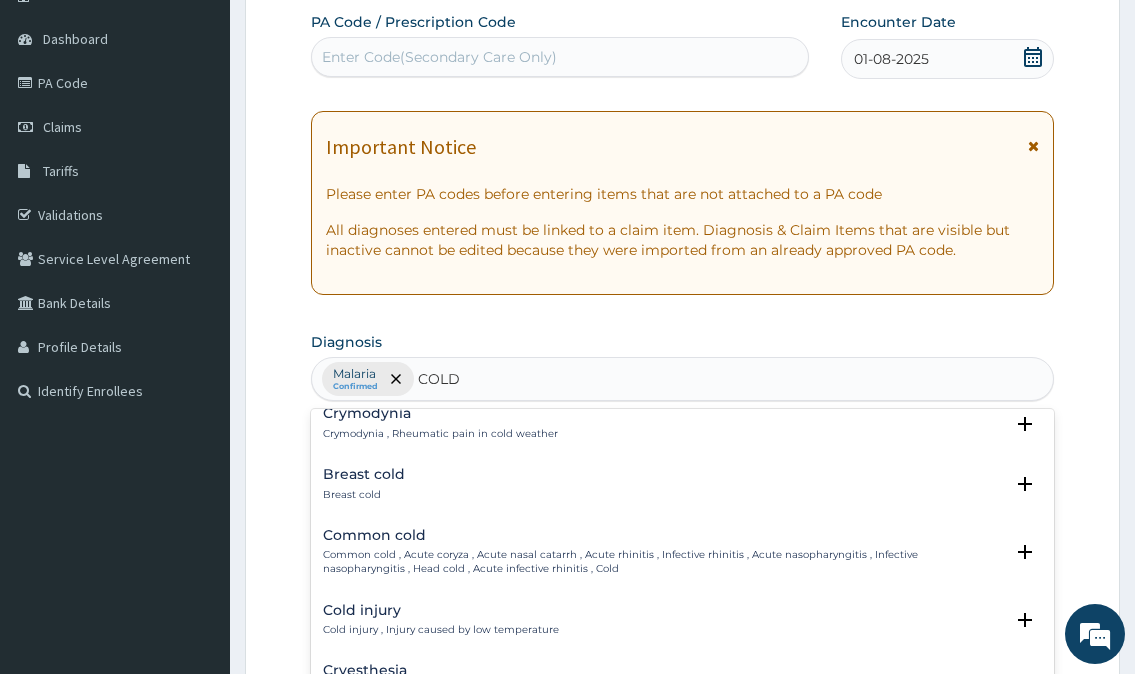 click on "Common cold" at bounding box center [662, 535] 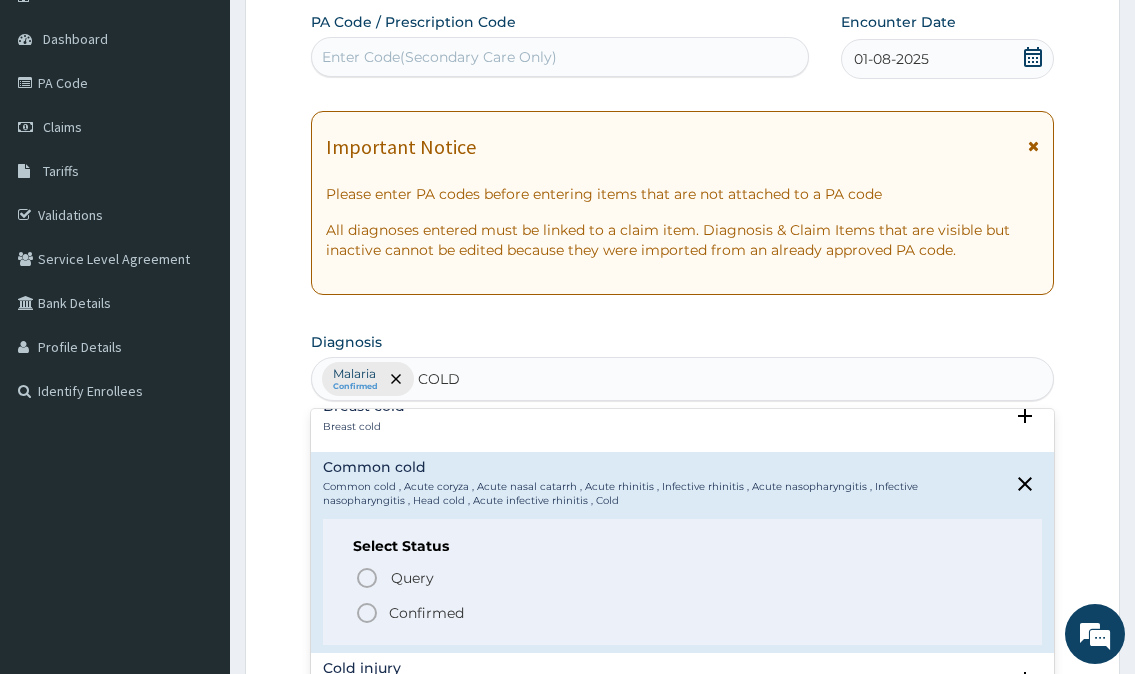 scroll, scrollTop: 600, scrollLeft: 0, axis: vertical 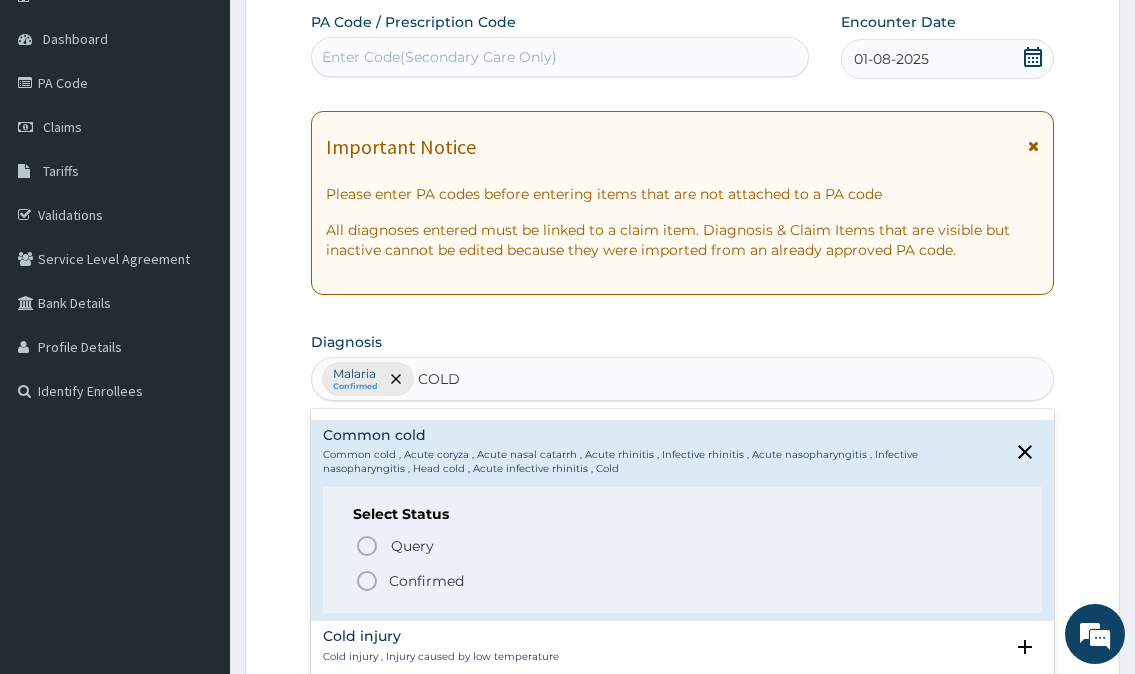 click 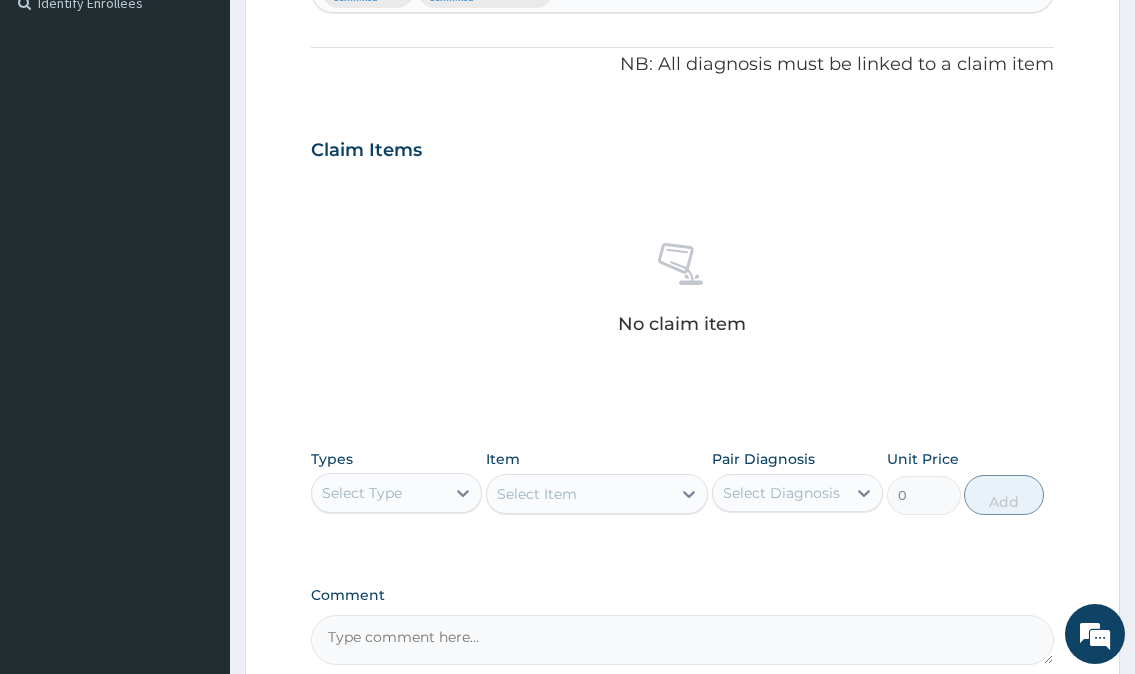 scroll, scrollTop: 579, scrollLeft: 0, axis: vertical 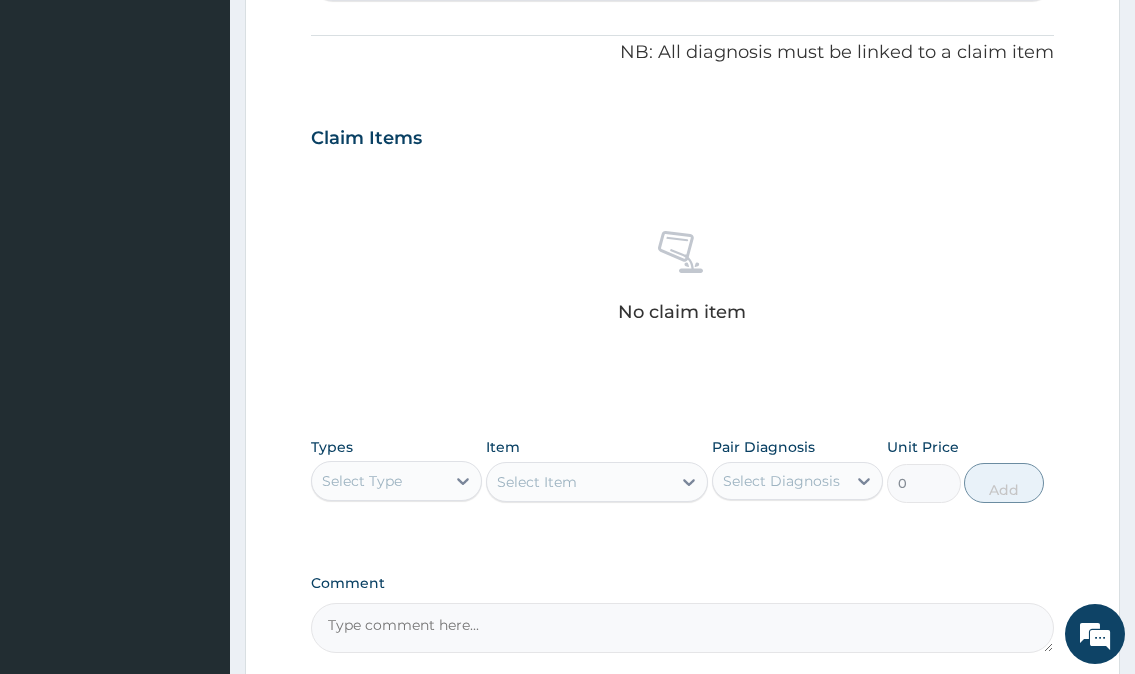click on "Select Type" at bounding box center [378, 481] 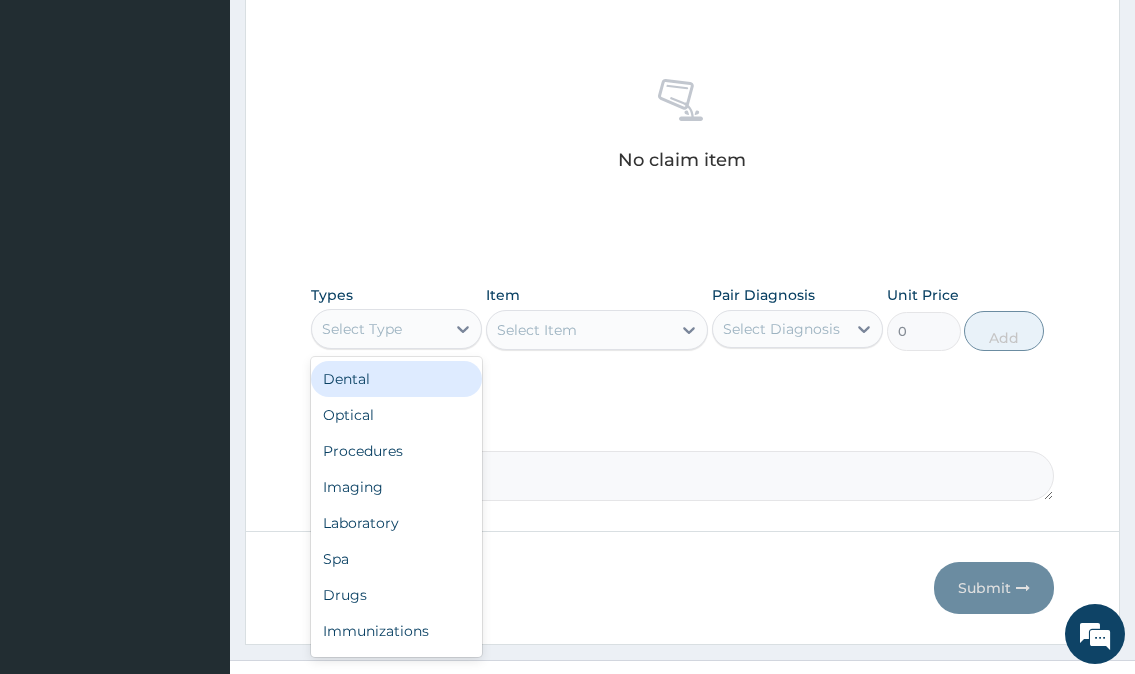 scroll, scrollTop: 768, scrollLeft: 0, axis: vertical 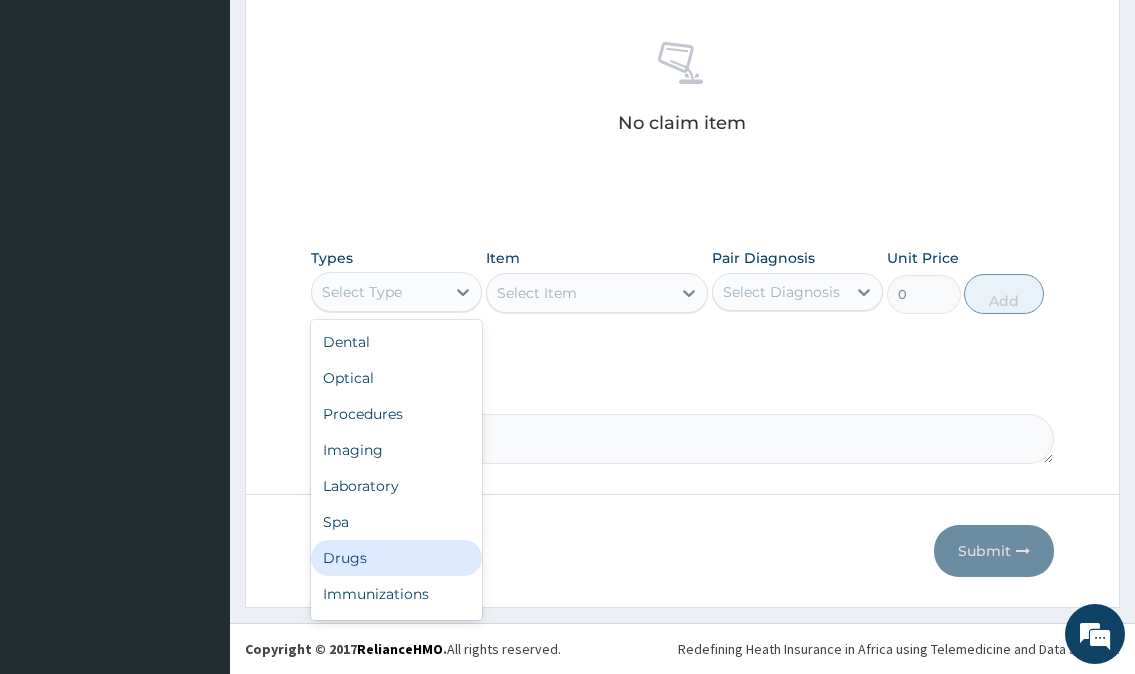 click on "Drugs" at bounding box center [396, 558] 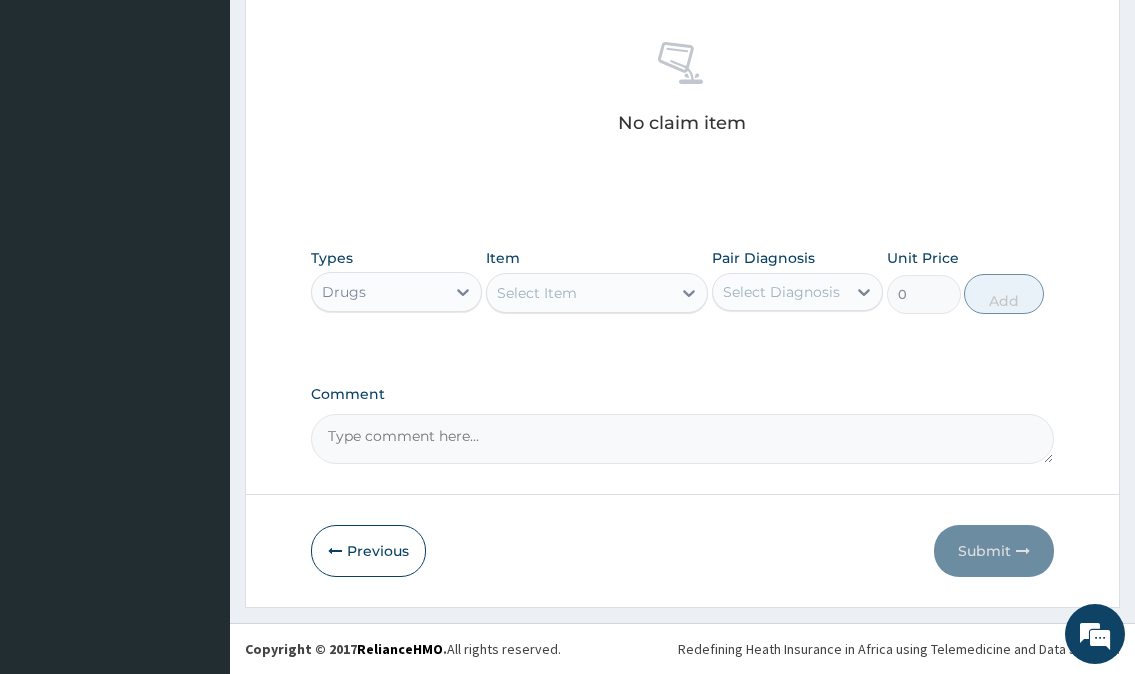 click on "Select Item" at bounding box center [537, 293] 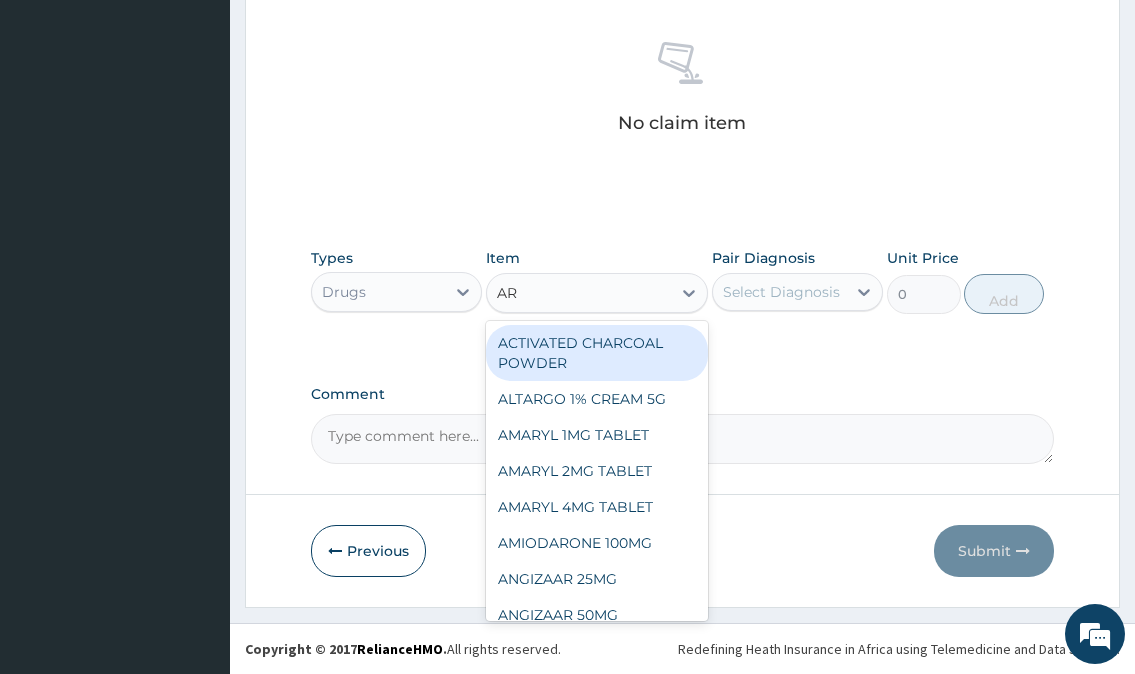 type on "ART" 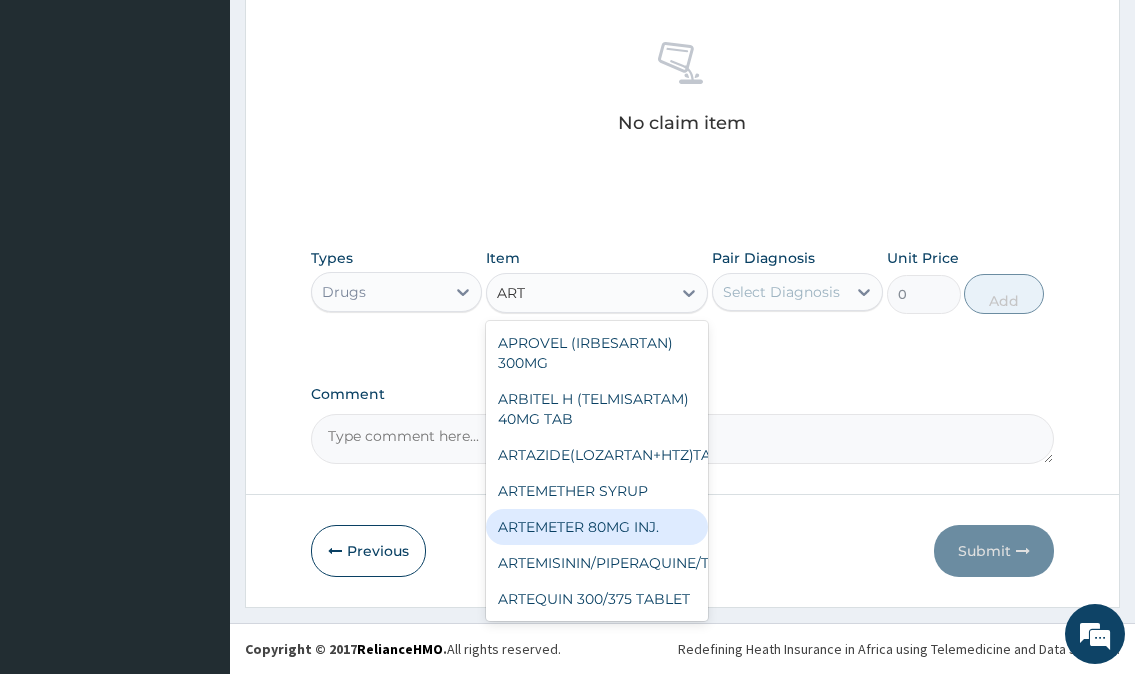 click on "ARTEMETER 80MG INJ." at bounding box center (597, 527) 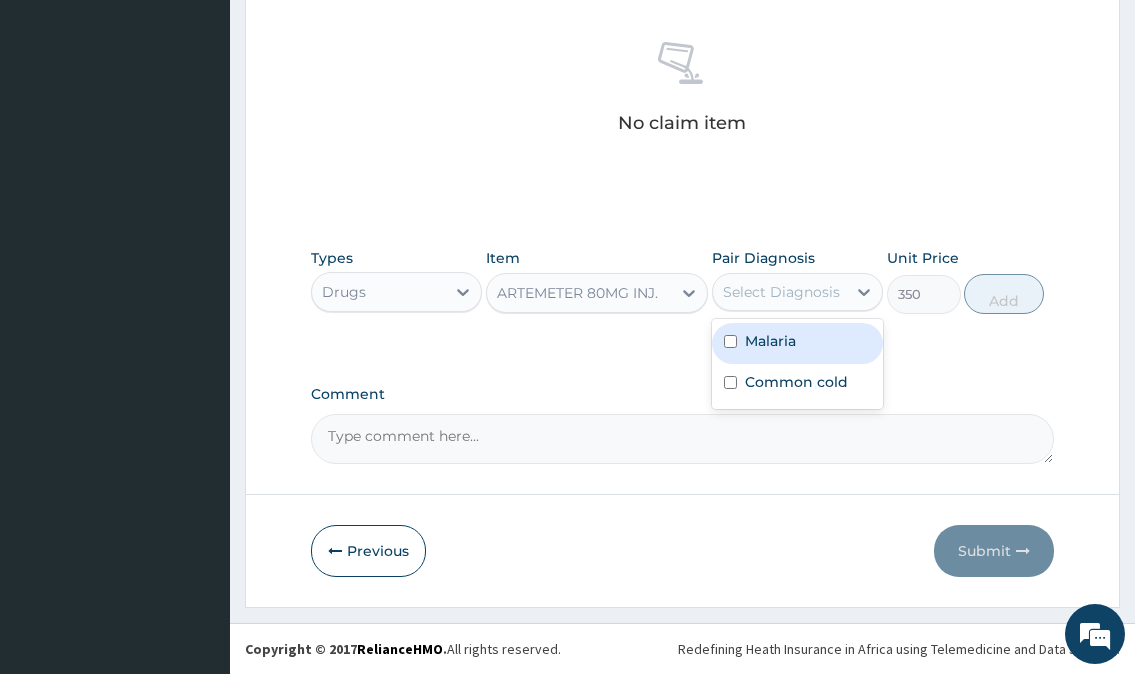 click on "Select Diagnosis" at bounding box center (781, 292) 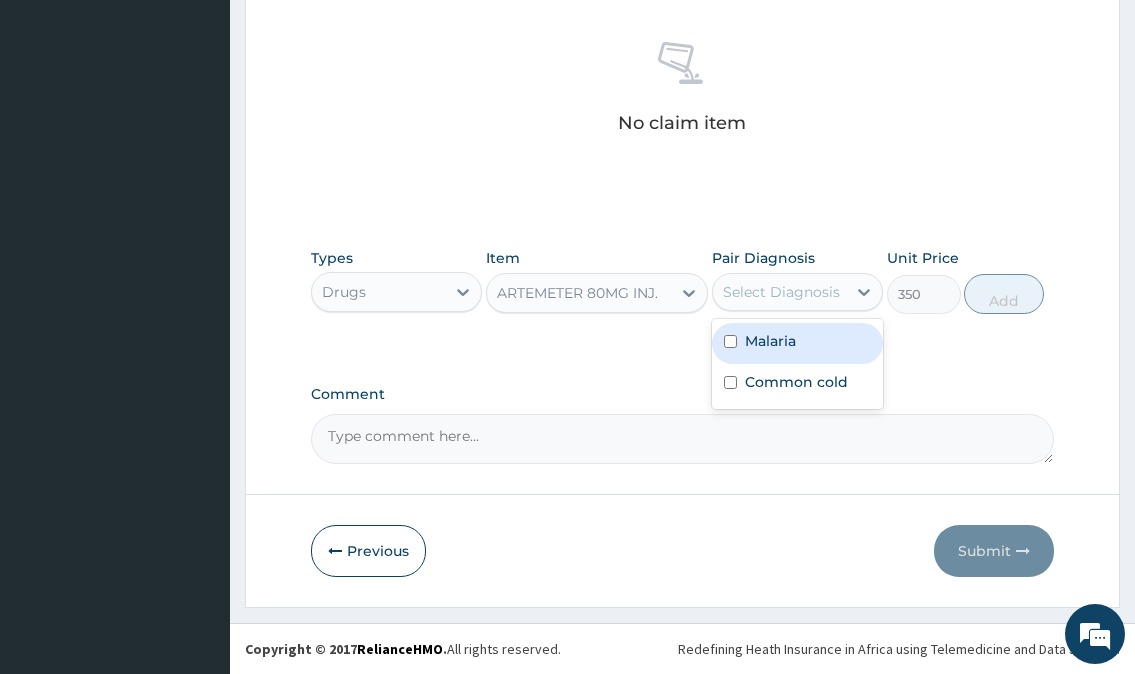 click on "Malaria" at bounding box center (770, 341) 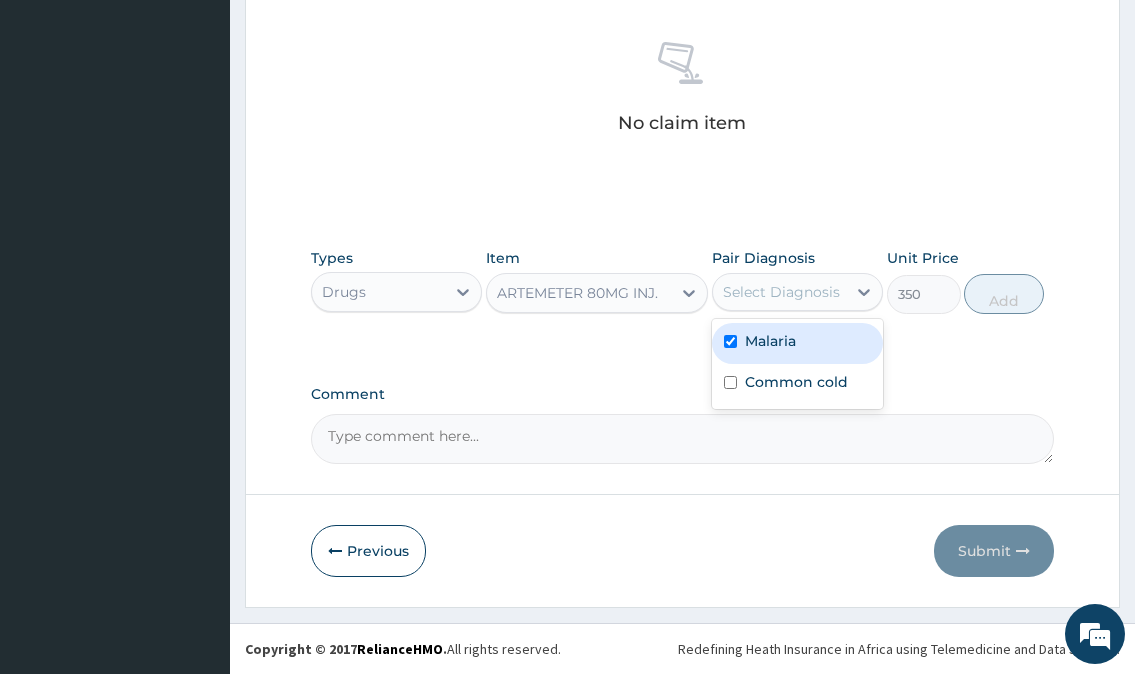 checkbox on "true" 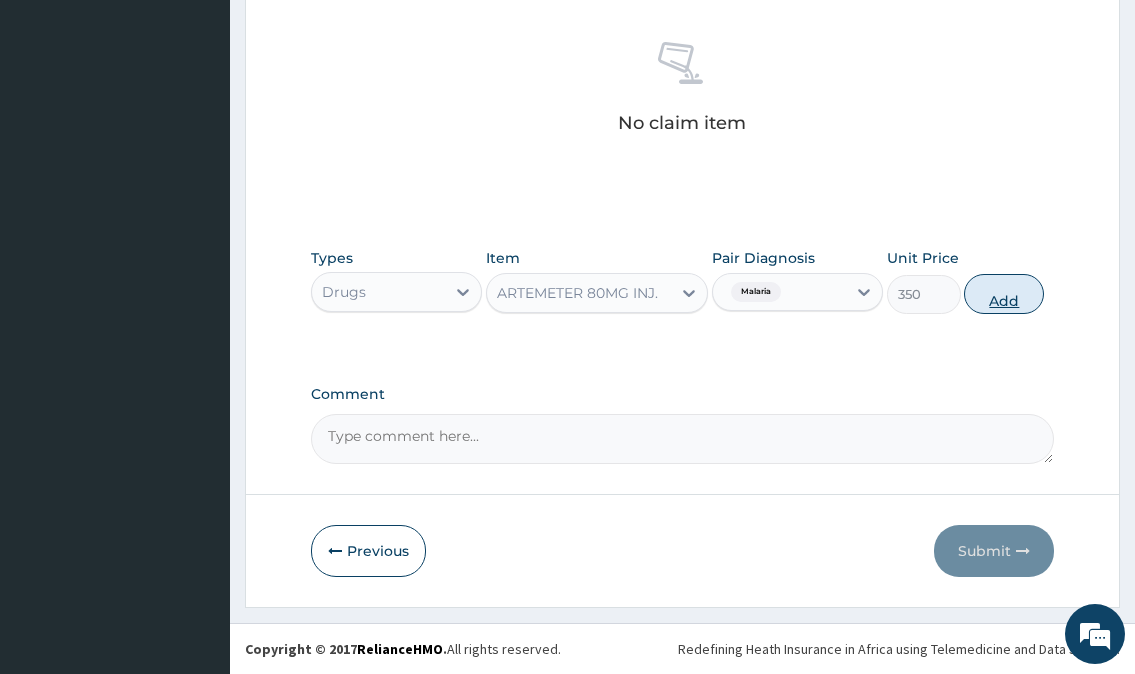 click on "Add" at bounding box center [1004, 294] 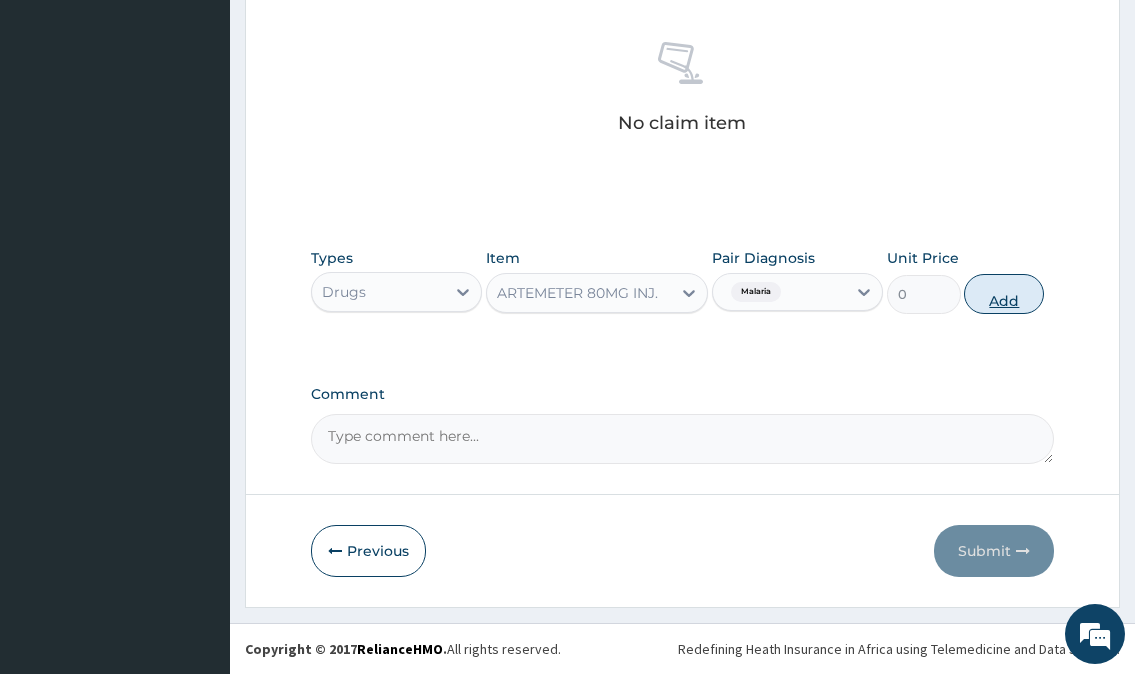 scroll, scrollTop: 690, scrollLeft: 0, axis: vertical 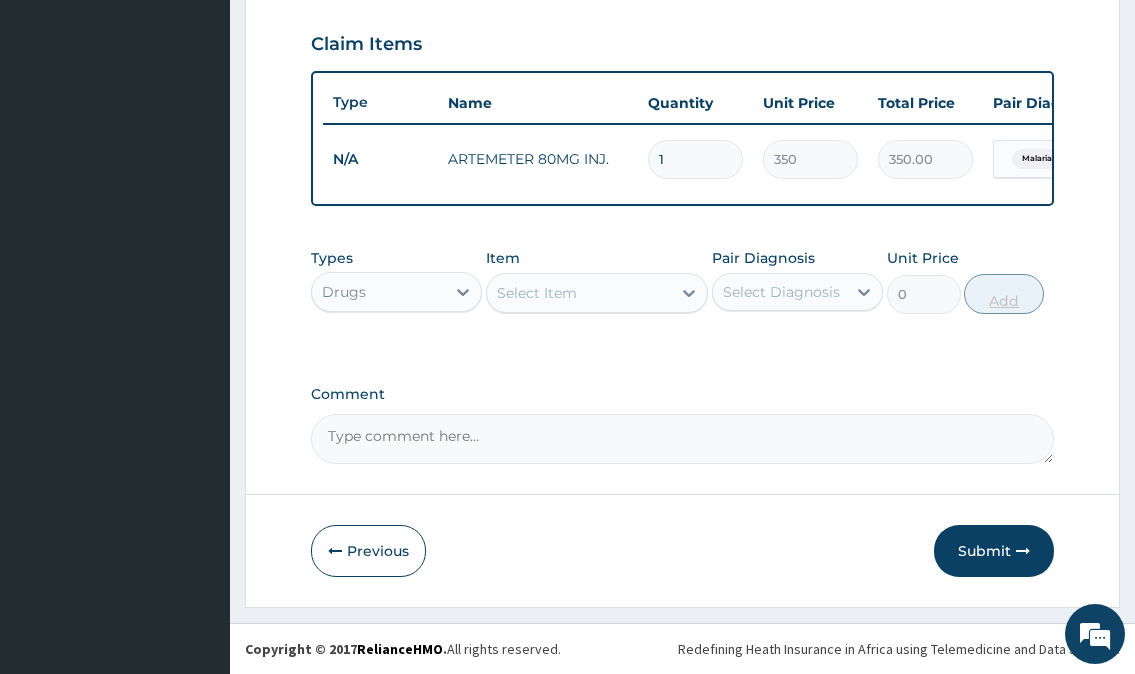 type 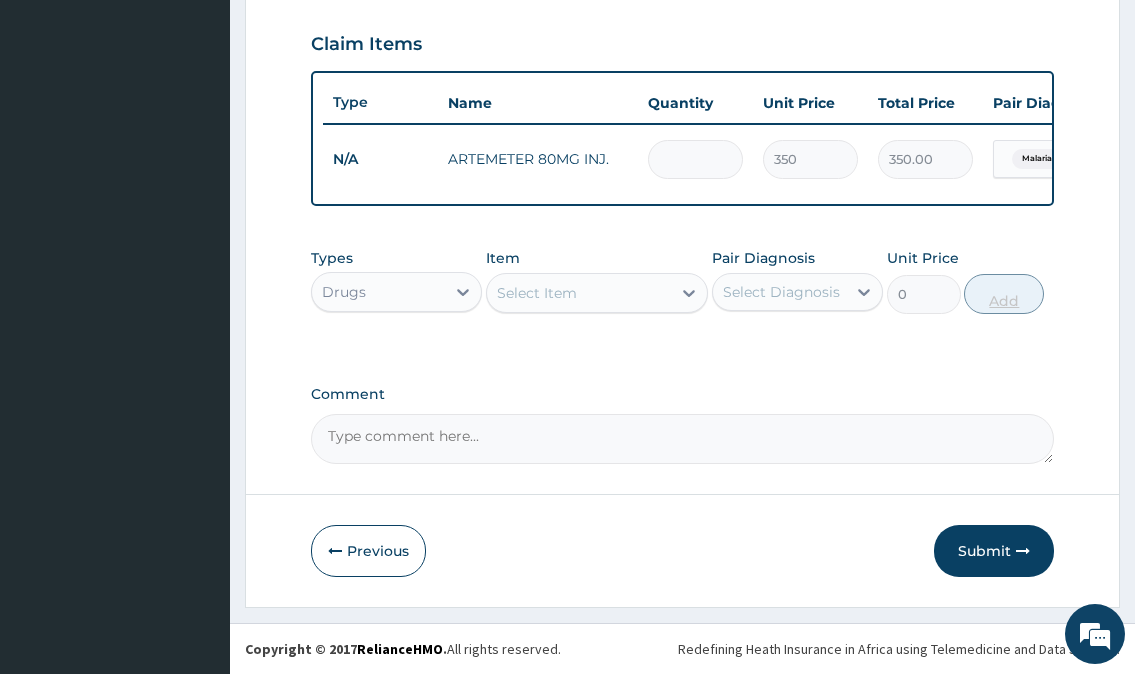 type on "0.00" 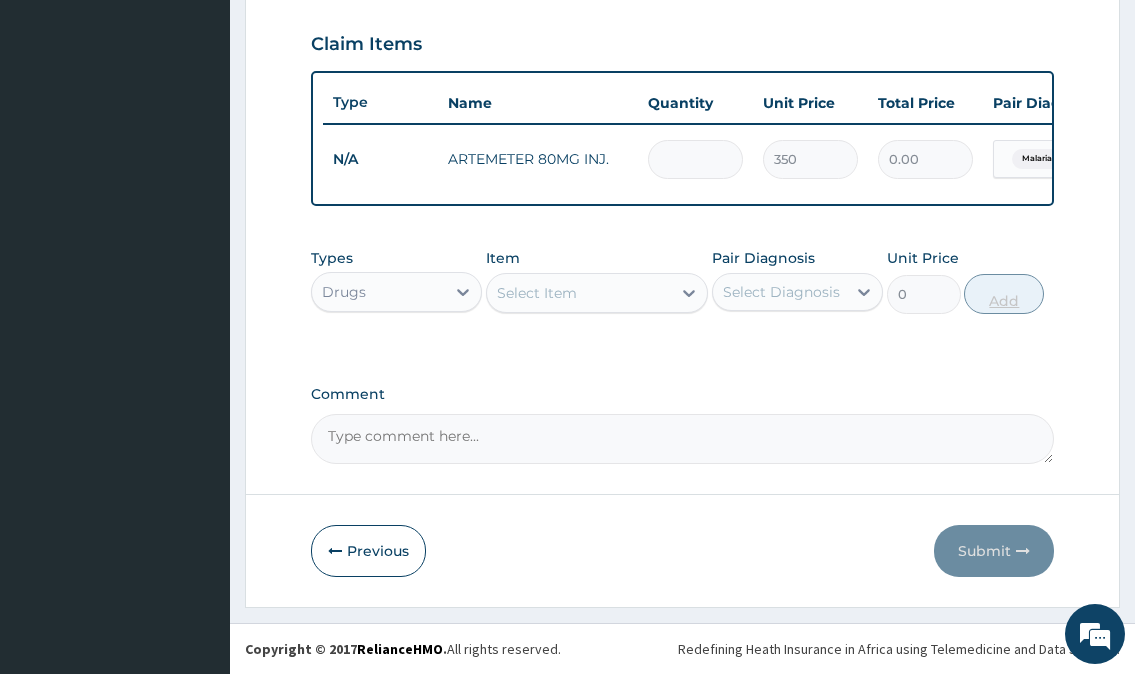 type on "6" 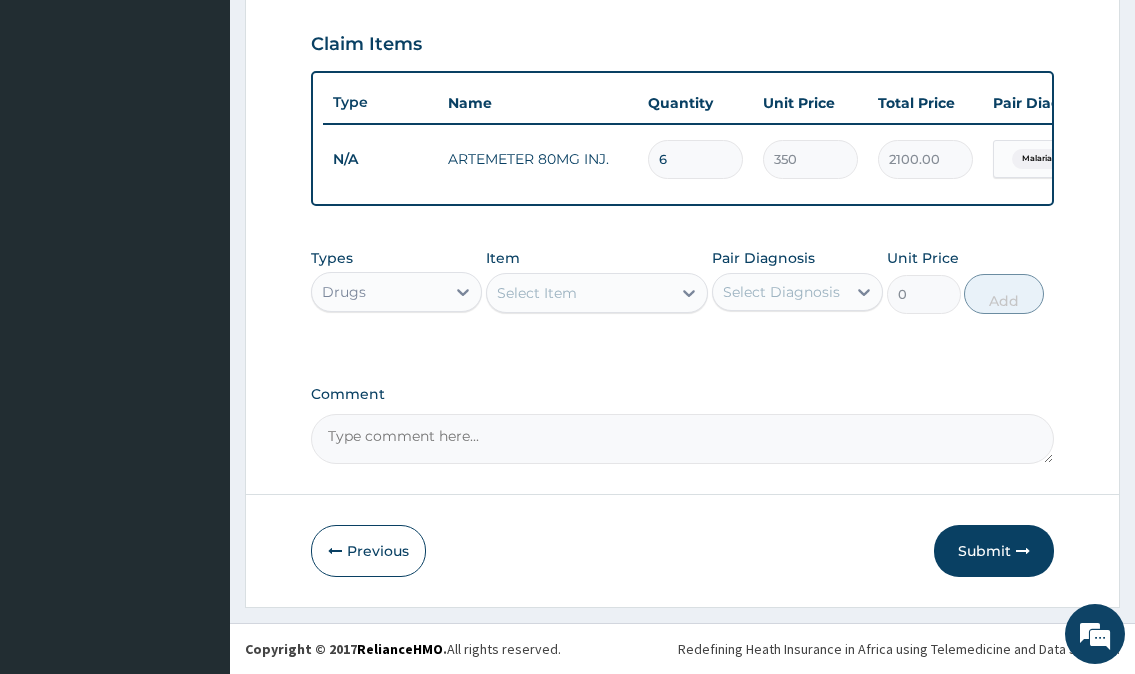 type on "6" 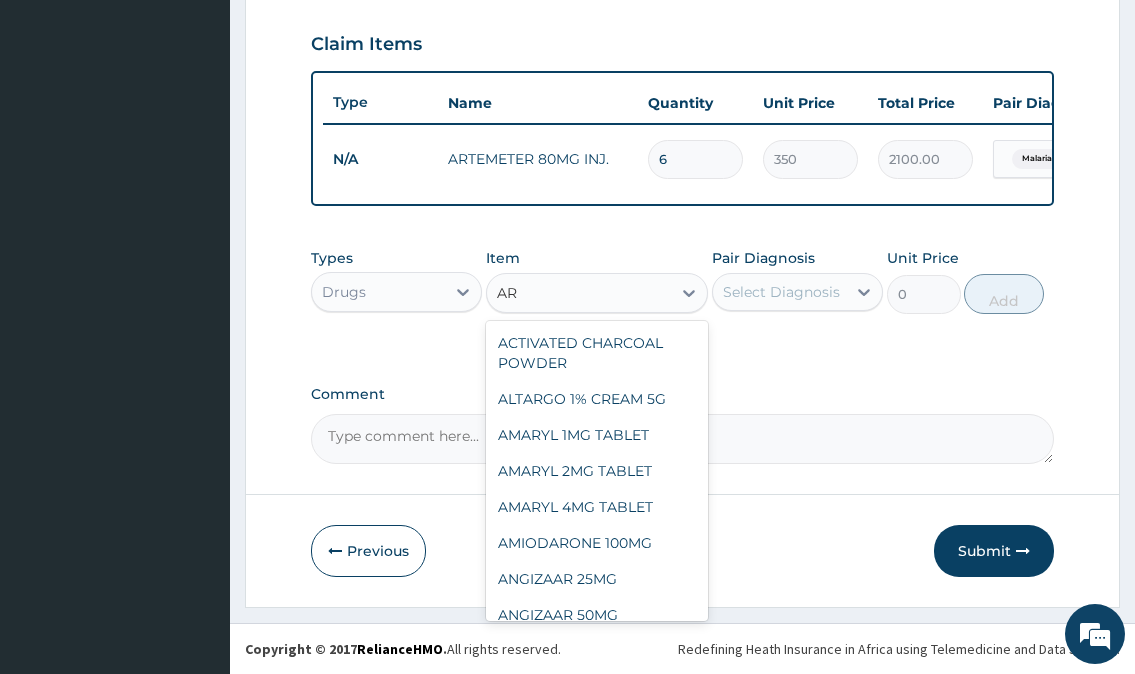 type on "A" 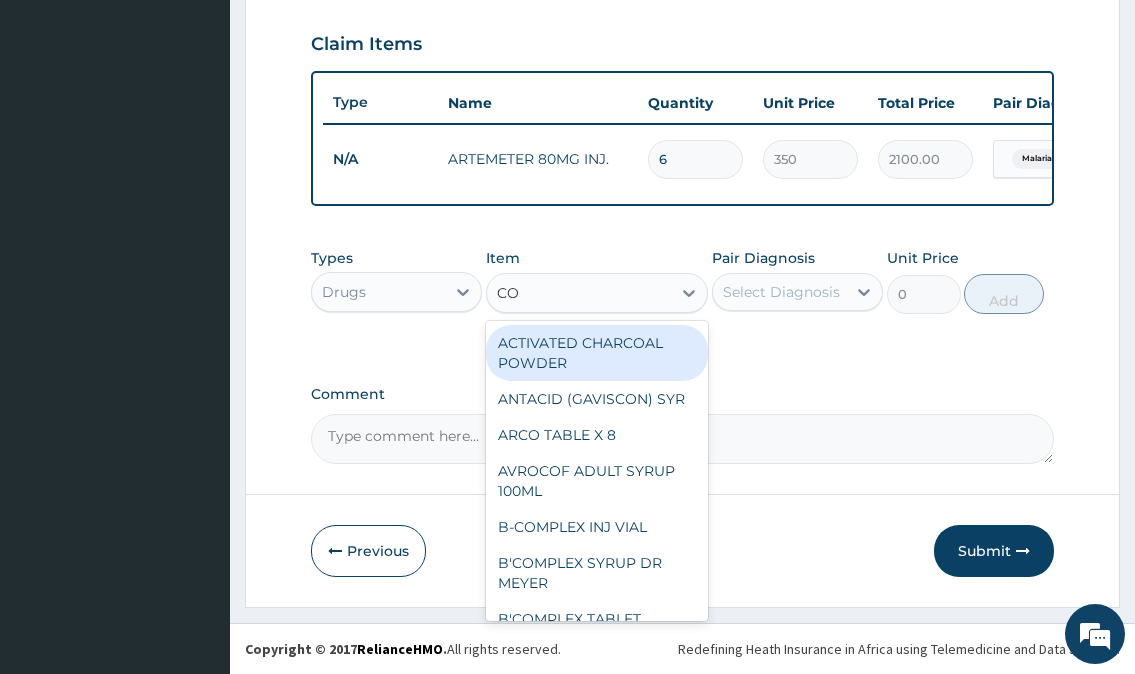 type on "COA" 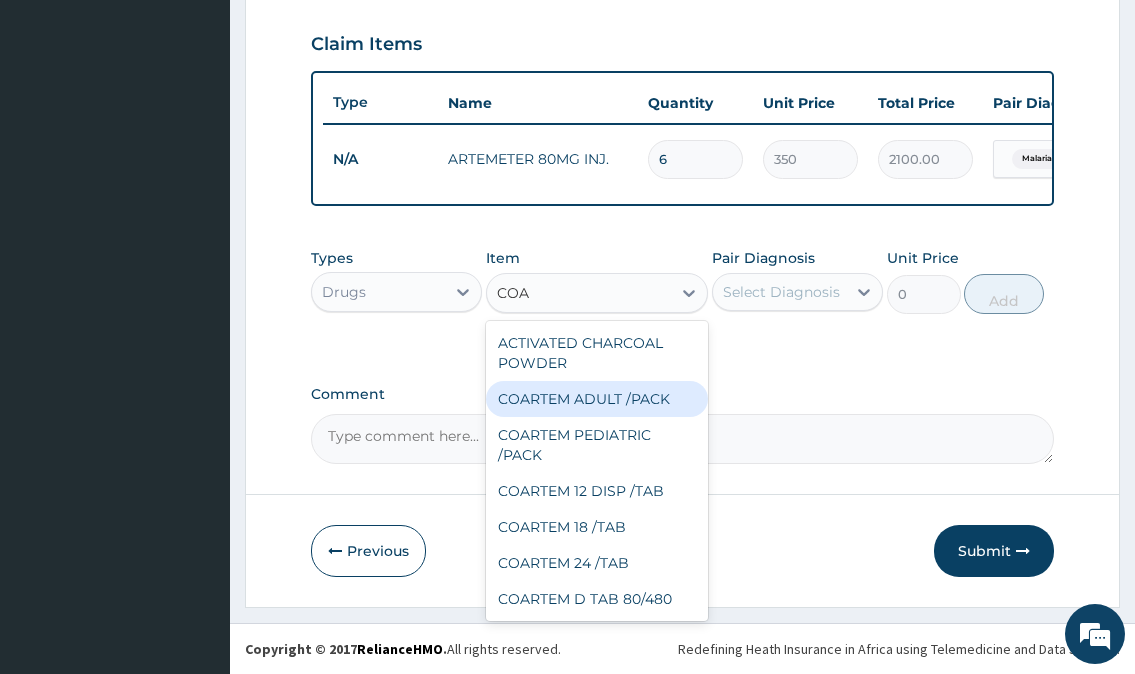 click on "COARTEM ADULT /PACK" at bounding box center [597, 399] 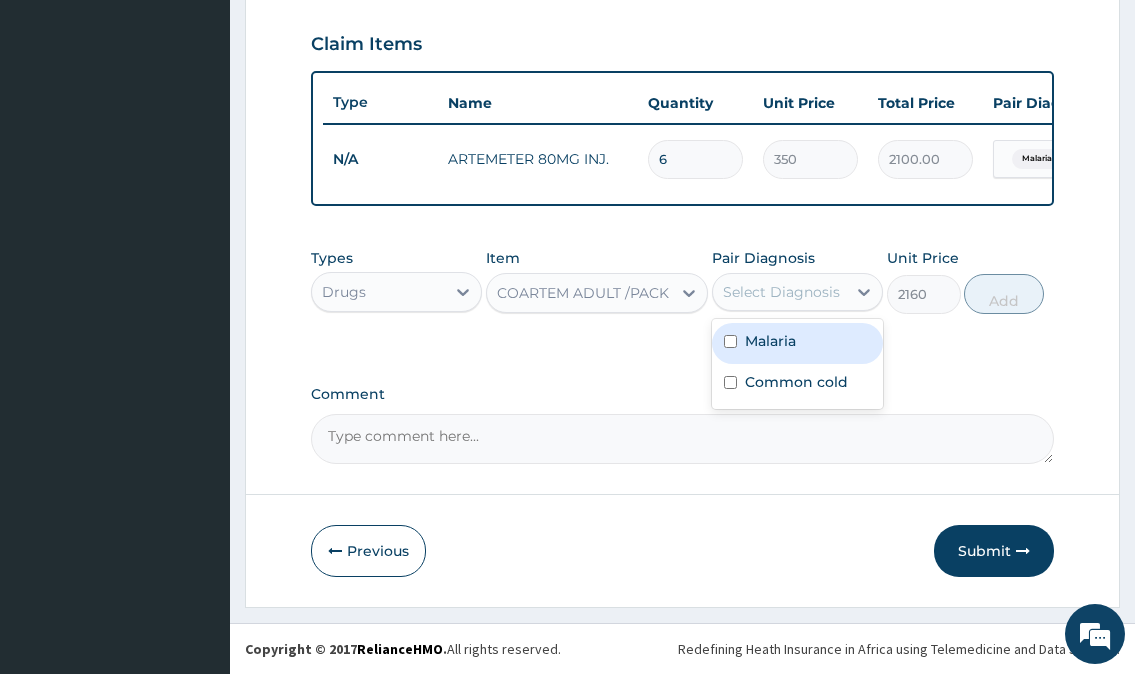 click on "Select Diagnosis" at bounding box center (781, 292) 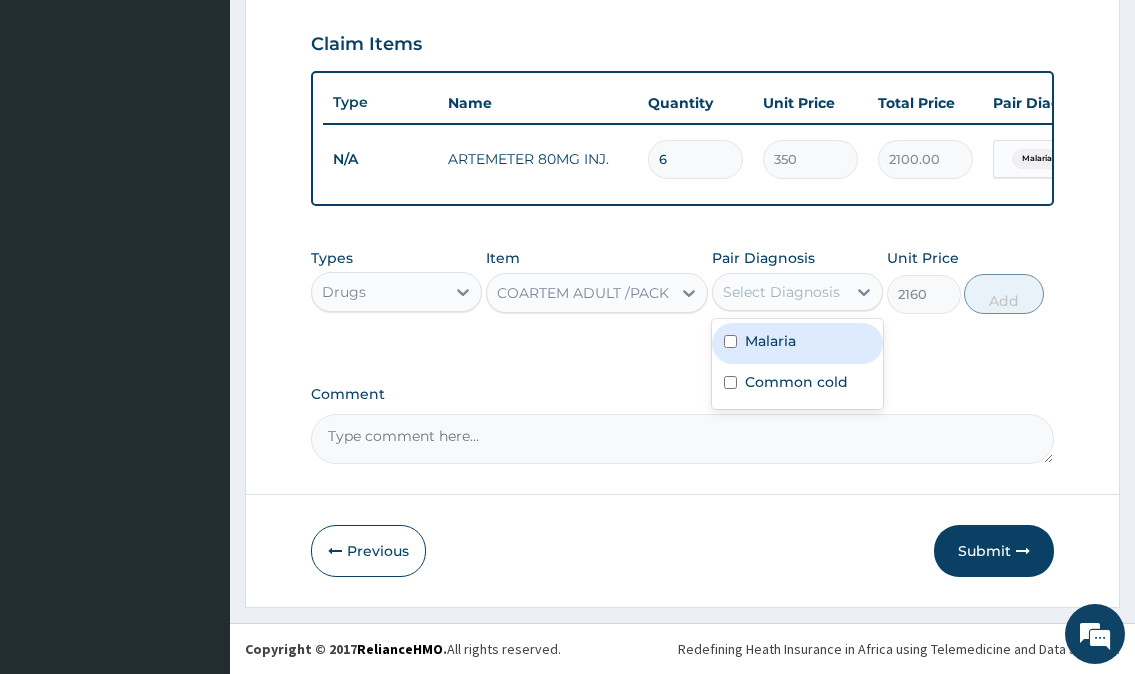click on "Malaria" at bounding box center [770, 341] 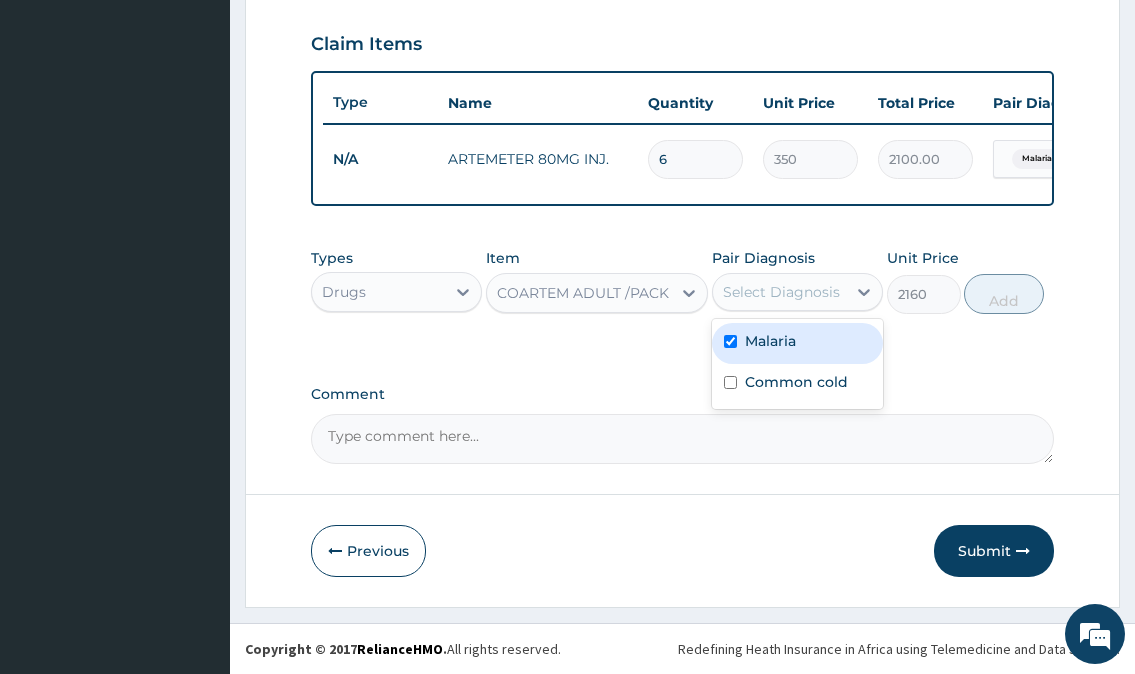 checkbox on "true" 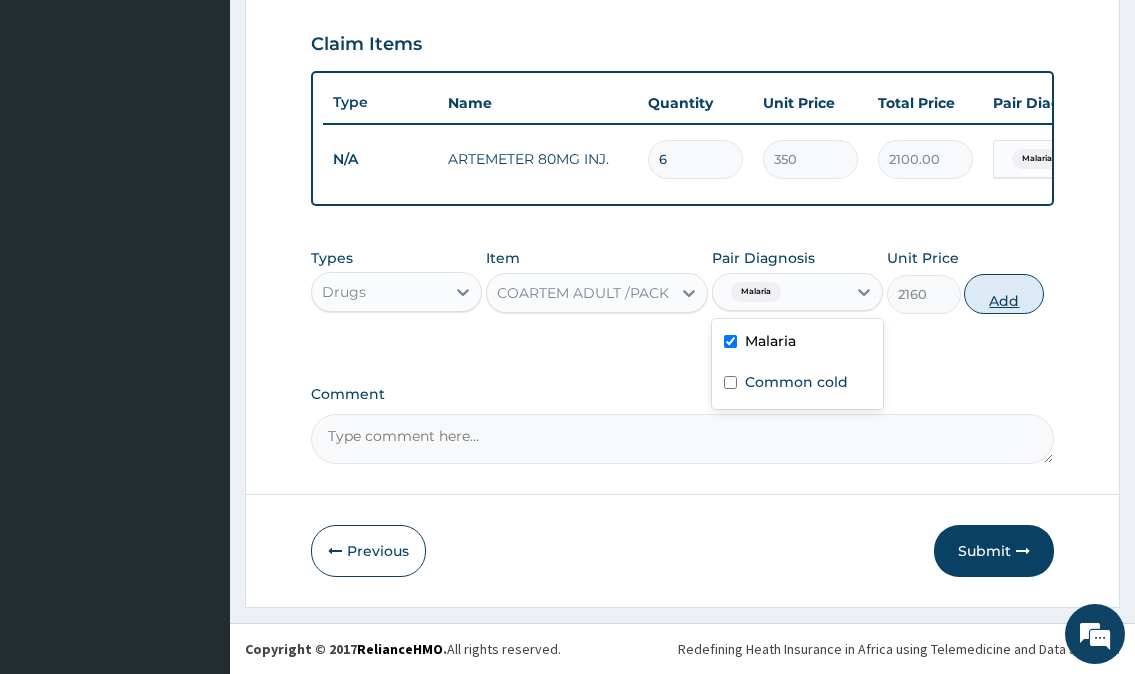 click on "Add" at bounding box center [1004, 294] 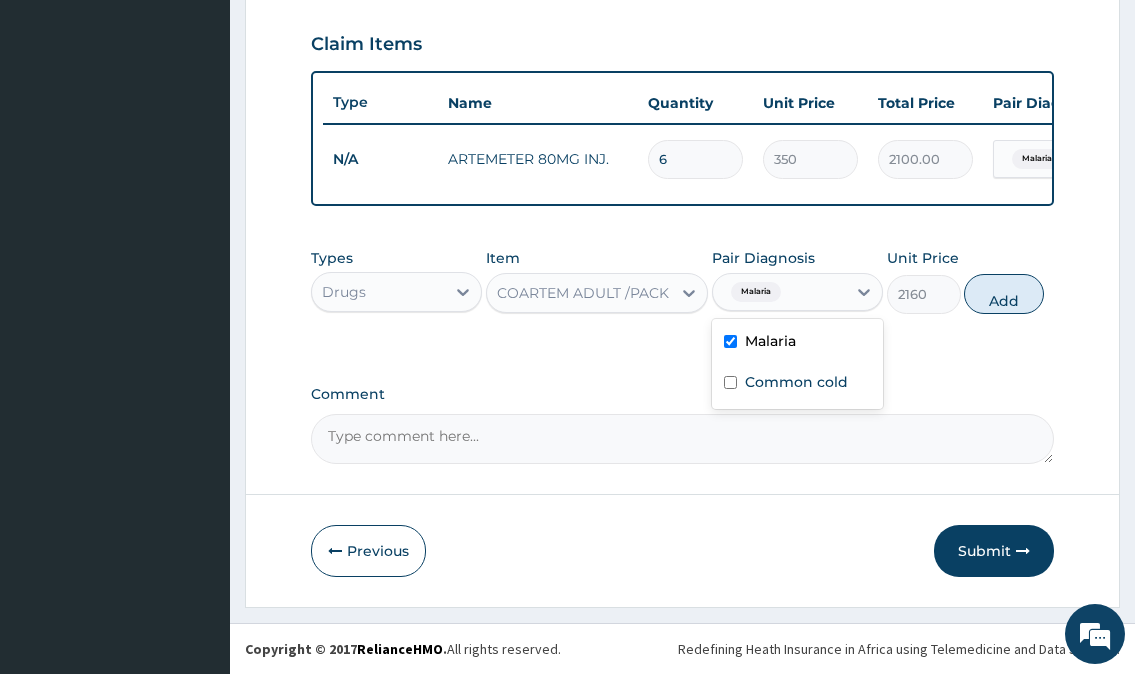 type on "0" 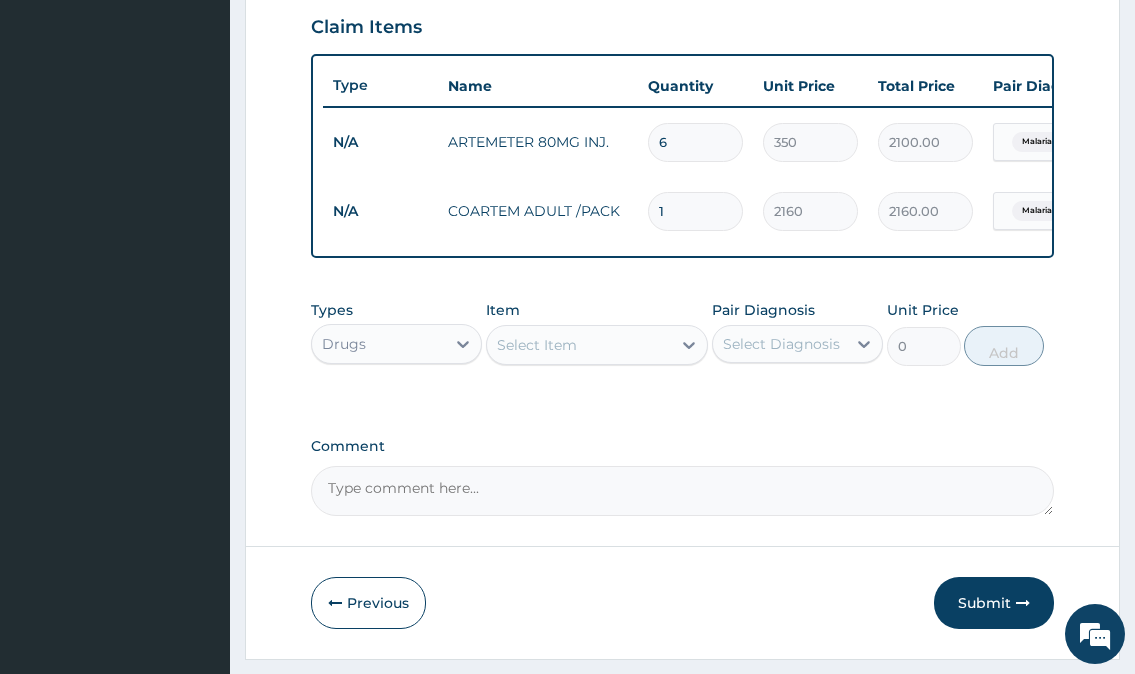 click on "Select Item" at bounding box center (579, 345) 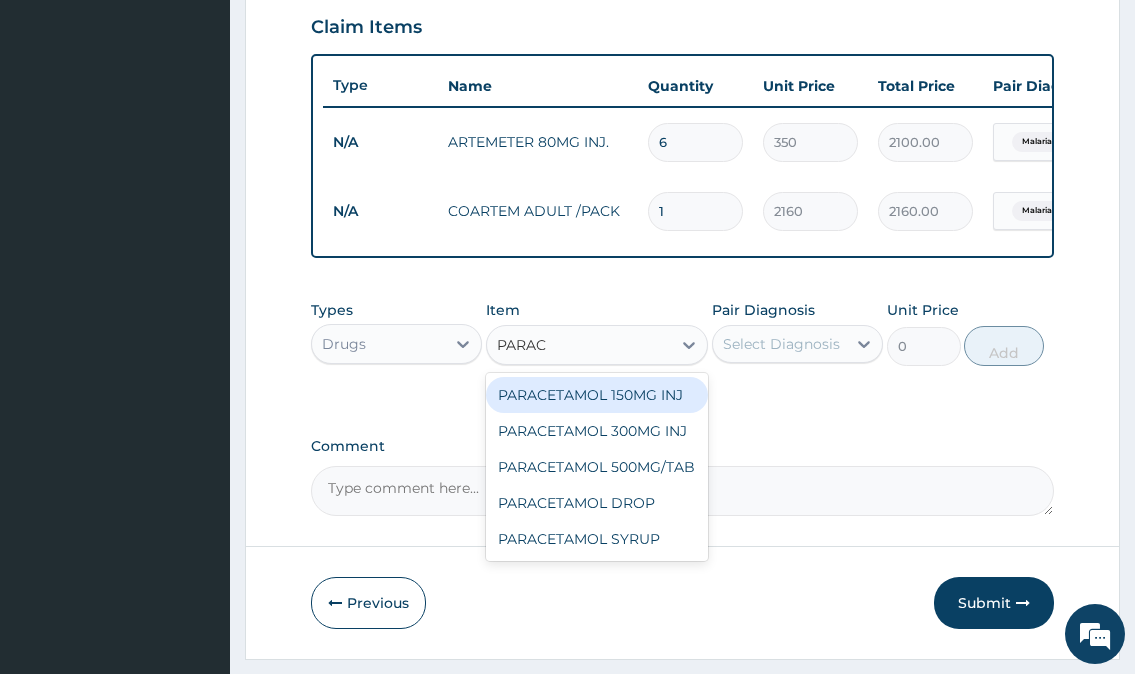 type on "PARACE" 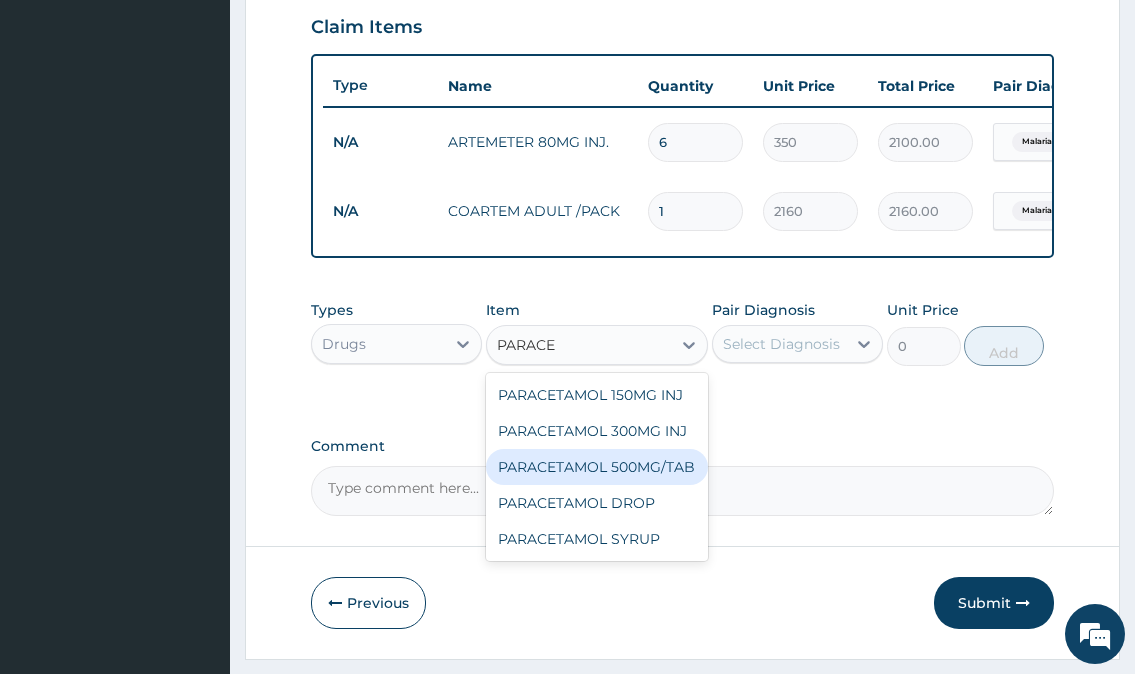 click on "PARACETAMOL 500MG/TAB" at bounding box center (597, 467) 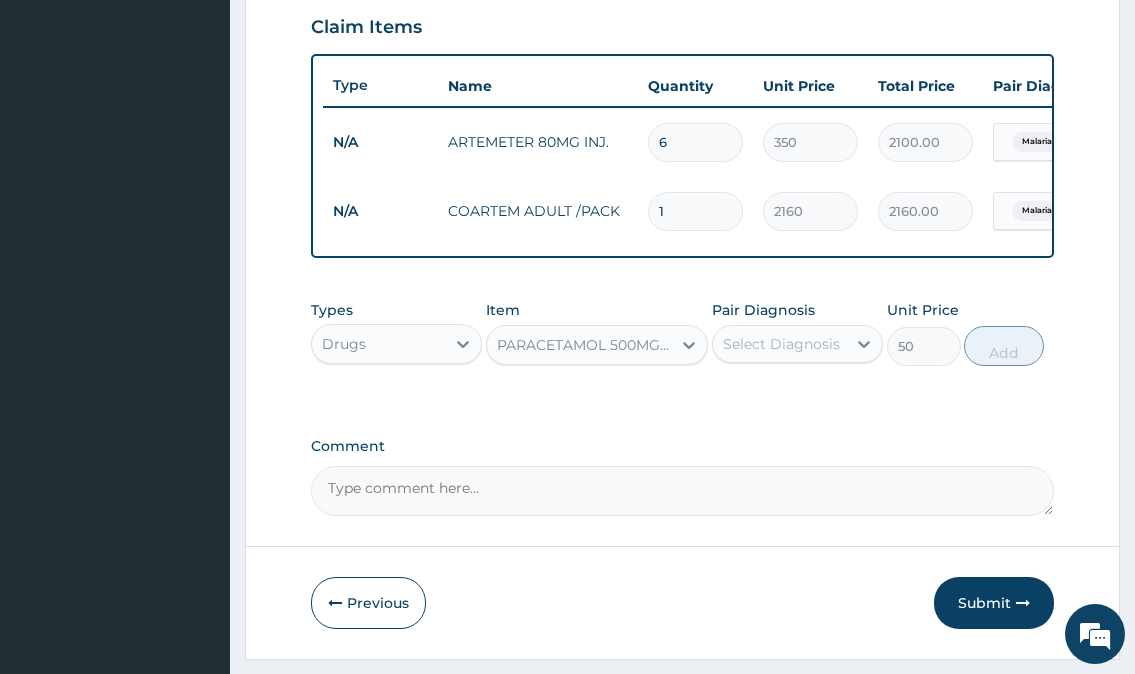 click on "Select Diagnosis" at bounding box center [781, 344] 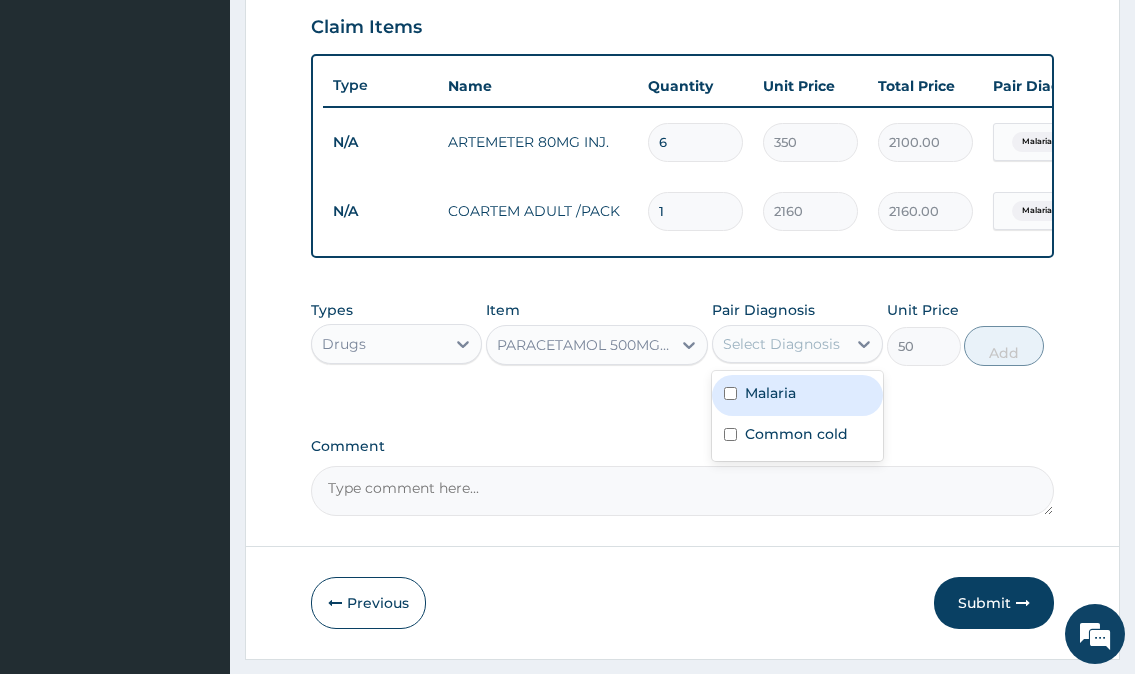 click on "Malaria" at bounding box center [770, 393] 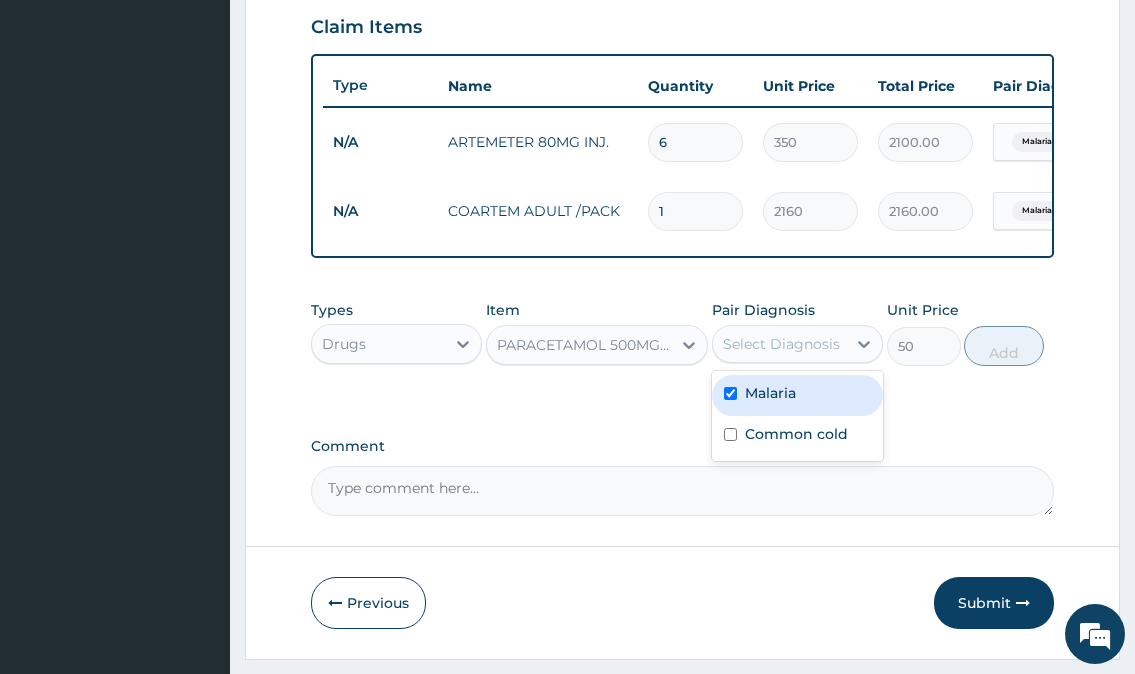 checkbox on "true" 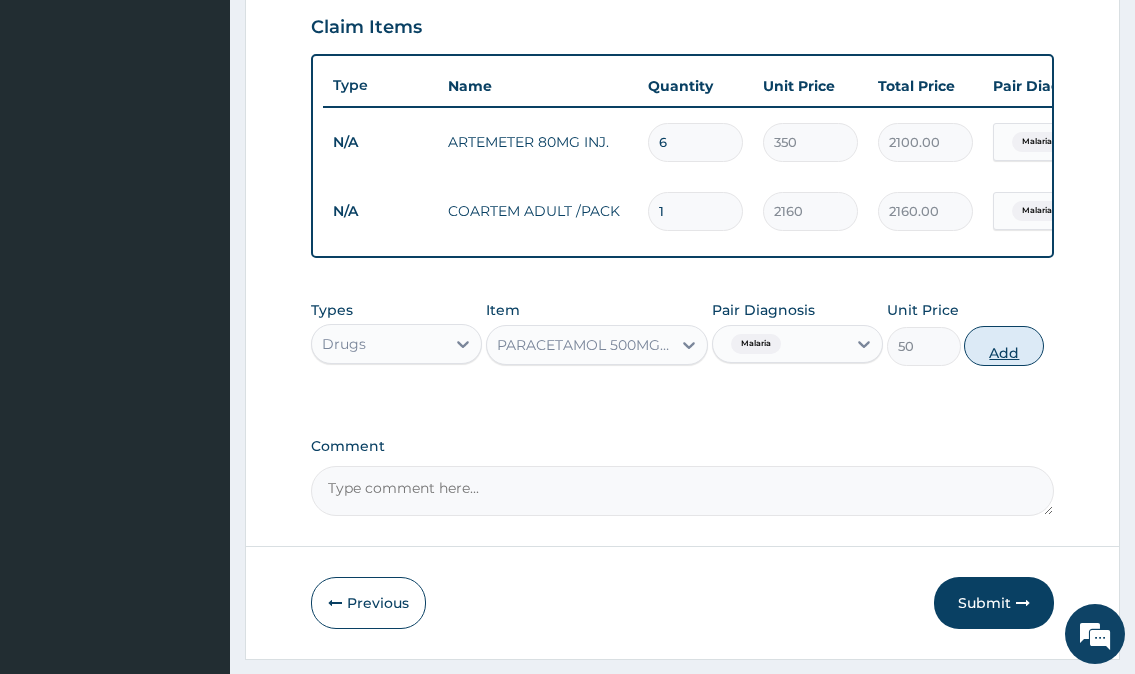 click on "Add" at bounding box center (1004, 346) 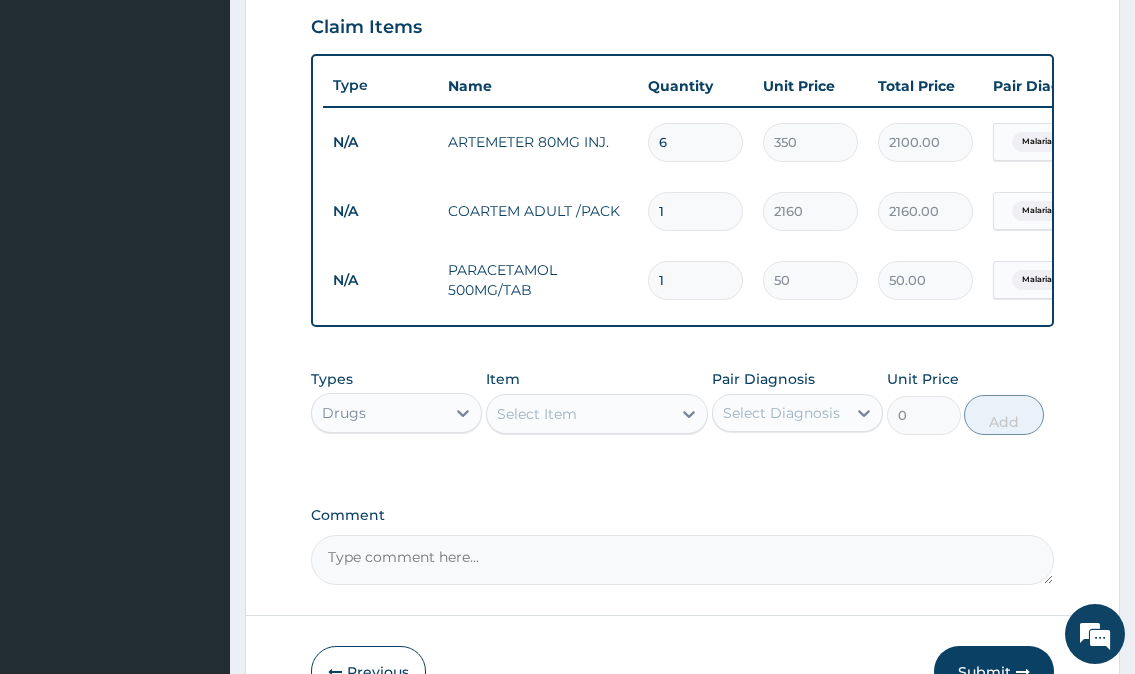 type on "18" 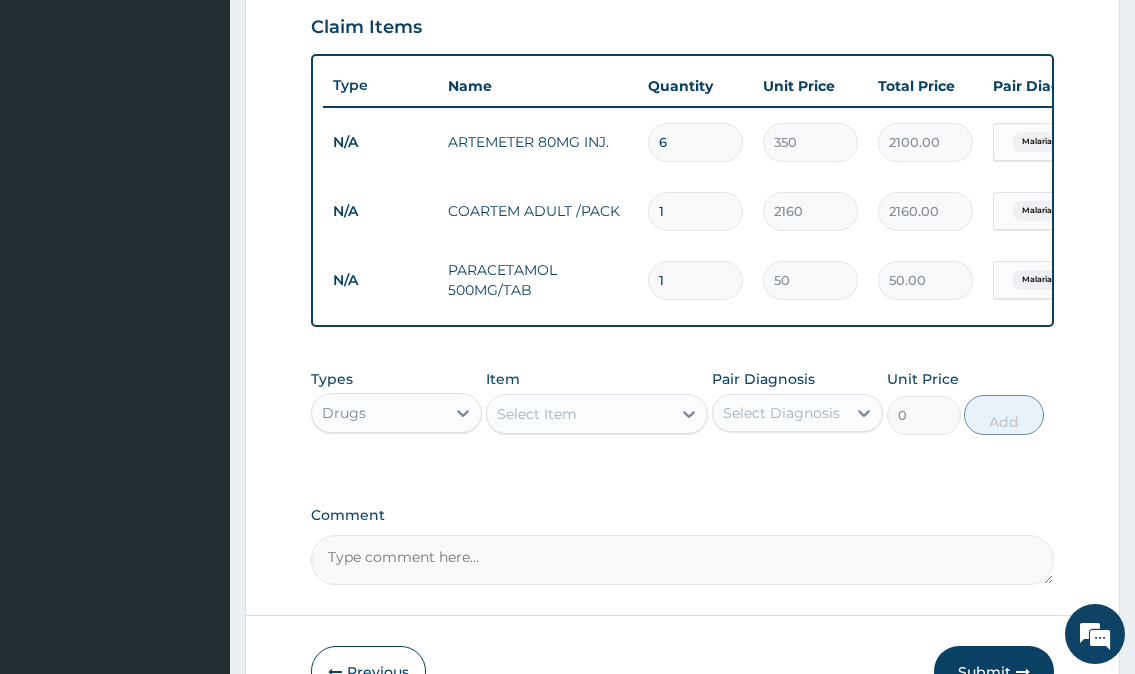 type on "900.00" 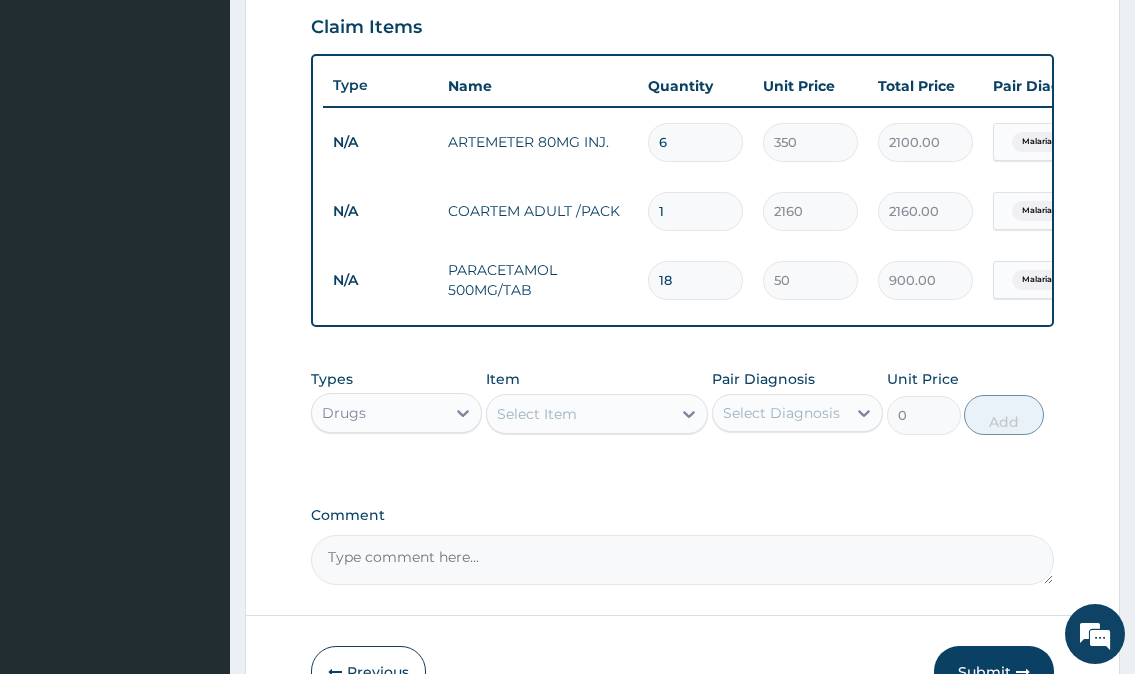 type on "18" 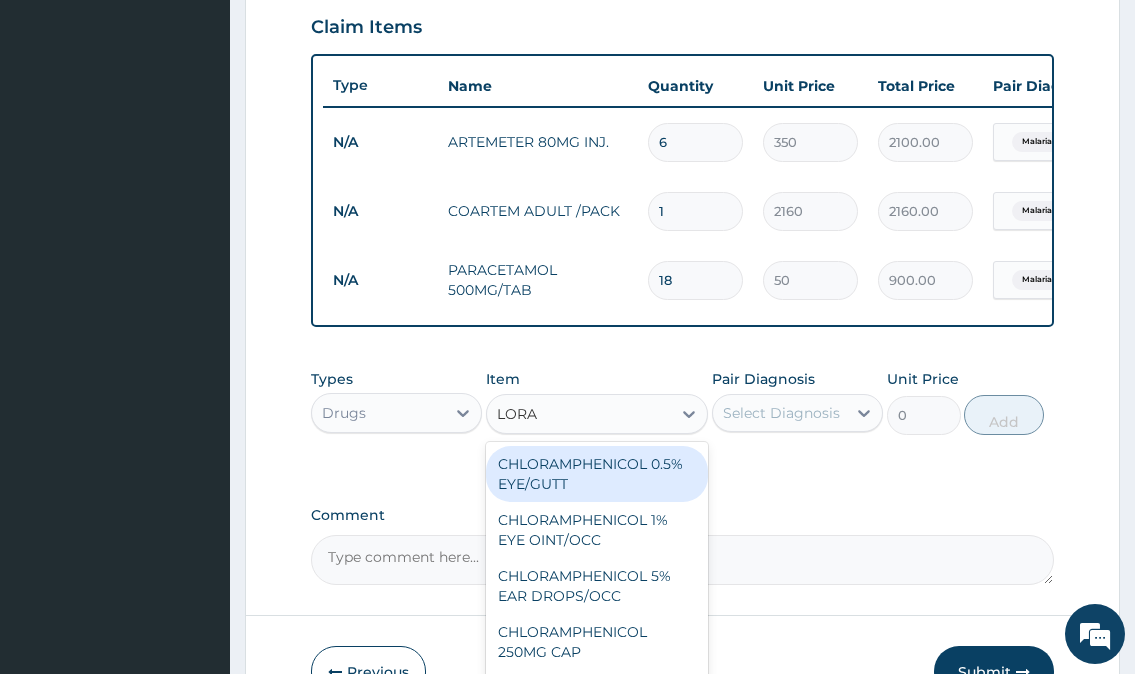 type on "LORAT" 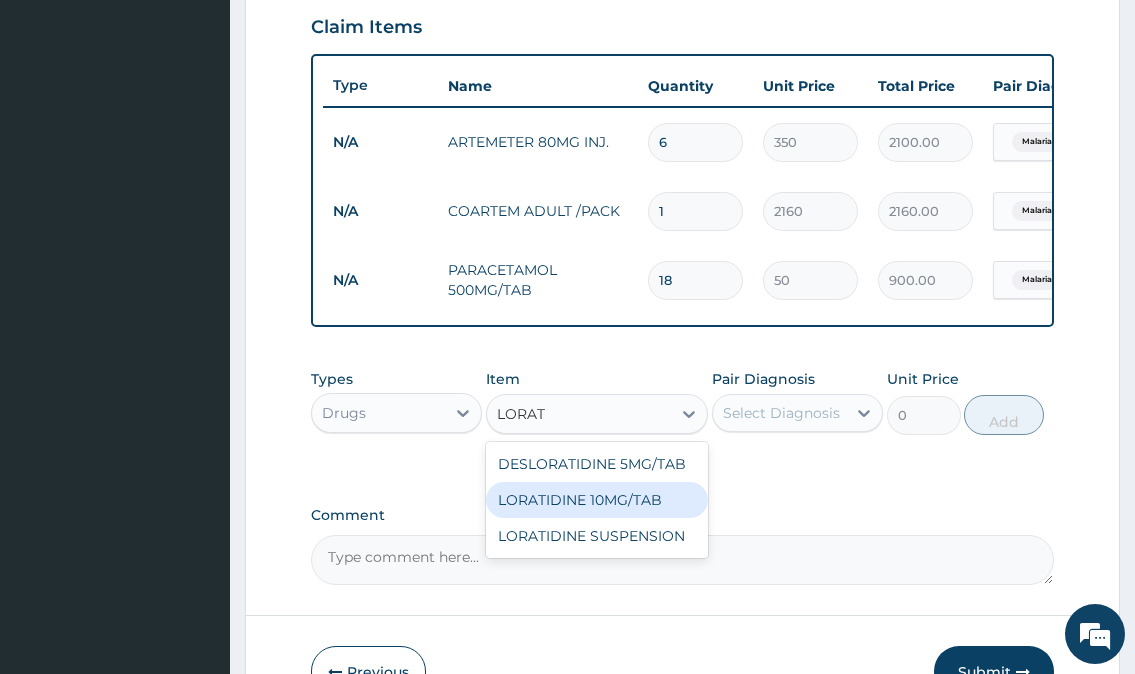 click on "LORATIDINE 10MG/TAB" at bounding box center [597, 500] 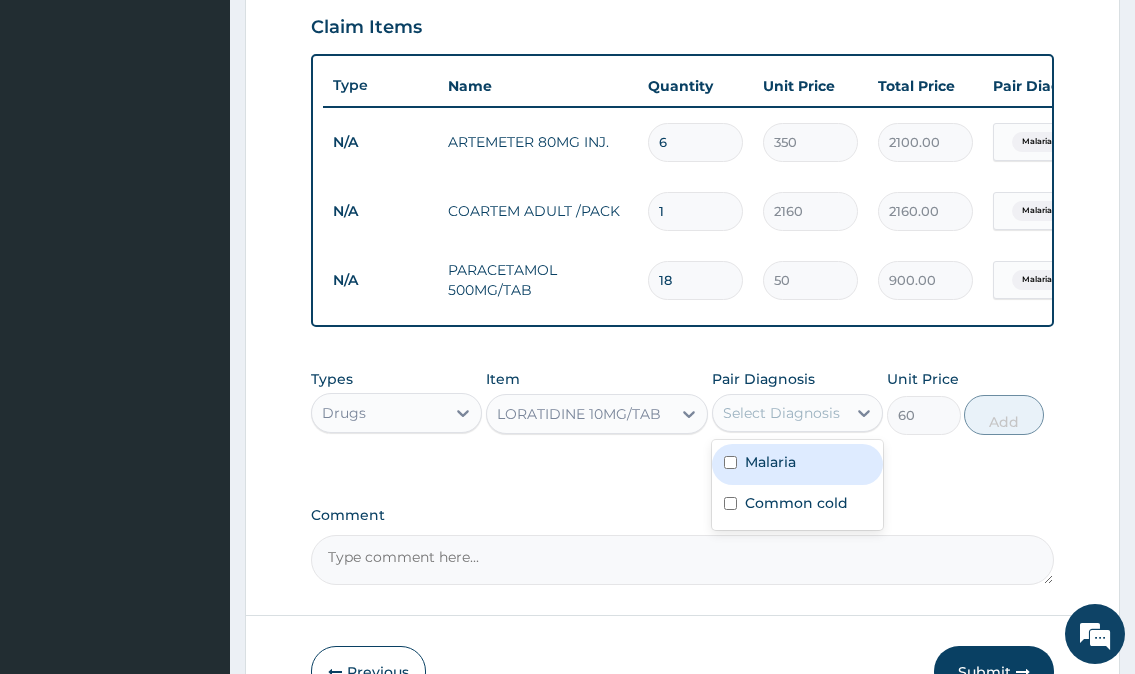 click on "Select Diagnosis" at bounding box center [781, 413] 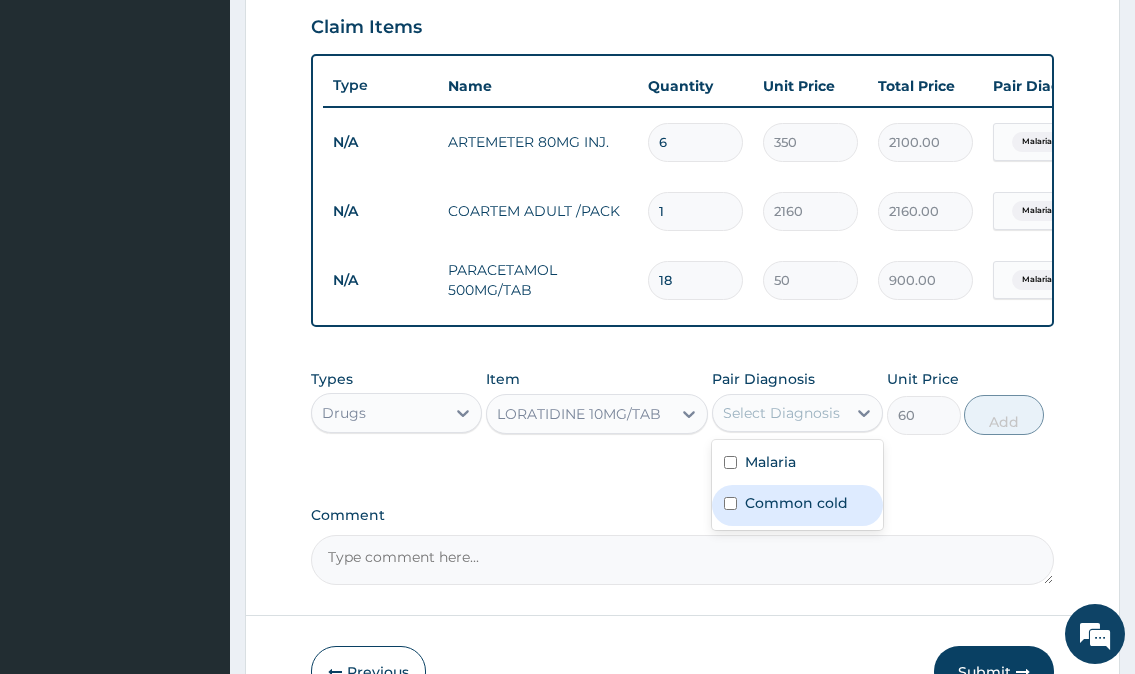 click on "Common cold" at bounding box center [796, 503] 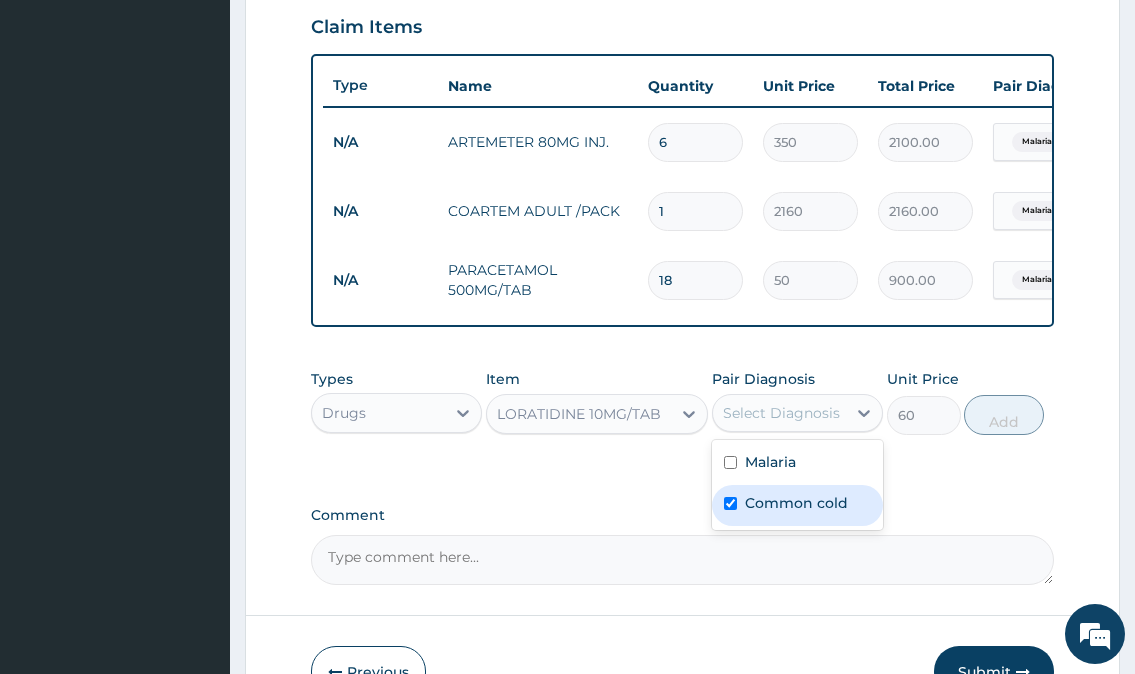 checkbox on "true" 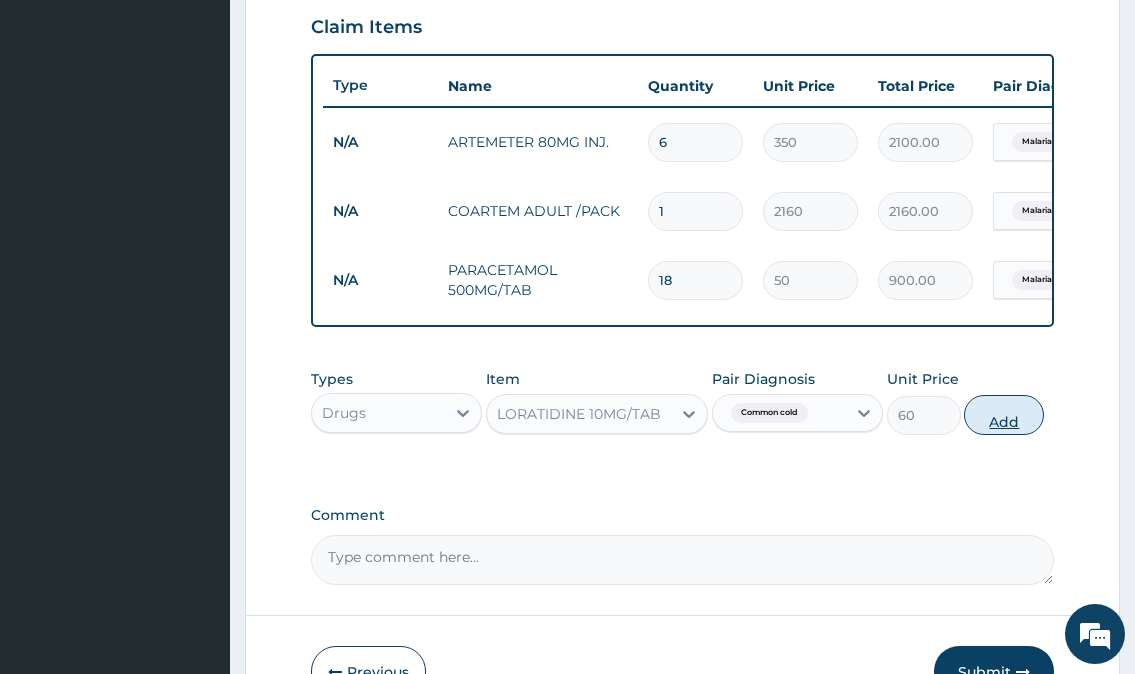 click on "Add" at bounding box center (1004, 415) 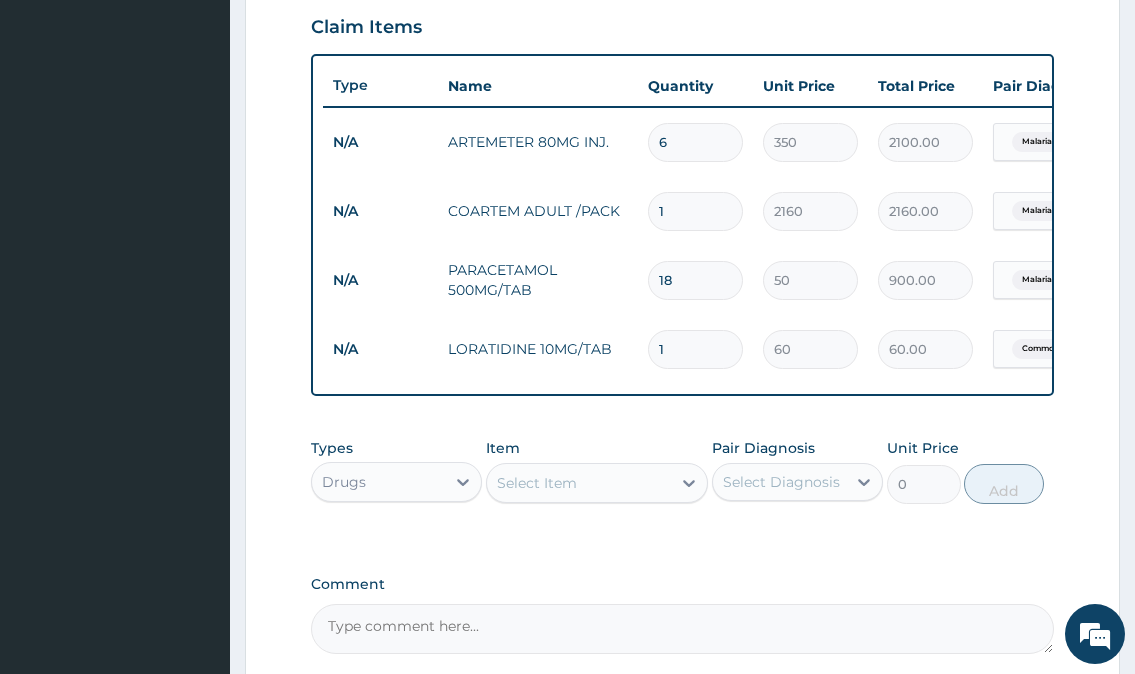type on "10" 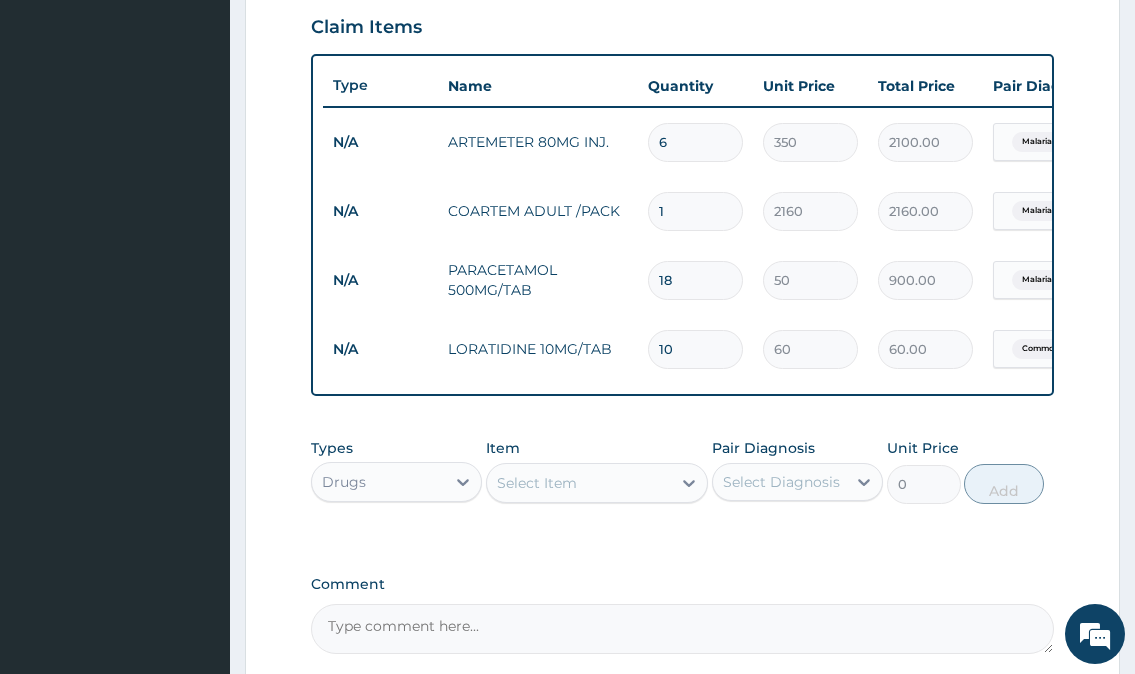 type on "600.00" 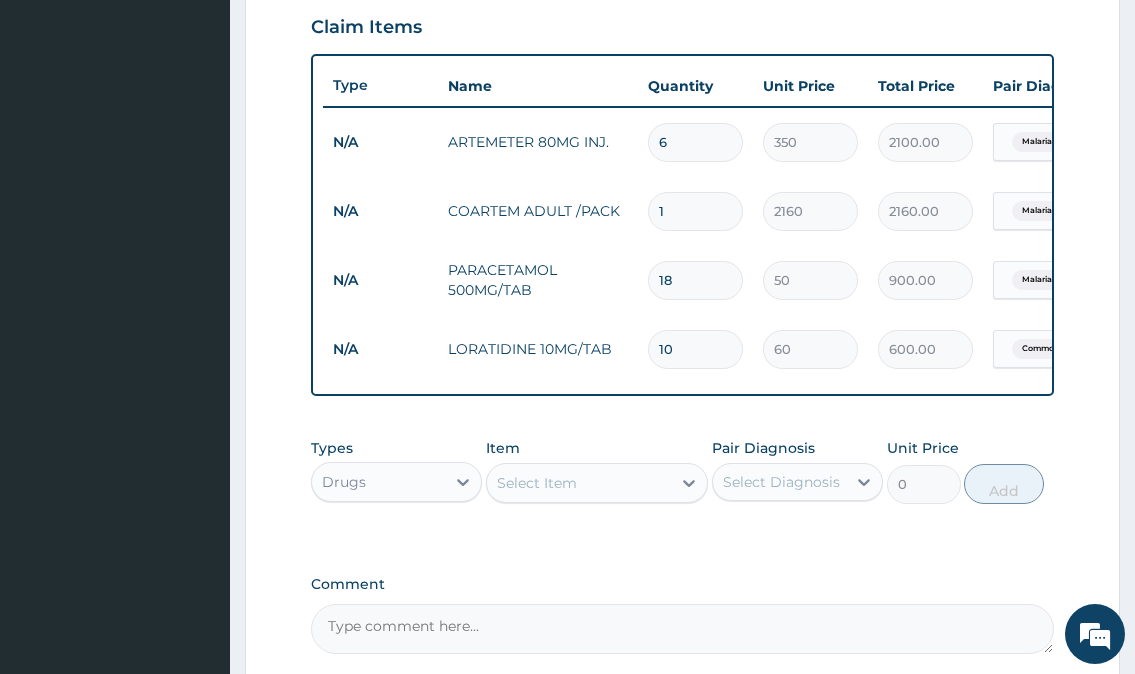 type on "10" 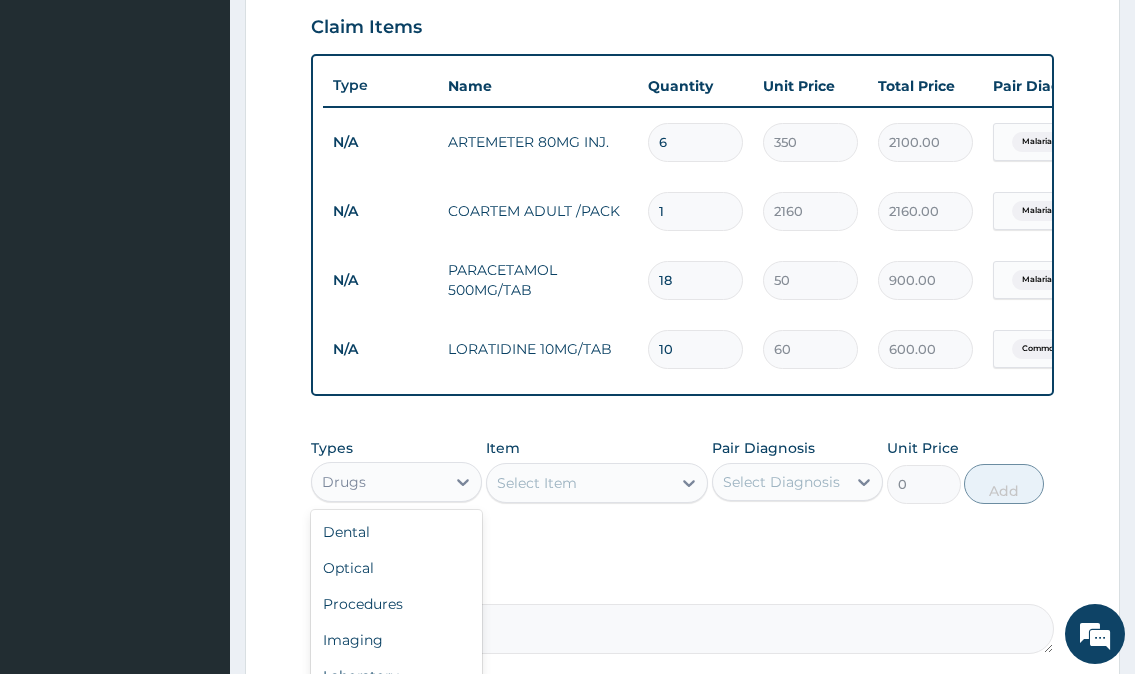 click on "Drugs" at bounding box center [378, 482] 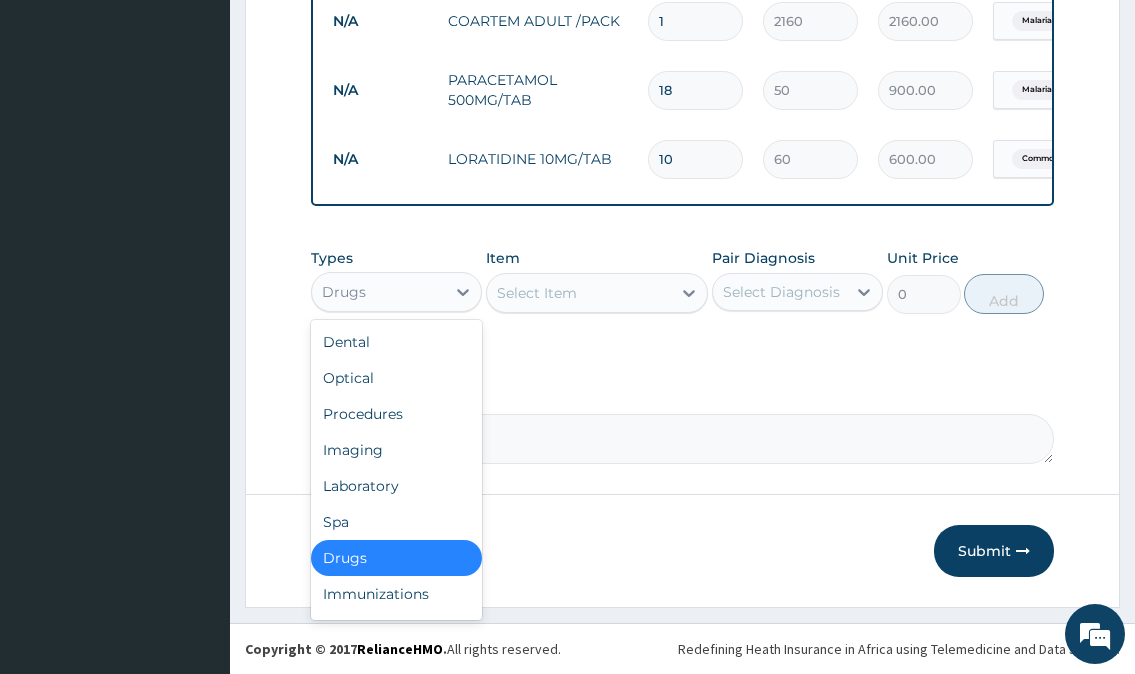 scroll, scrollTop: 897, scrollLeft: 0, axis: vertical 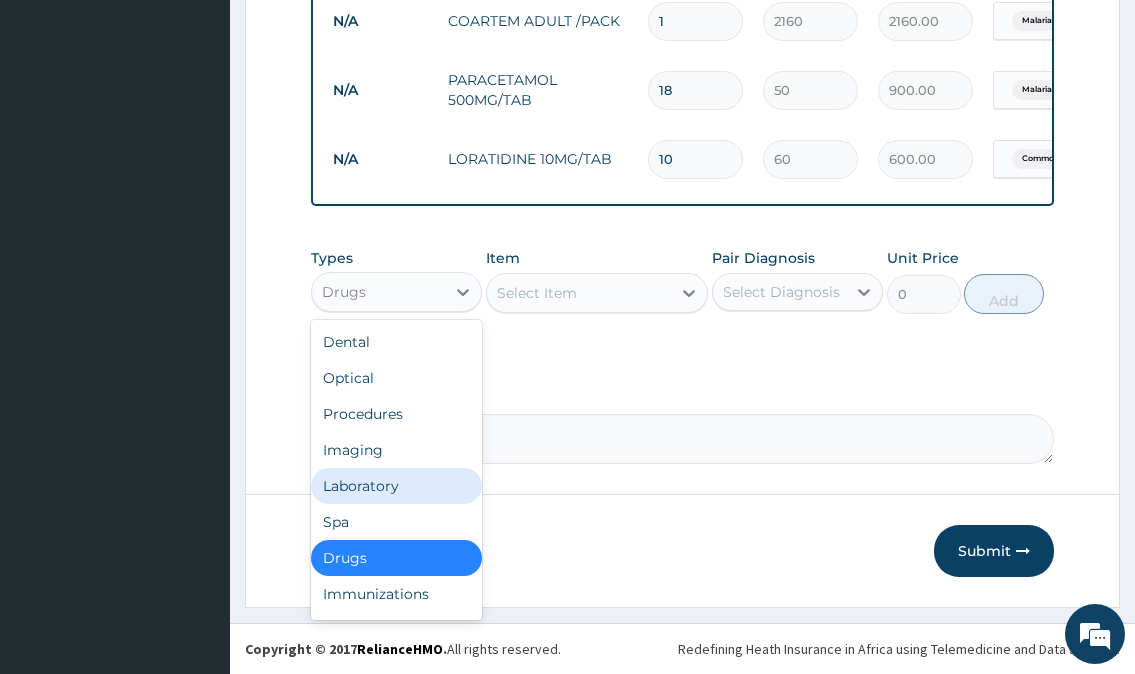 click on "Laboratory" at bounding box center (396, 486) 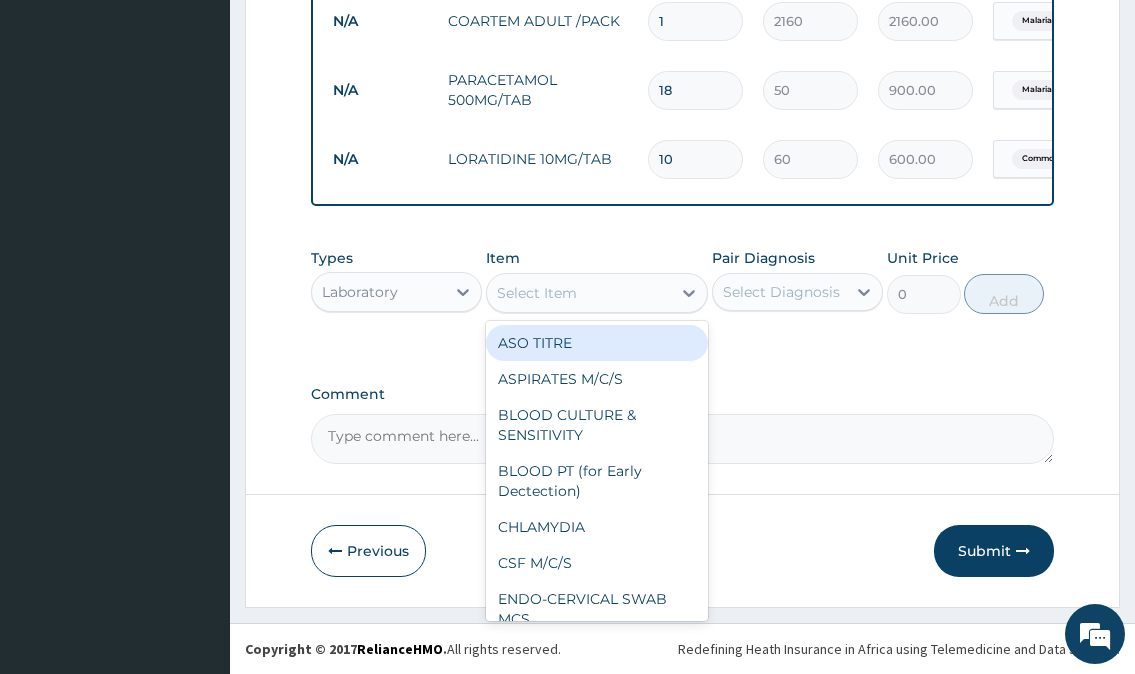 click on "Select Item" at bounding box center [579, 293] 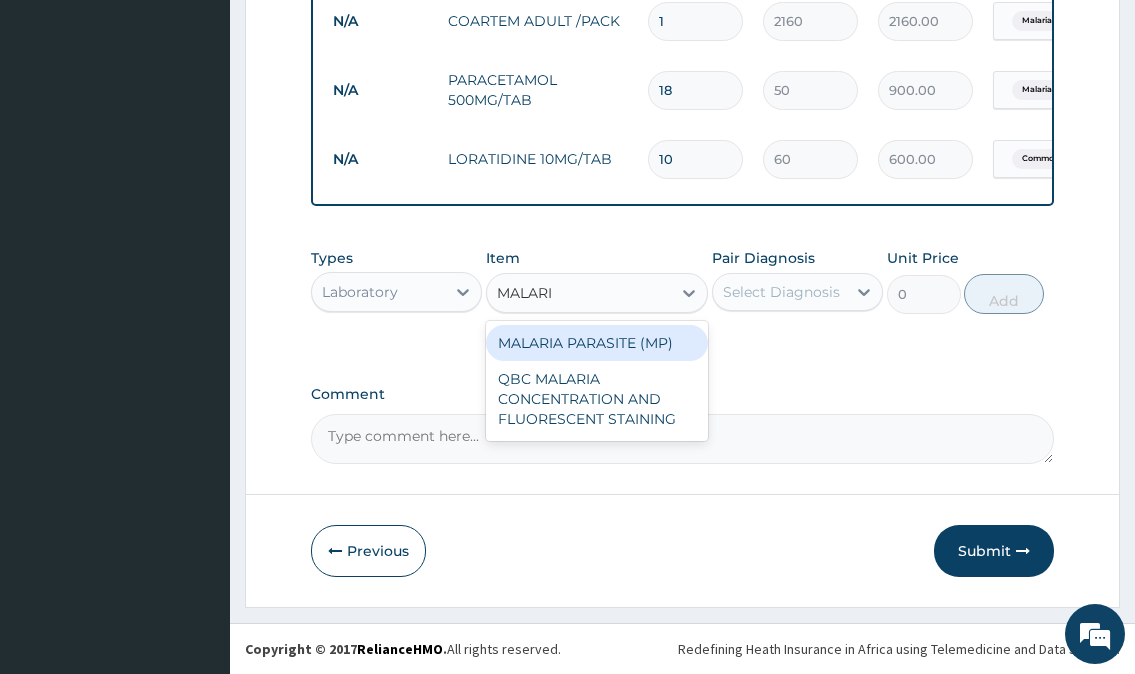 type on "MALARIA" 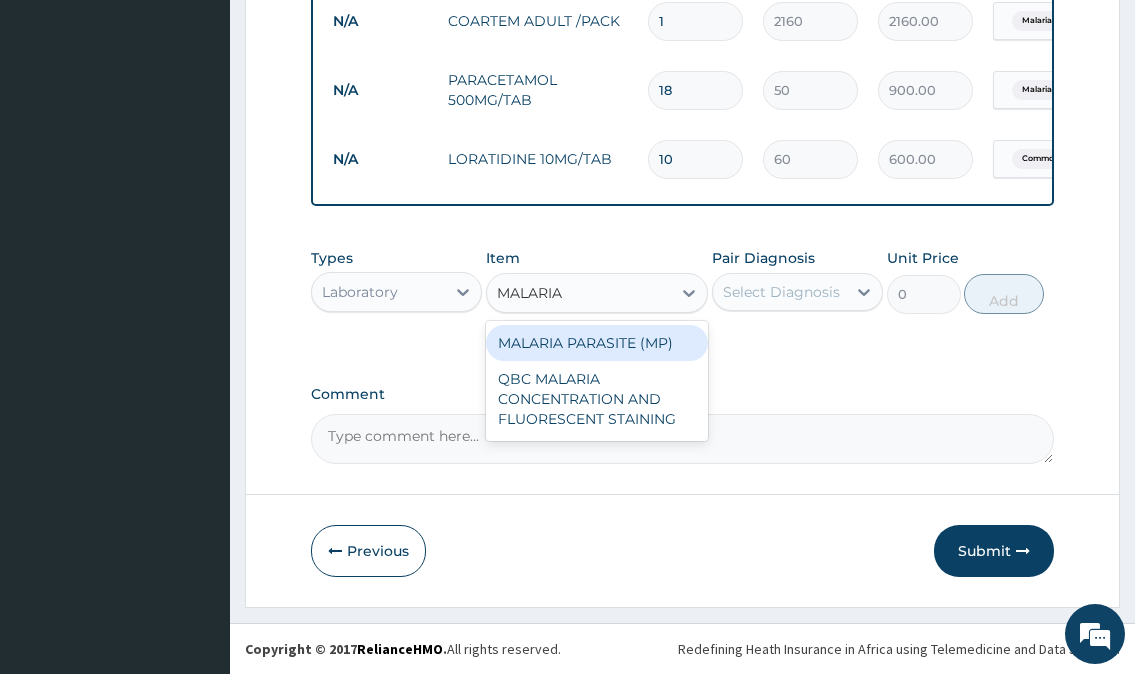 click on "MALARIA PARASITE (MP)" at bounding box center [597, 343] 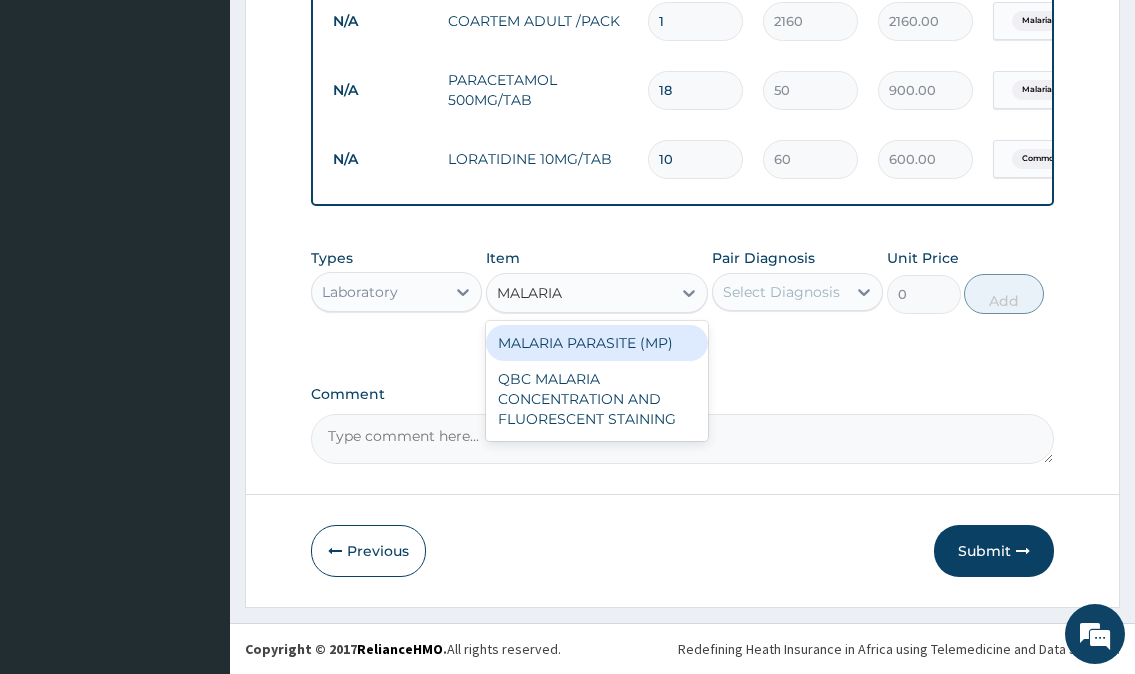 type 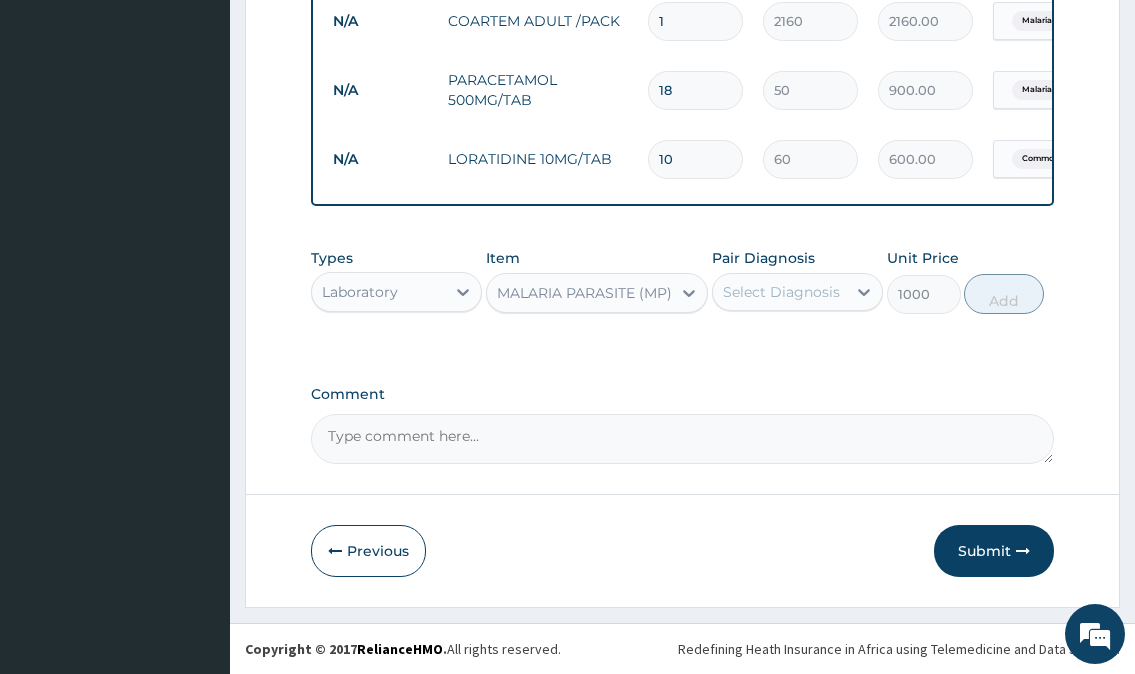 click on "Select Diagnosis" at bounding box center (779, 292) 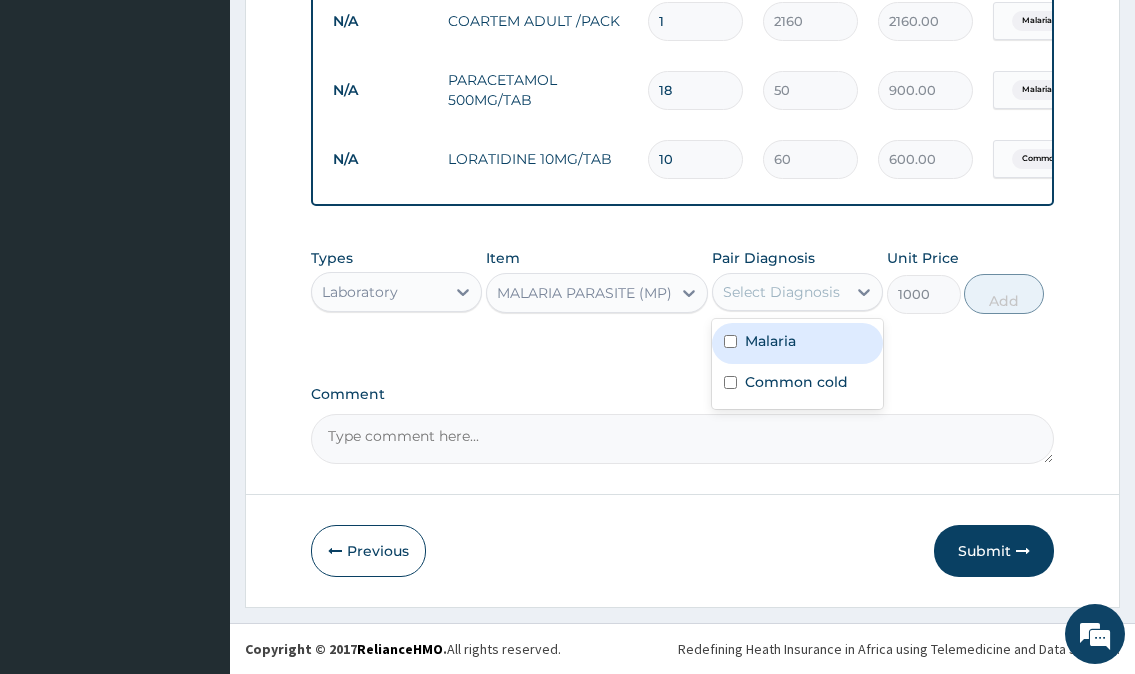 click on "Malaria" at bounding box center [797, 343] 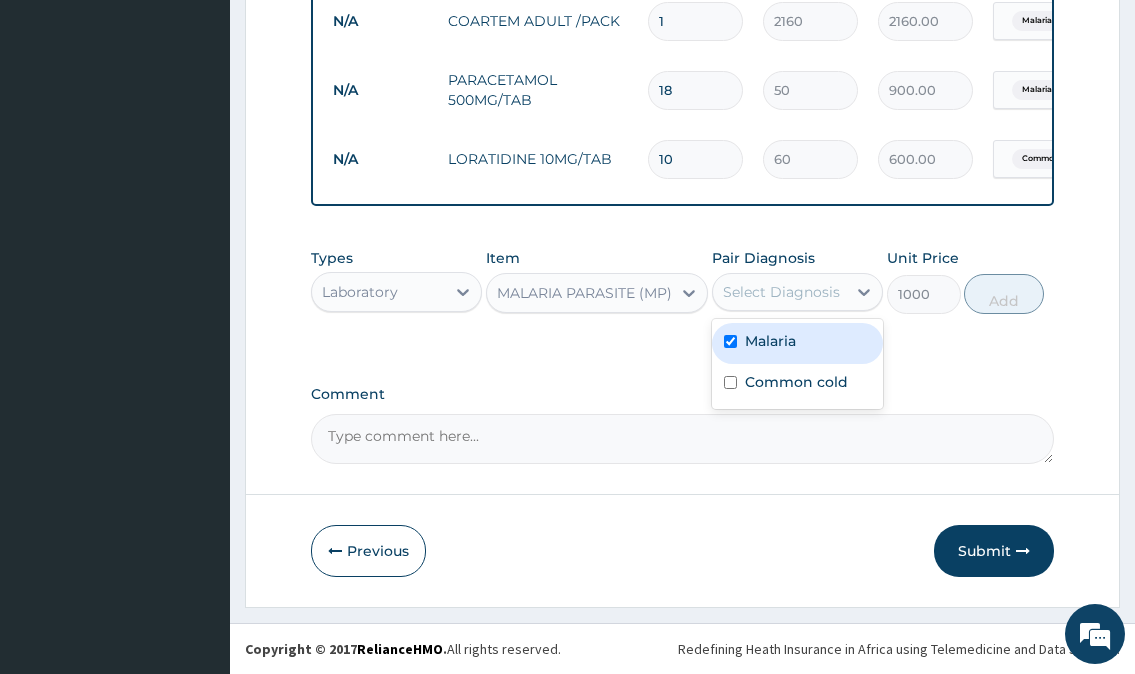 checkbox on "true" 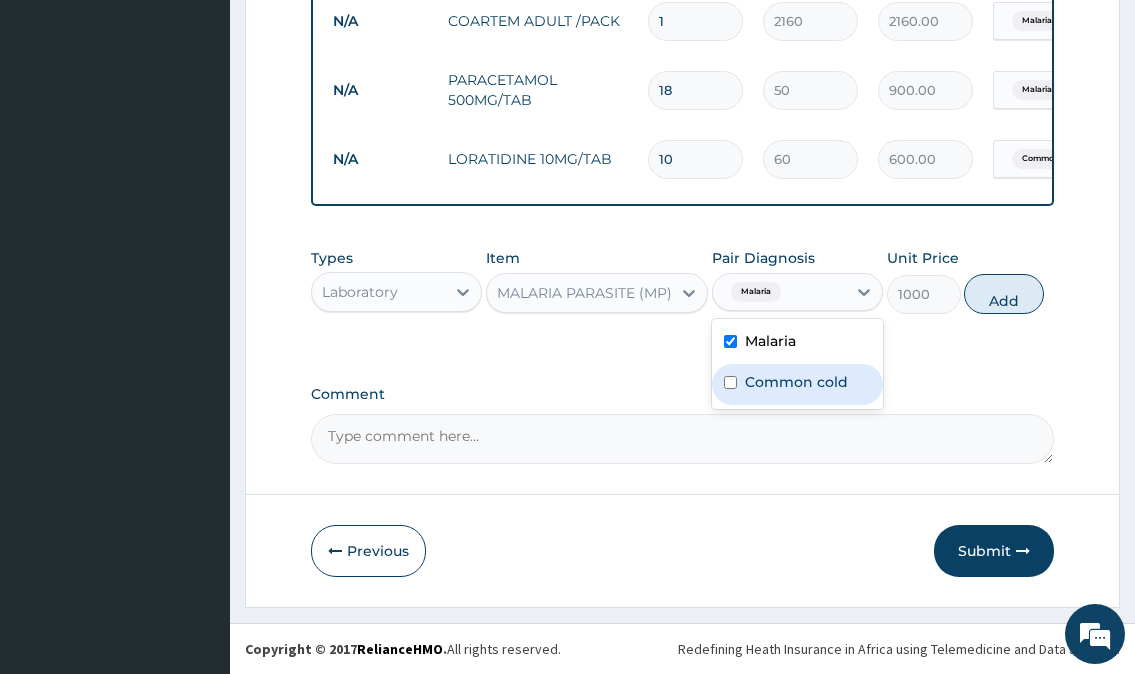 drag, startPoint x: 810, startPoint y: 382, endPoint x: 840, endPoint y: 383, distance: 30.016663 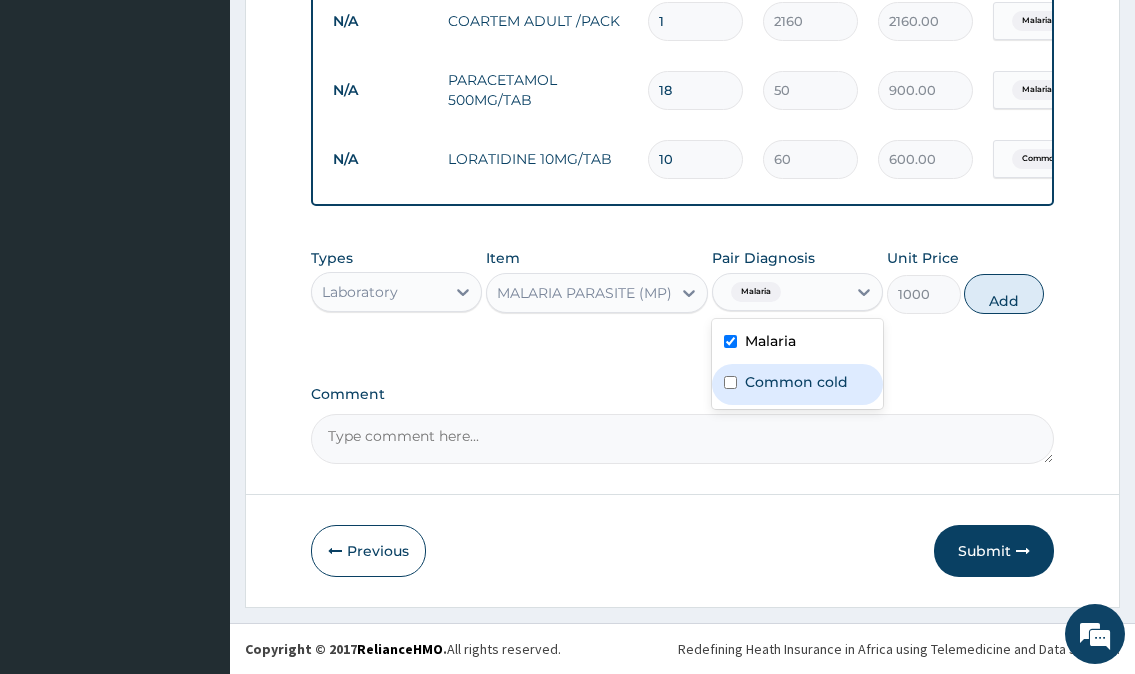 click on "Common cold" at bounding box center (796, 382) 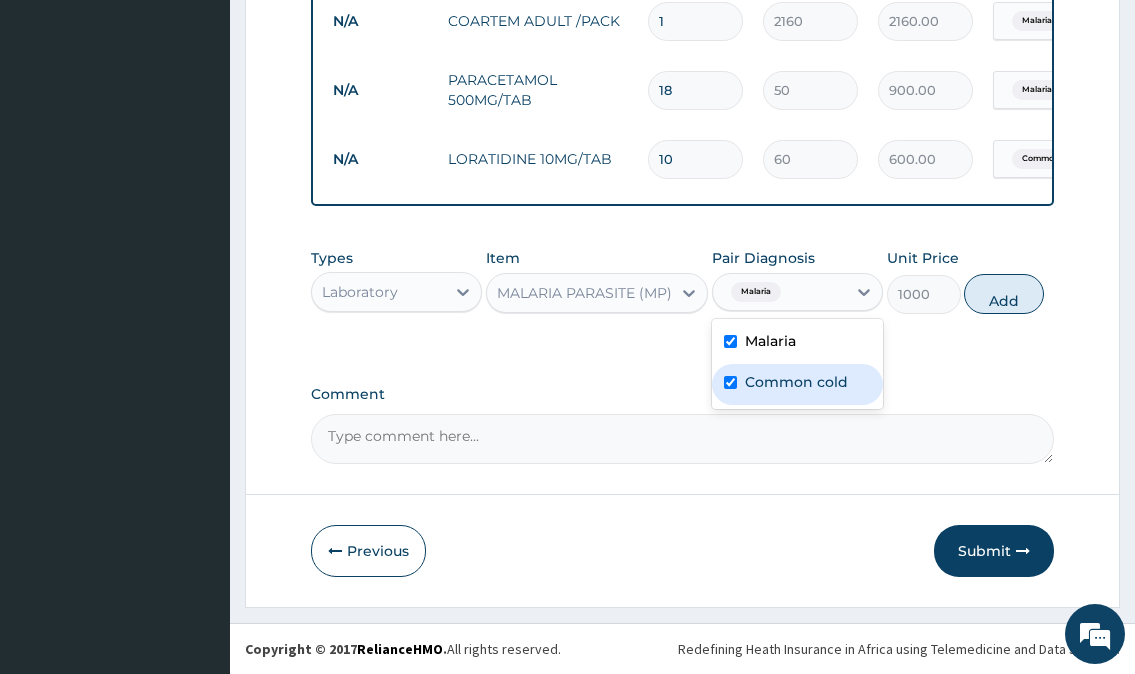 checkbox on "true" 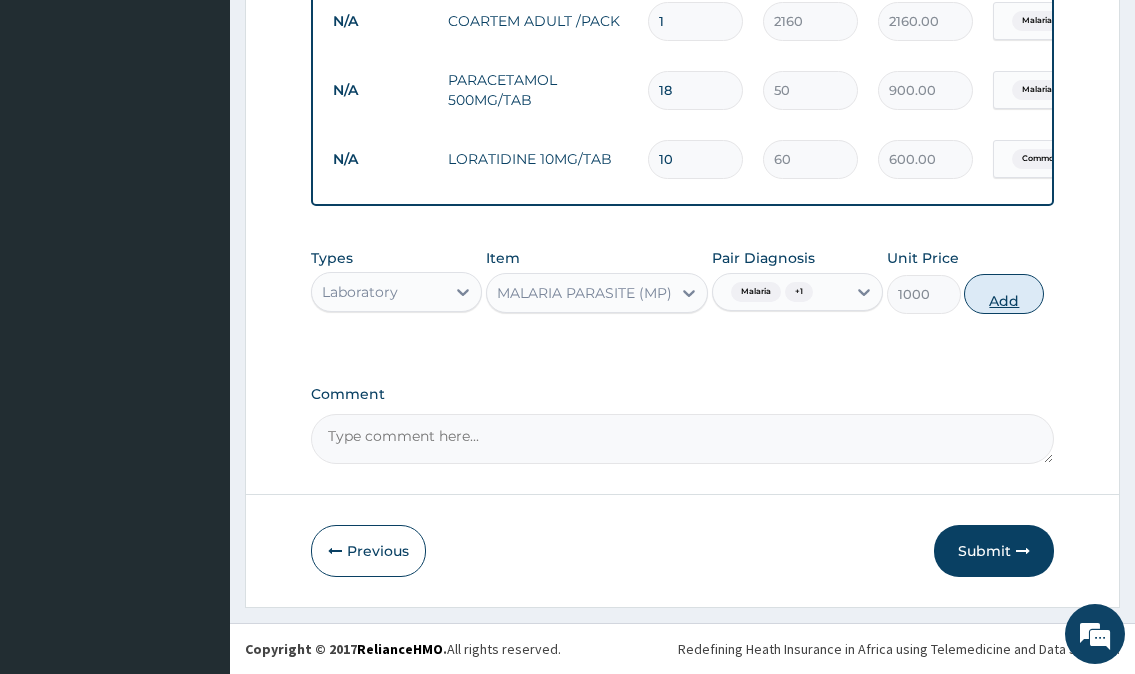 click on "Add" at bounding box center (1004, 294) 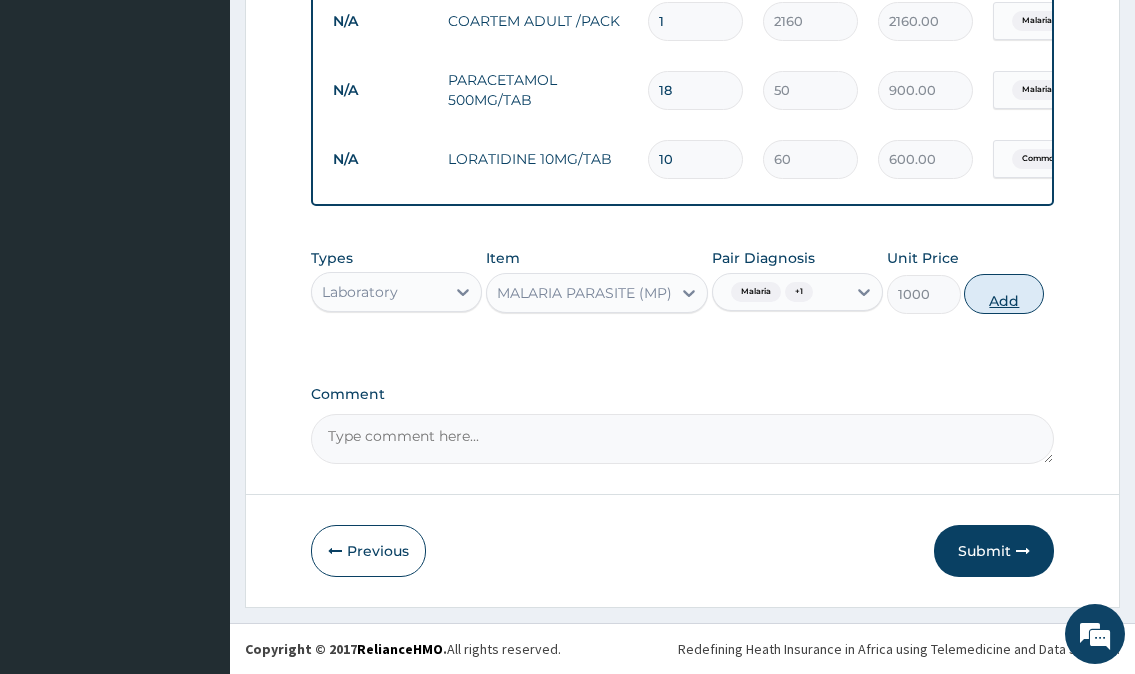 type on "0" 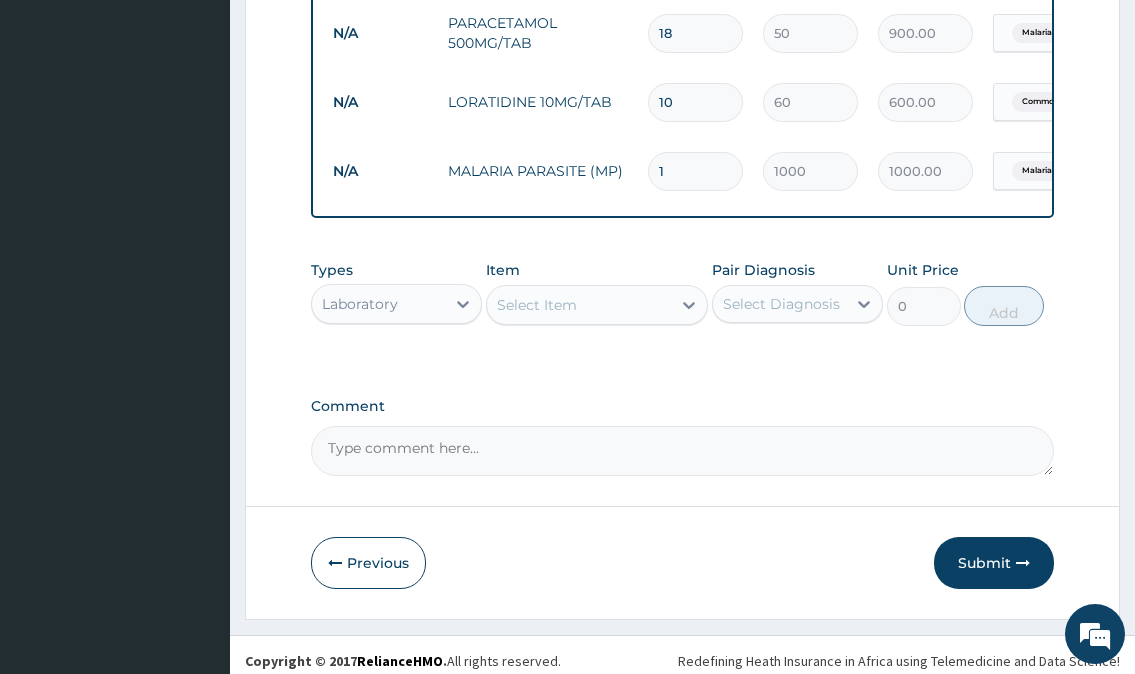 scroll, scrollTop: 966, scrollLeft: 0, axis: vertical 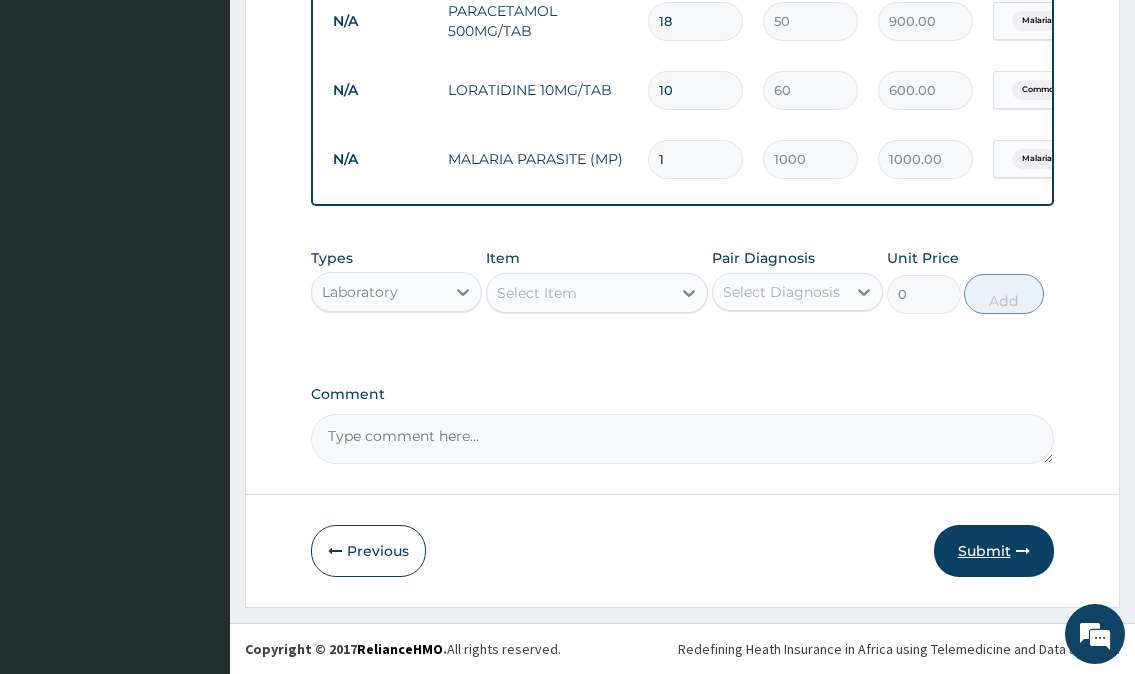 click on "Submit" at bounding box center [994, 551] 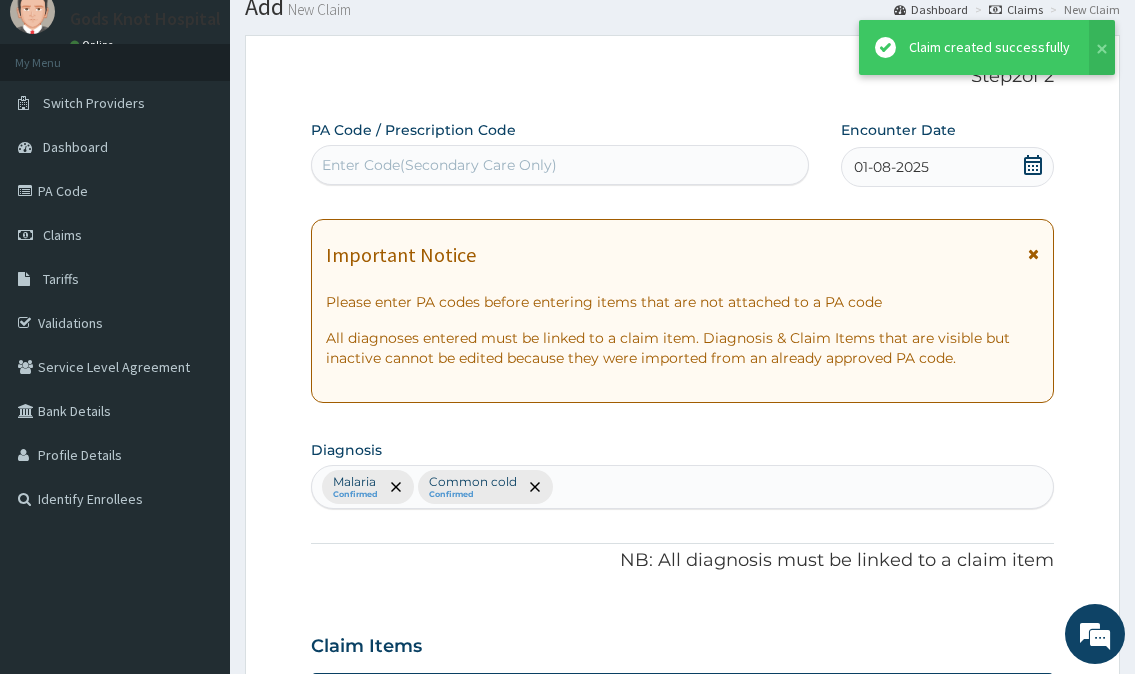 scroll, scrollTop: 966, scrollLeft: 0, axis: vertical 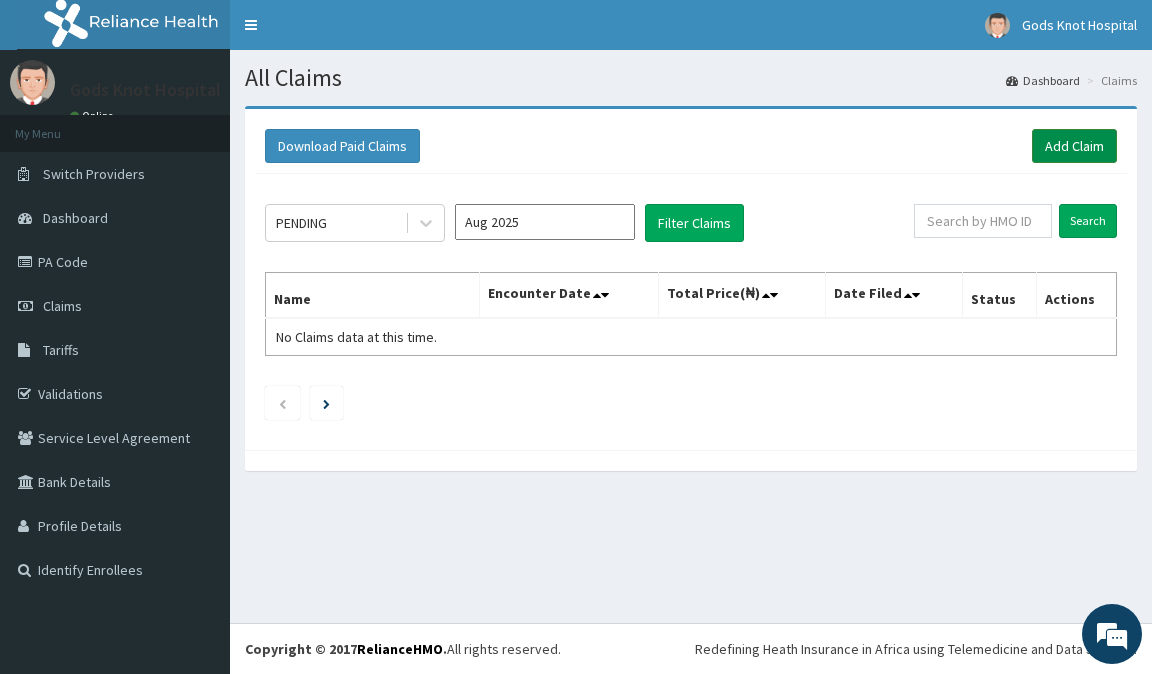 click on "Add Claim" at bounding box center [1074, 146] 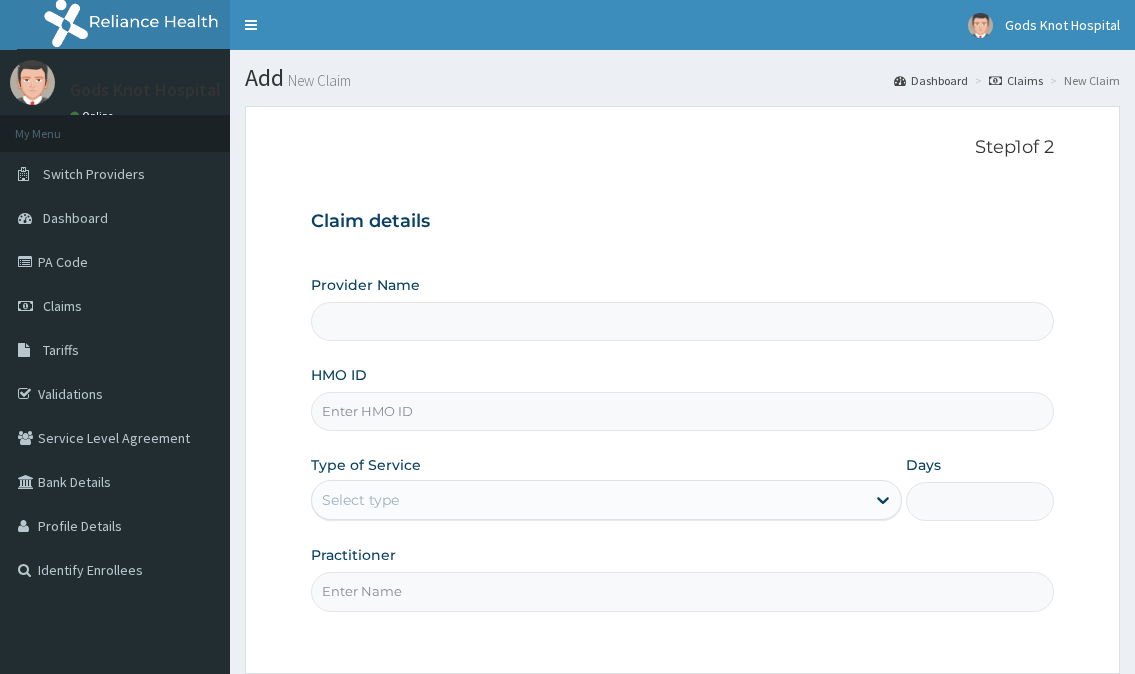 click on "HMO ID" at bounding box center [682, 411] 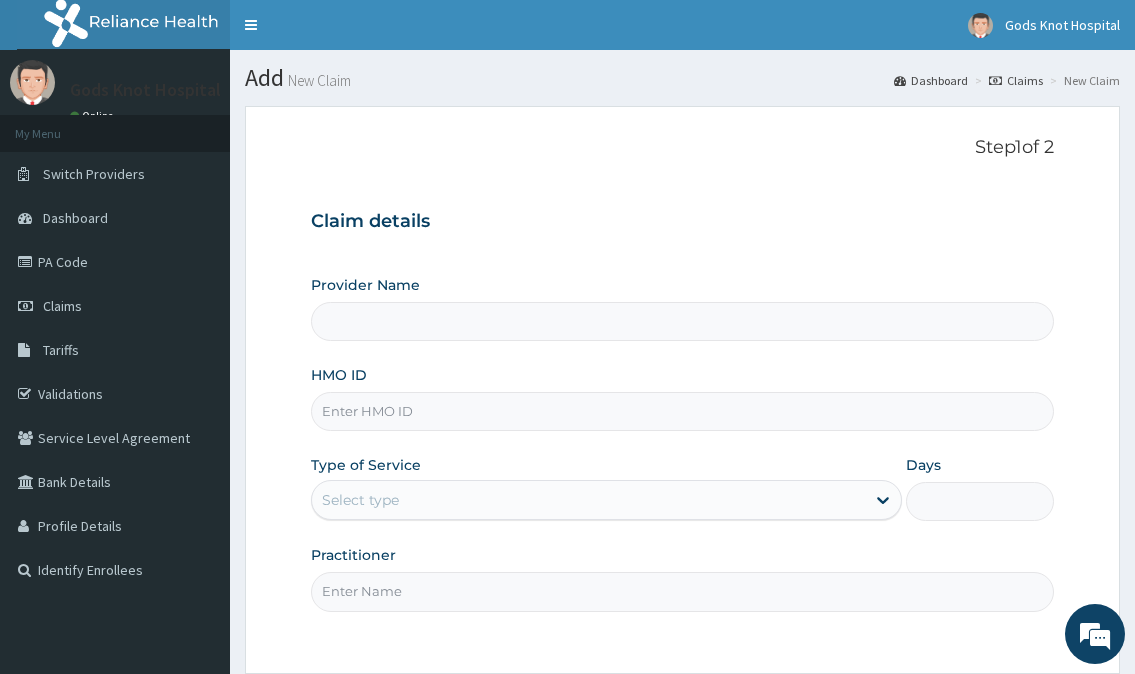 scroll, scrollTop: 0, scrollLeft: 0, axis: both 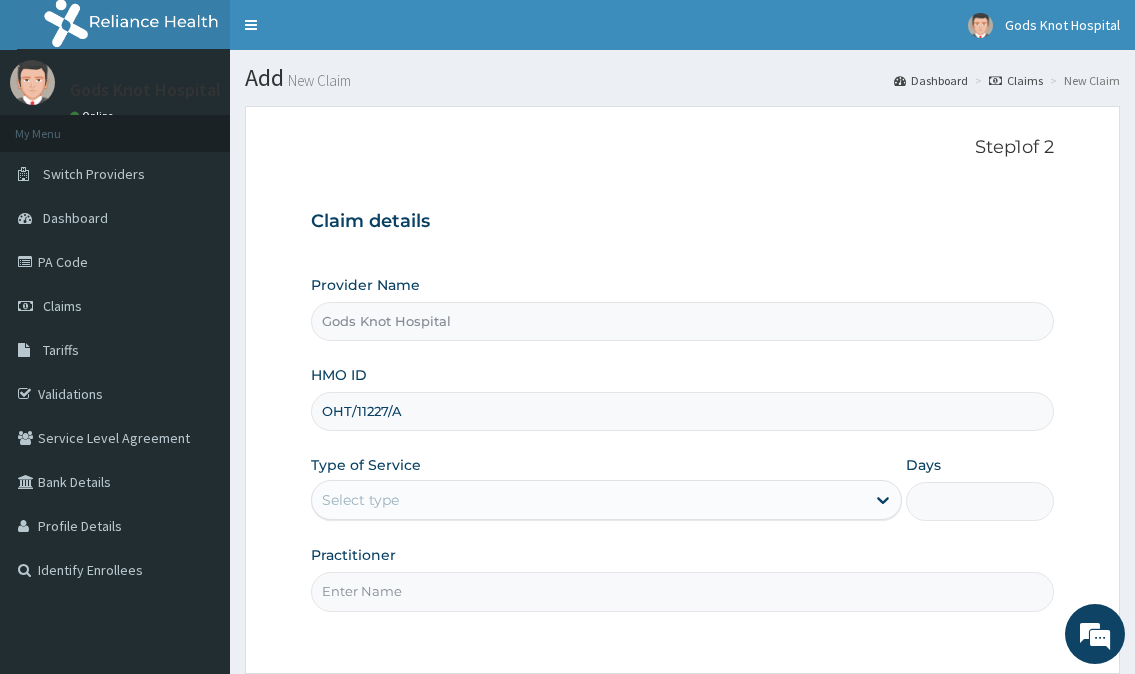 type on "OHT/11227/A" 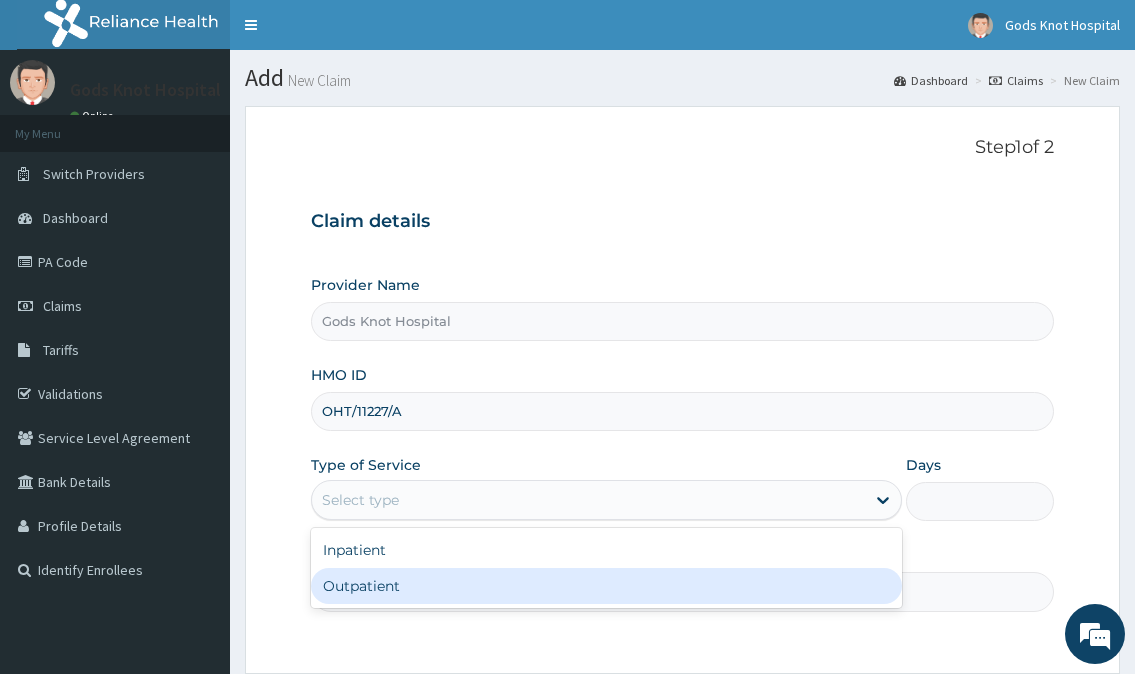 click on "Outpatient" at bounding box center (606, 586) 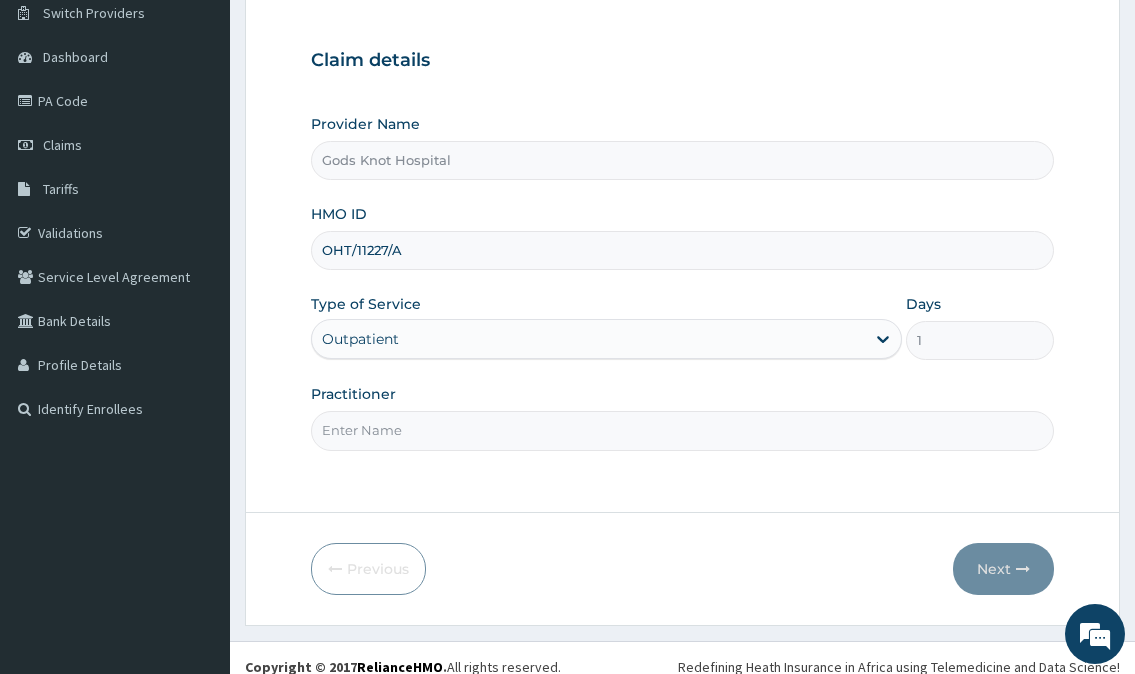 scroll, scrollTop: 179, scrollLeft: 0, axis: vertical 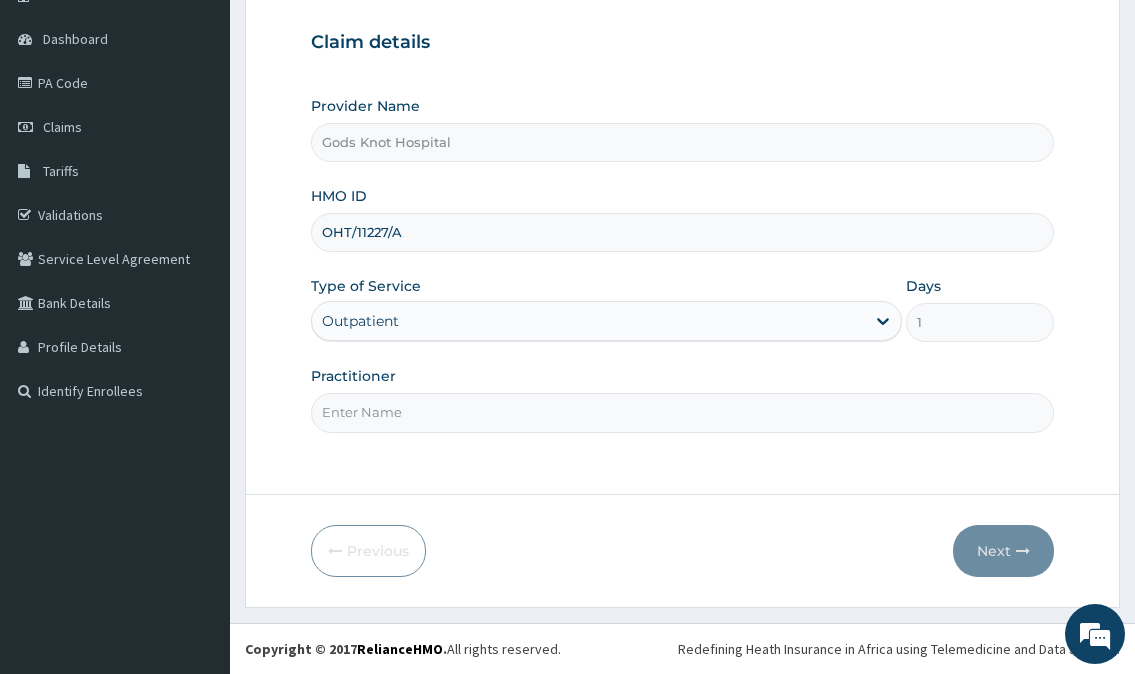 click on "Practitioner" at bounding box center [682, 412] 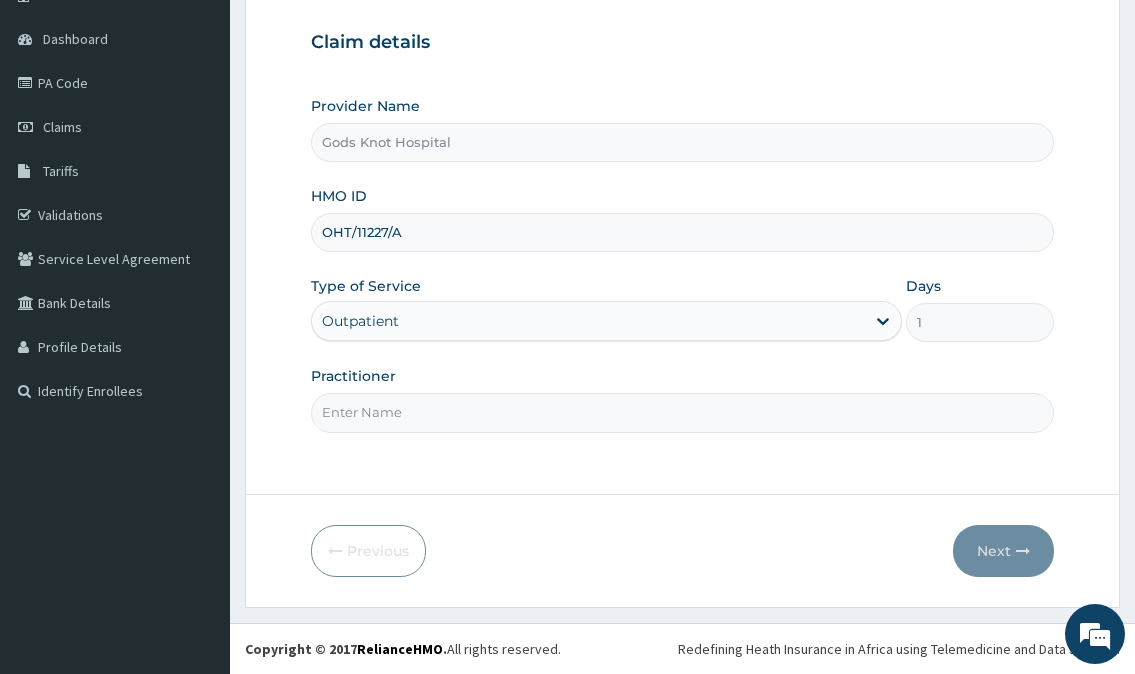type on "DR.NKOR" 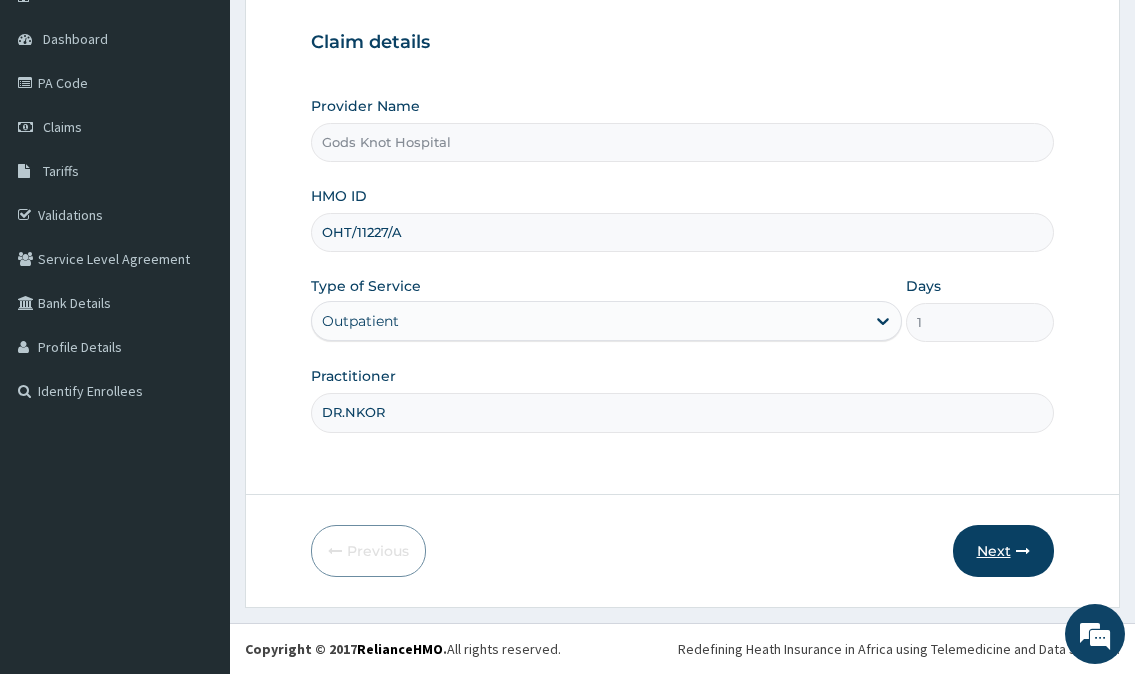 click at bounding box center [1023, 551] 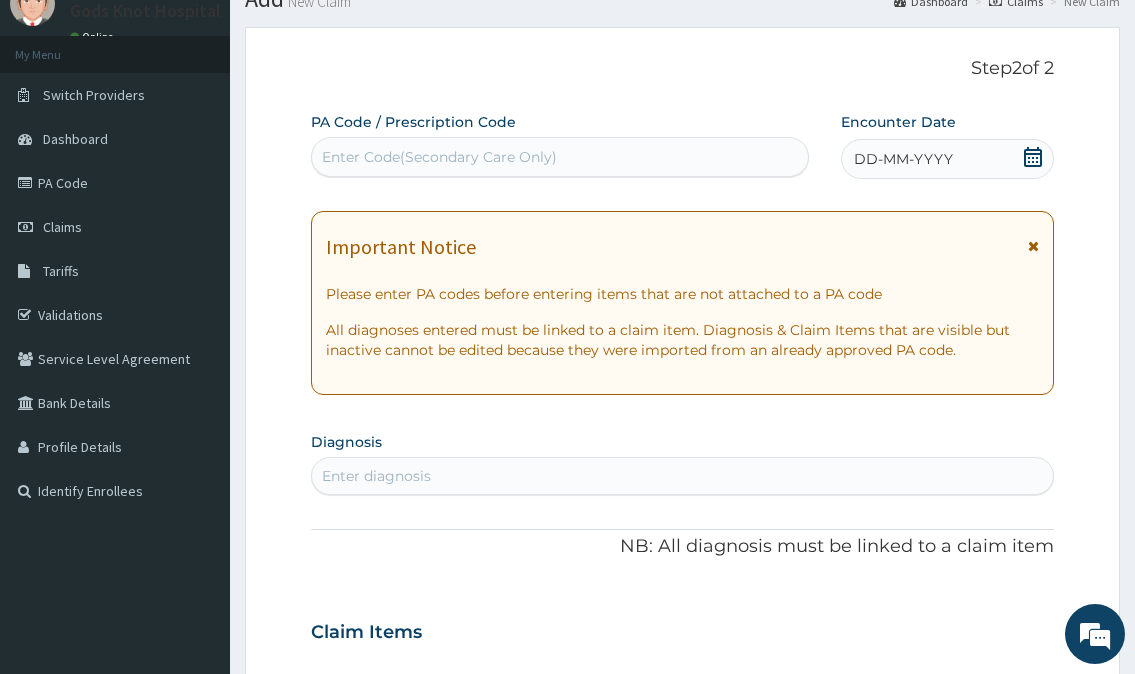 scroll, scrollTop: 0, scrollLeft: 0, axis: both 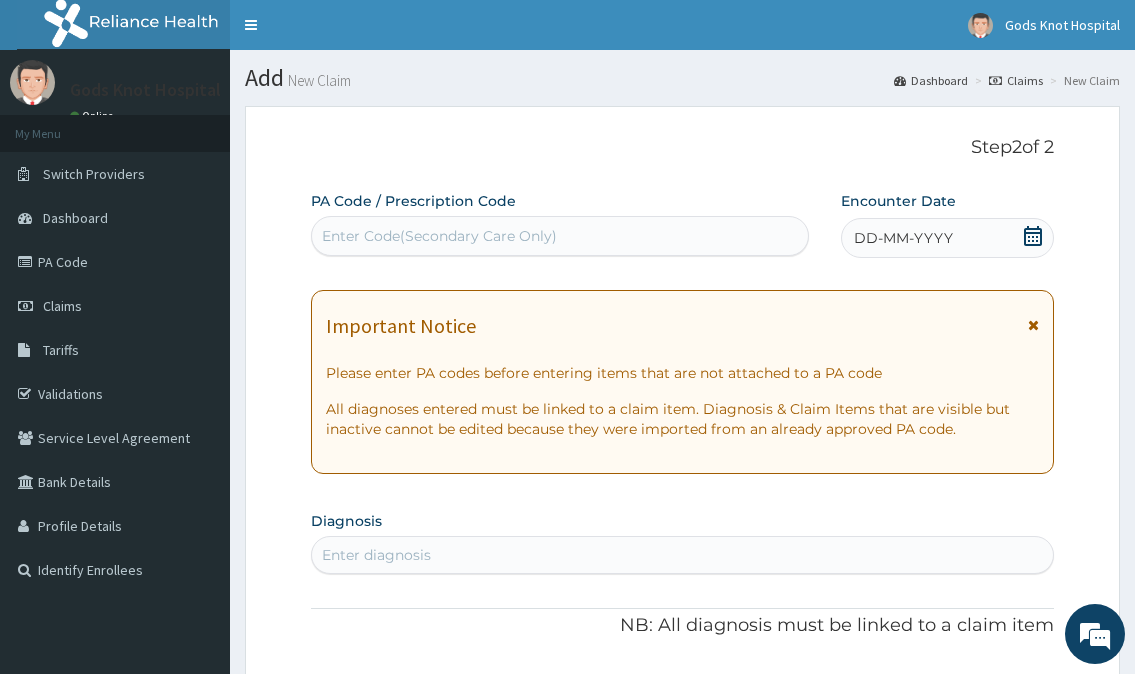 click 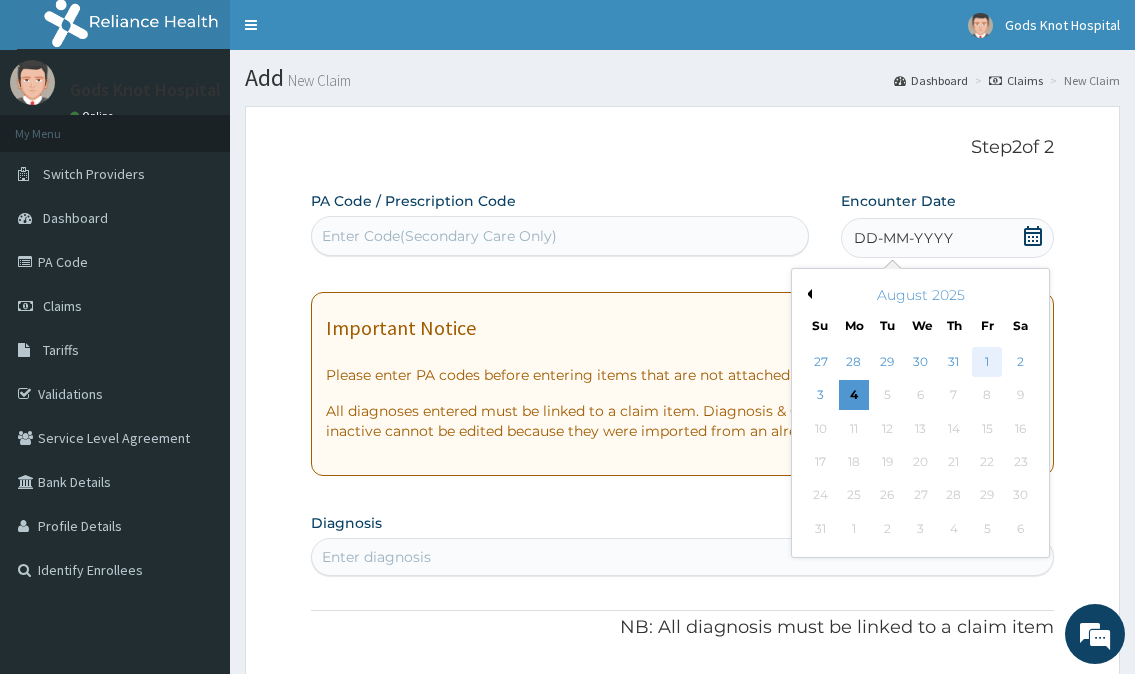 click on "1" at bounding box center [987, 362] 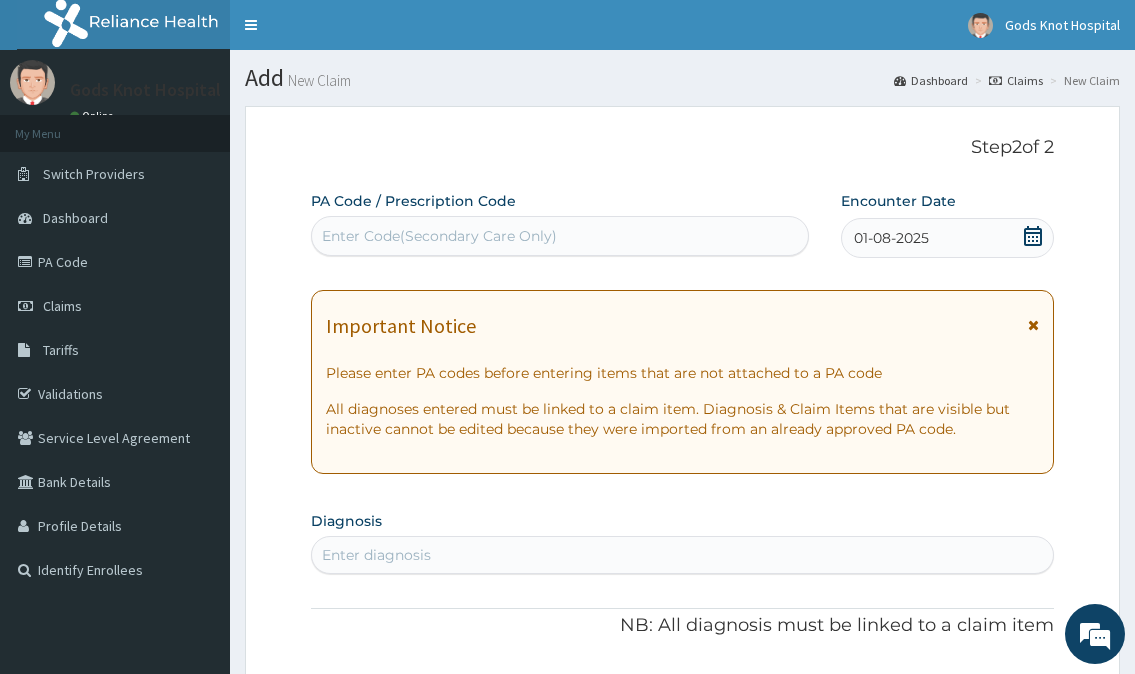 click on "Enter diagnosis" at bounding box center [682, 555] 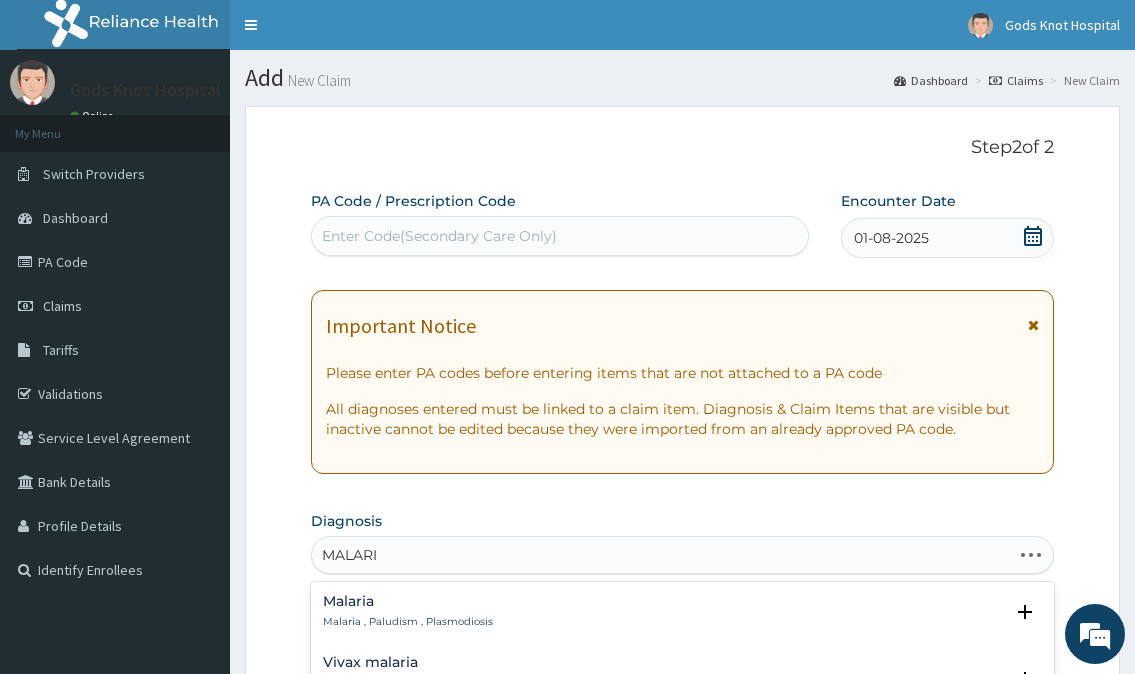 type on "MALARIA" 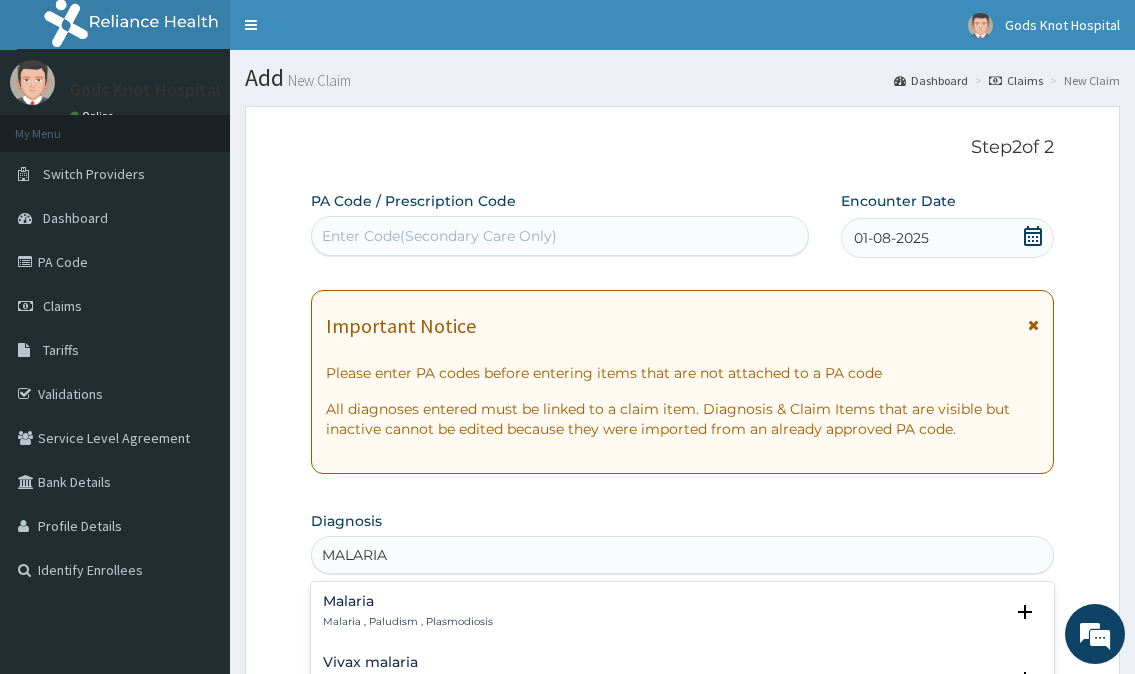 click on "Malaria Malaria , Paludism , Plasmodiosis" at bounding box center (408, 611) 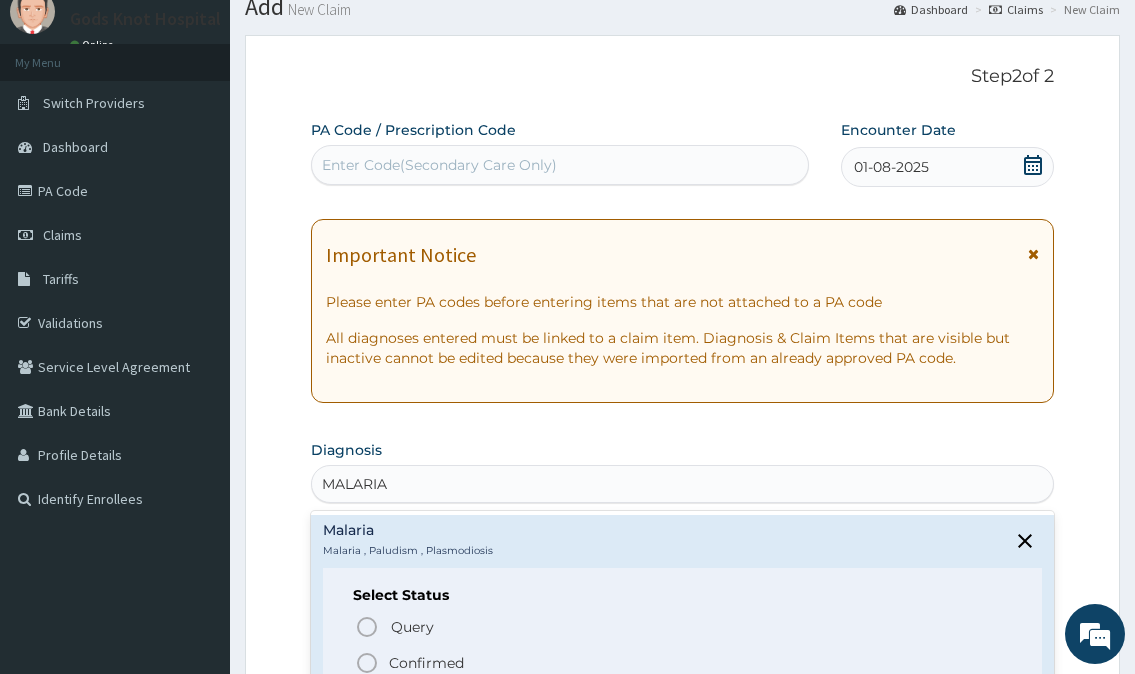 scroll, scrollTop: 100, scrollLeft: 0, axis: vertical 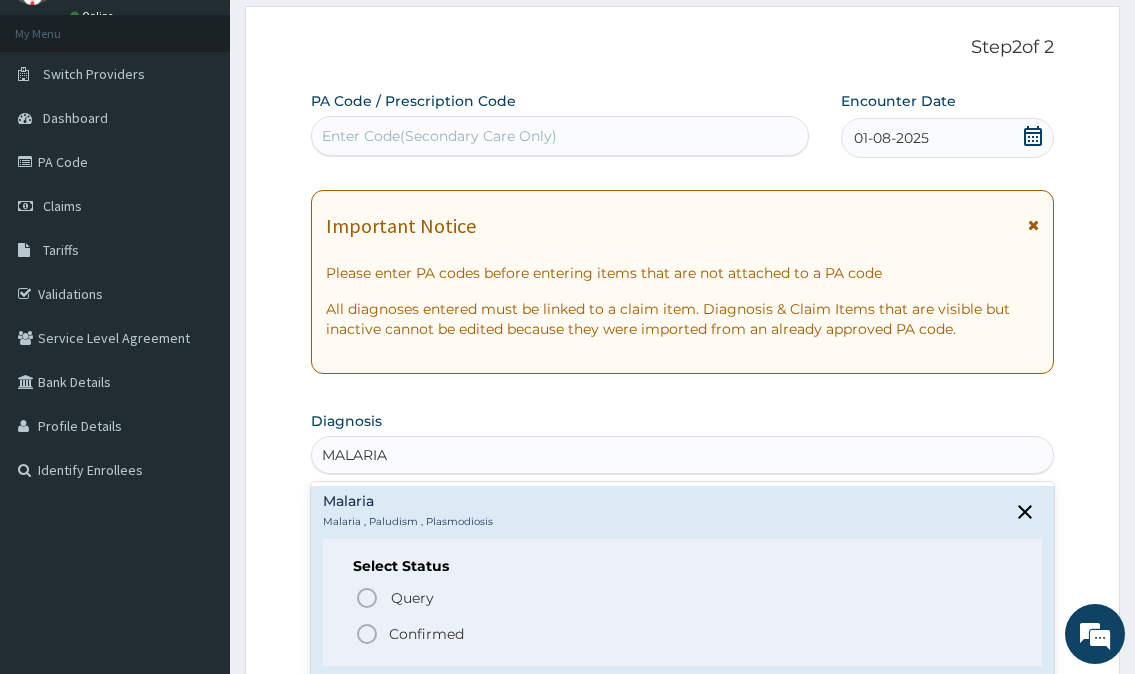 click 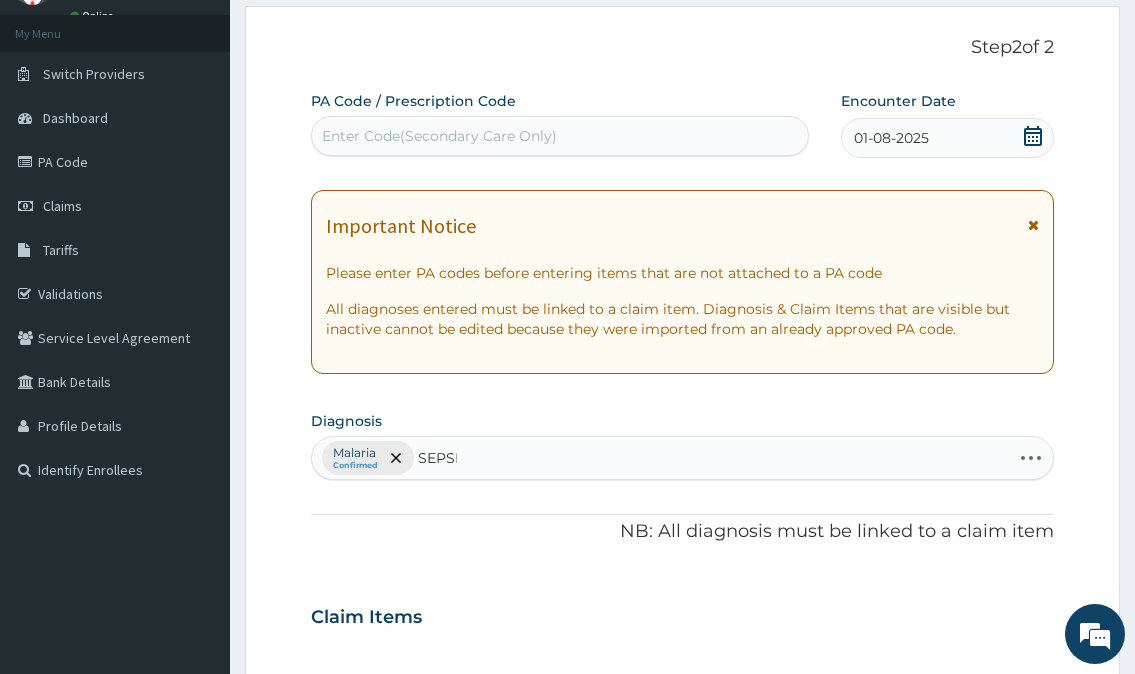 type on "SEPSIS" 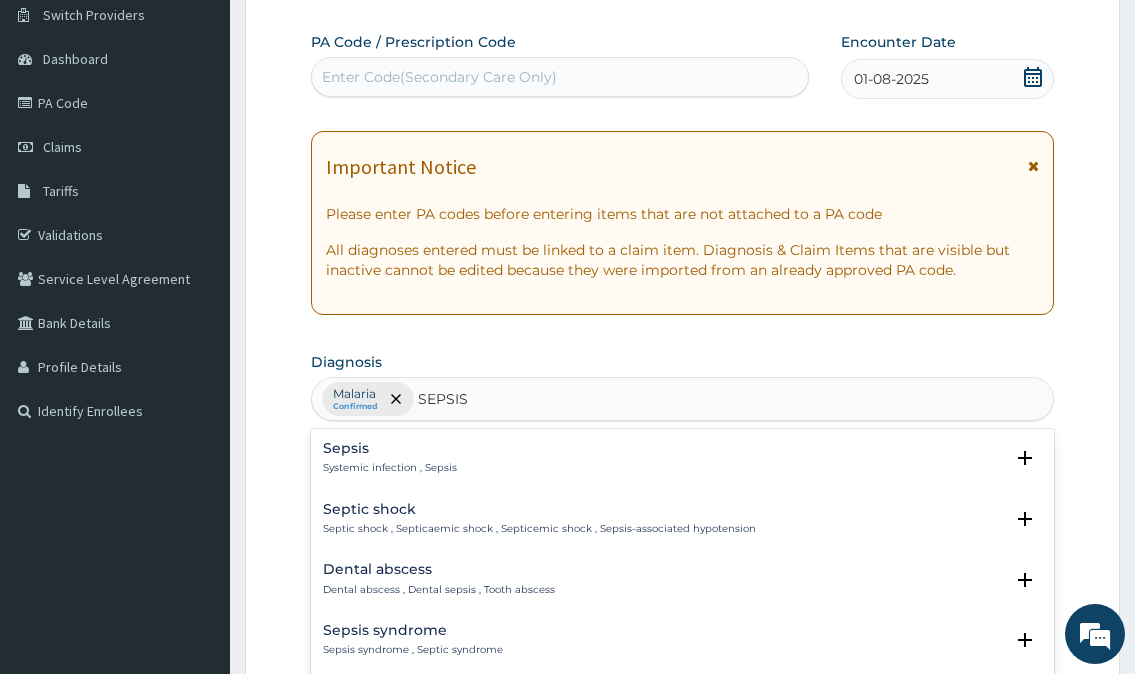scroll, scrollTop: 200, scrollLeft: 0, axis: vertical 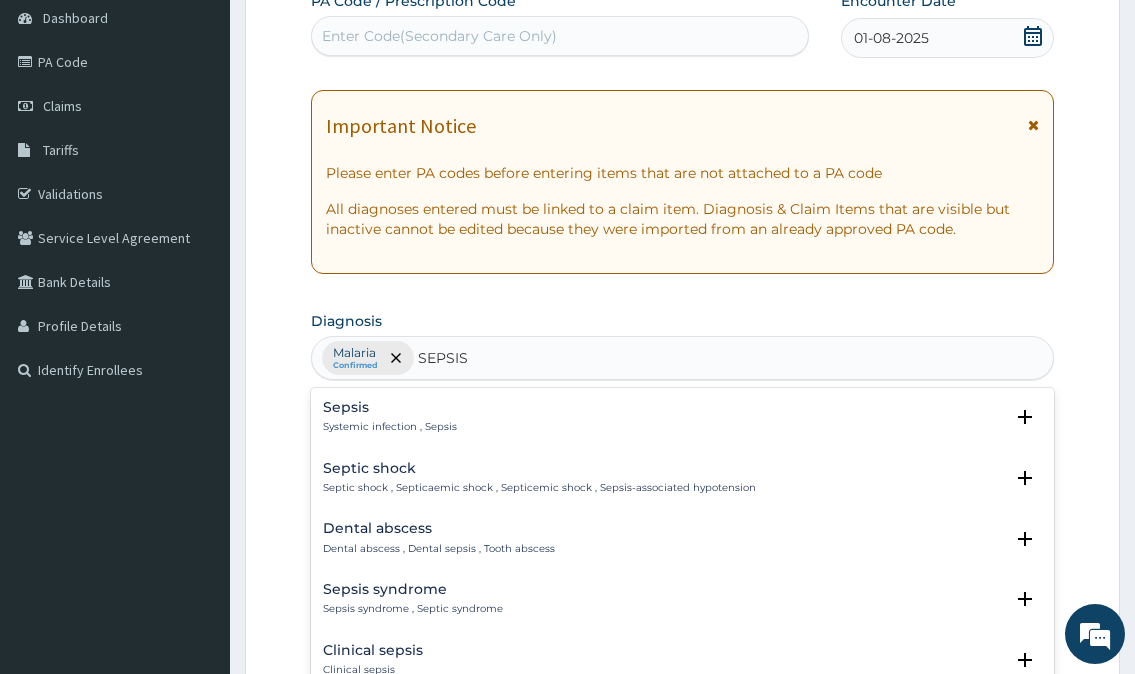 click on "Systemic infection , Sepsis" at bounding box center [390, 427] 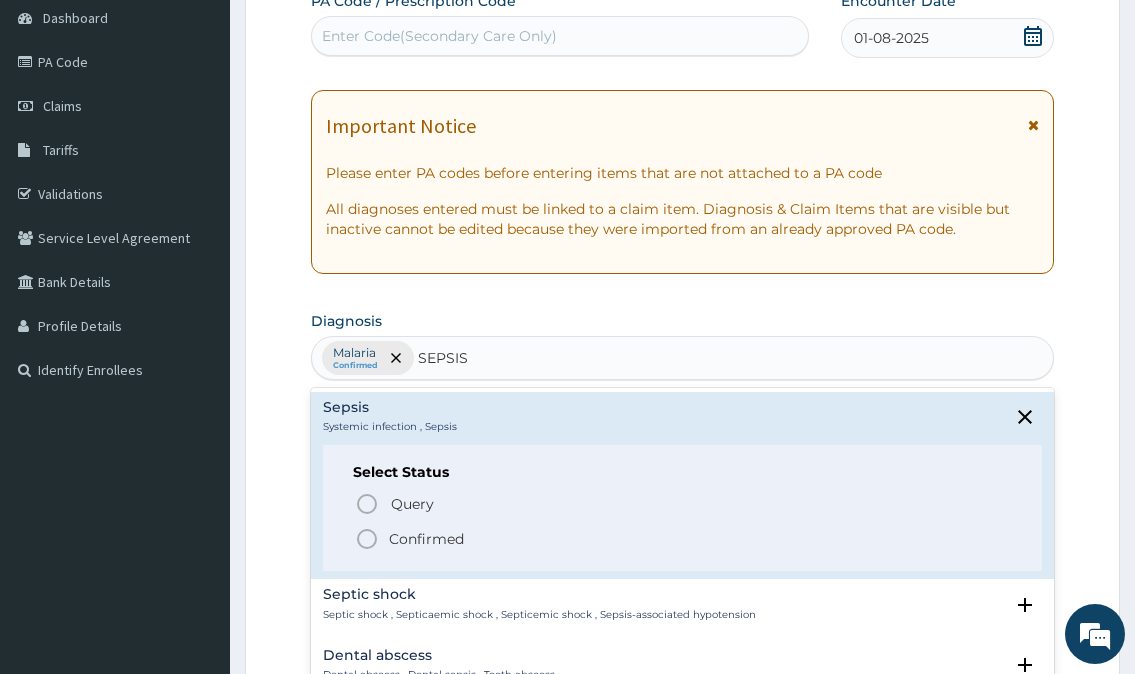 click 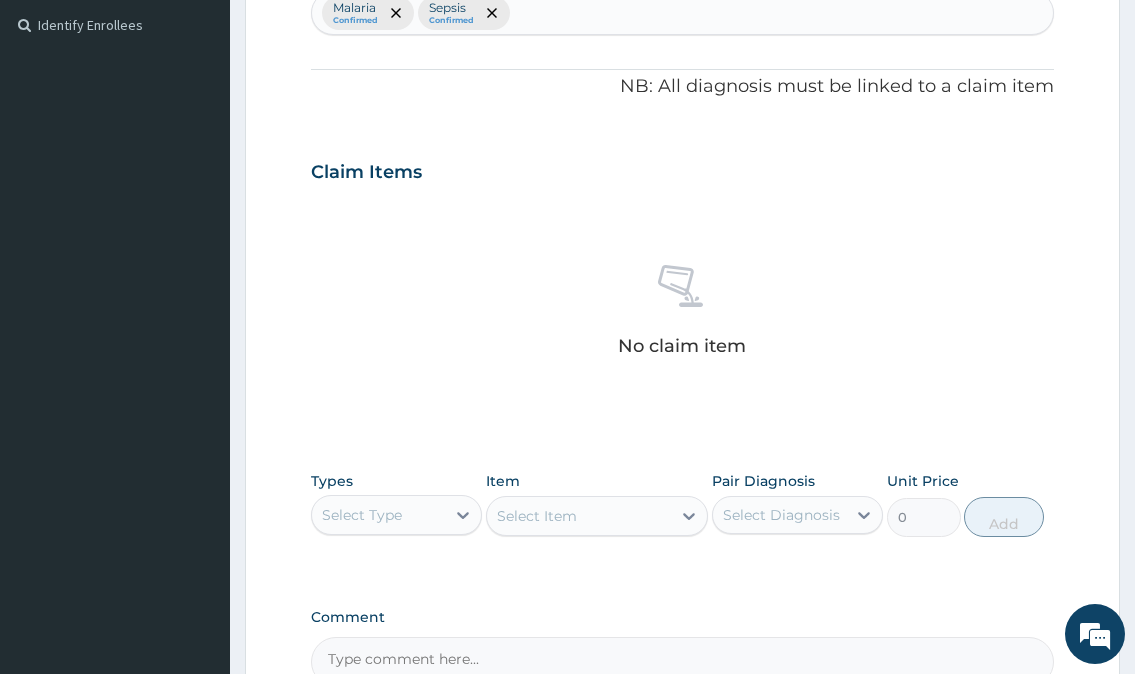 scroll, scrollTop: 600, scrollLeft: 0, axis: vertical 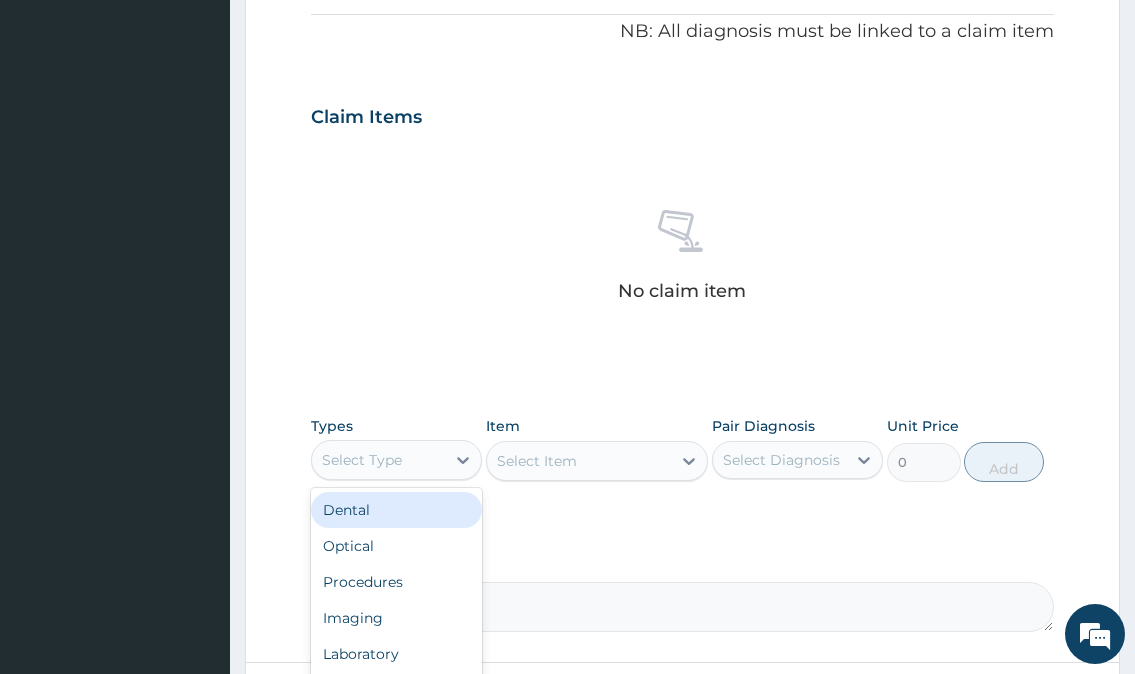 click on "Select Type" at bounding box center [362, 460] 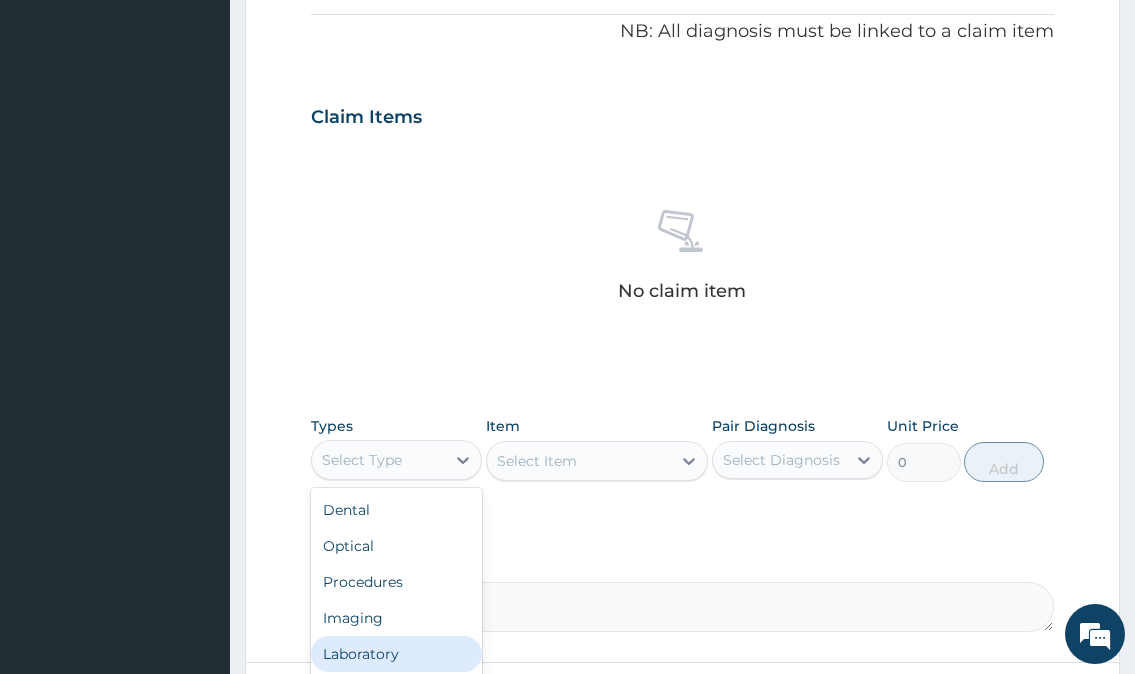 click on "Laboratory" at bounding box center (396, 654) 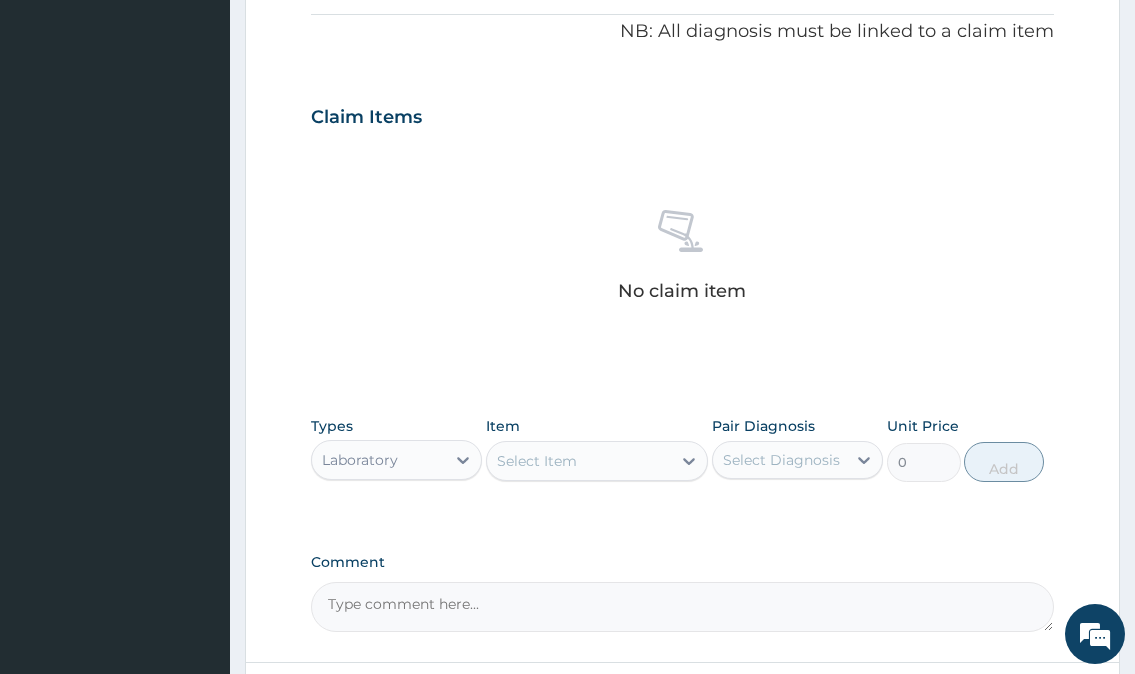 scroll, scrollTop: 700, scrollLeft: 0, axis: vertical 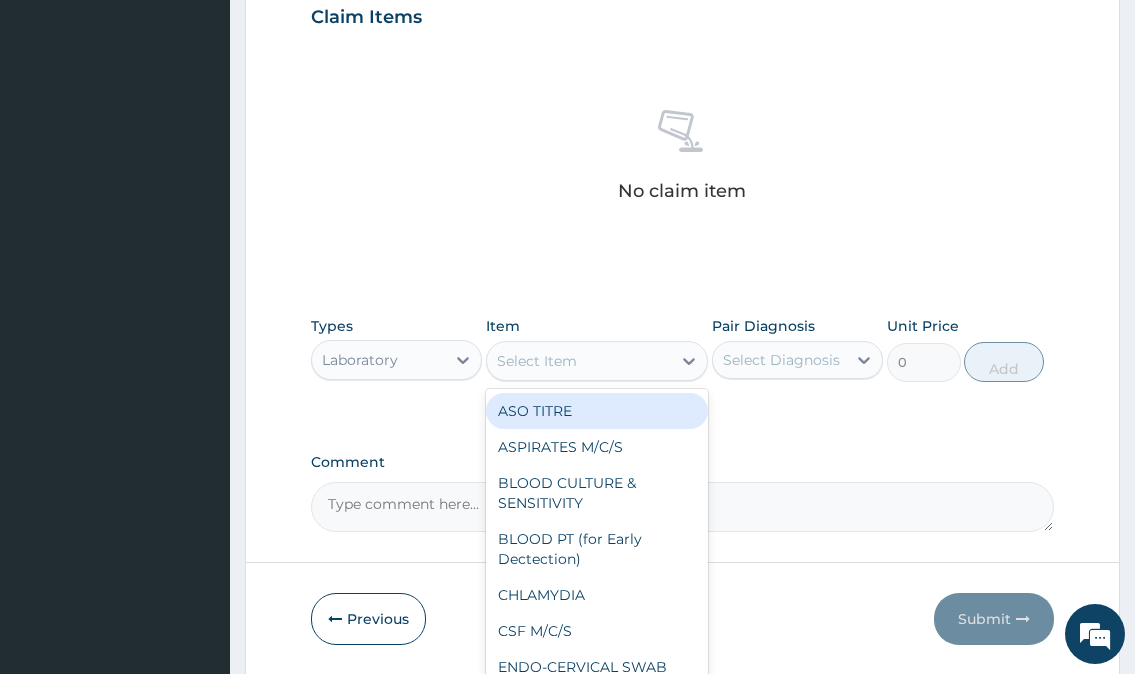 click on "Select Item" at bounding box center (537, 361) 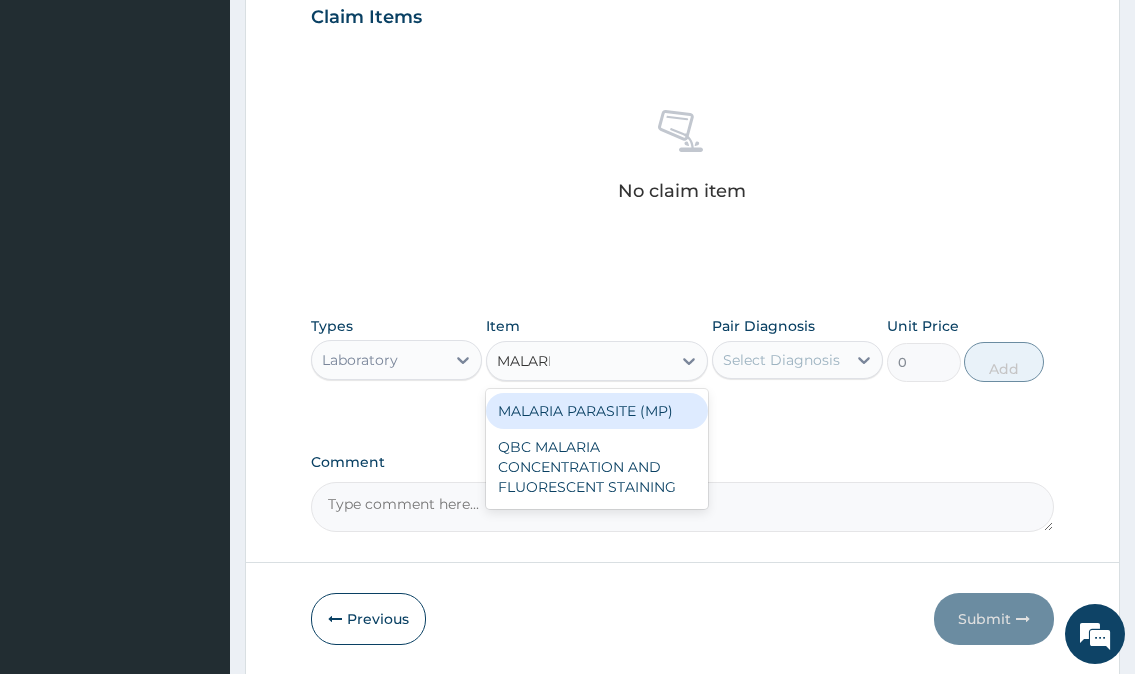 type on "MALARIA" 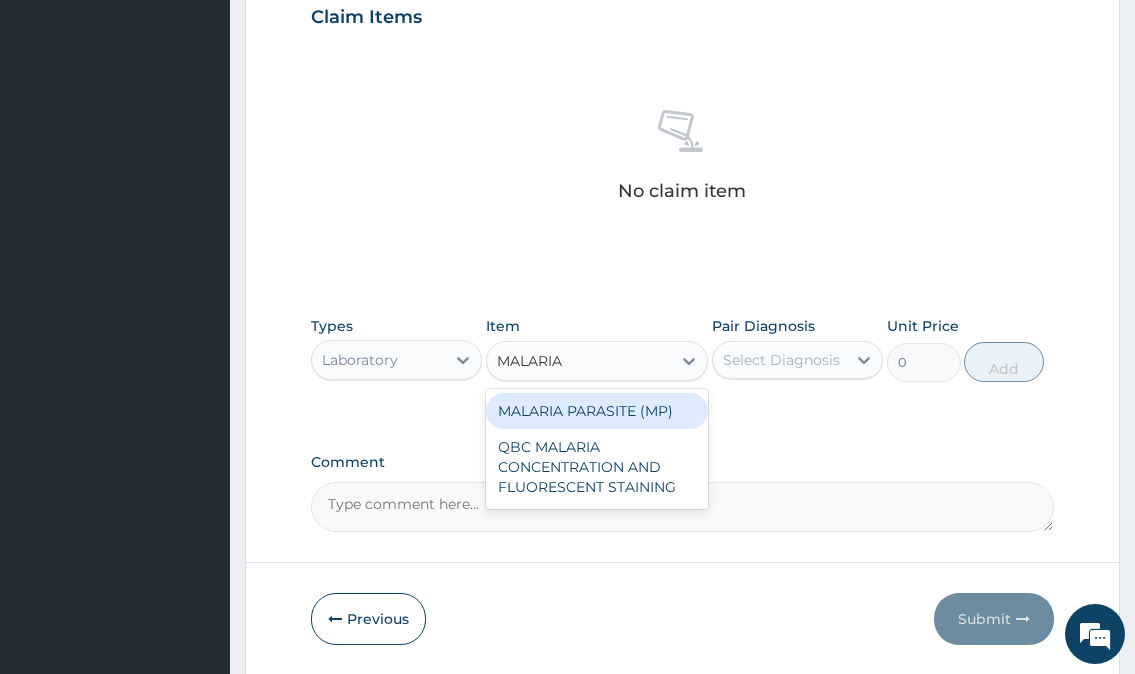 click on "MALARIA PARASITE (MP)" at bounding box center (597, 411) 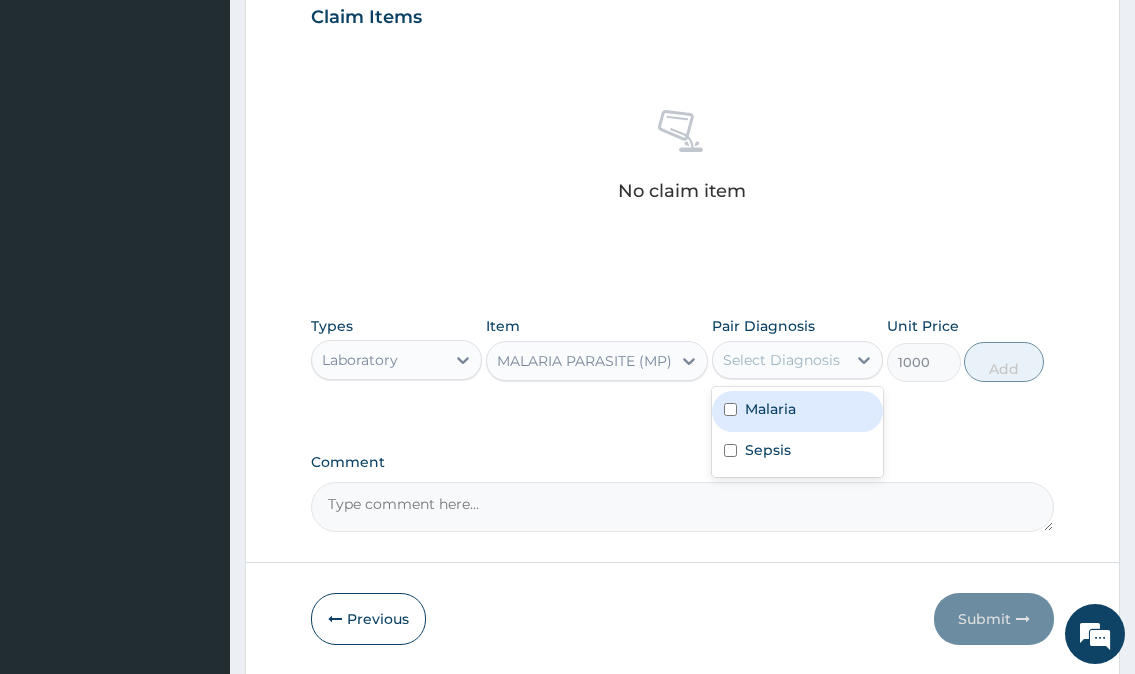 drag, startPoint x: 729, startPoint y: 361, endPoint x: 743, endPoint y: 377, distance: 21.260292 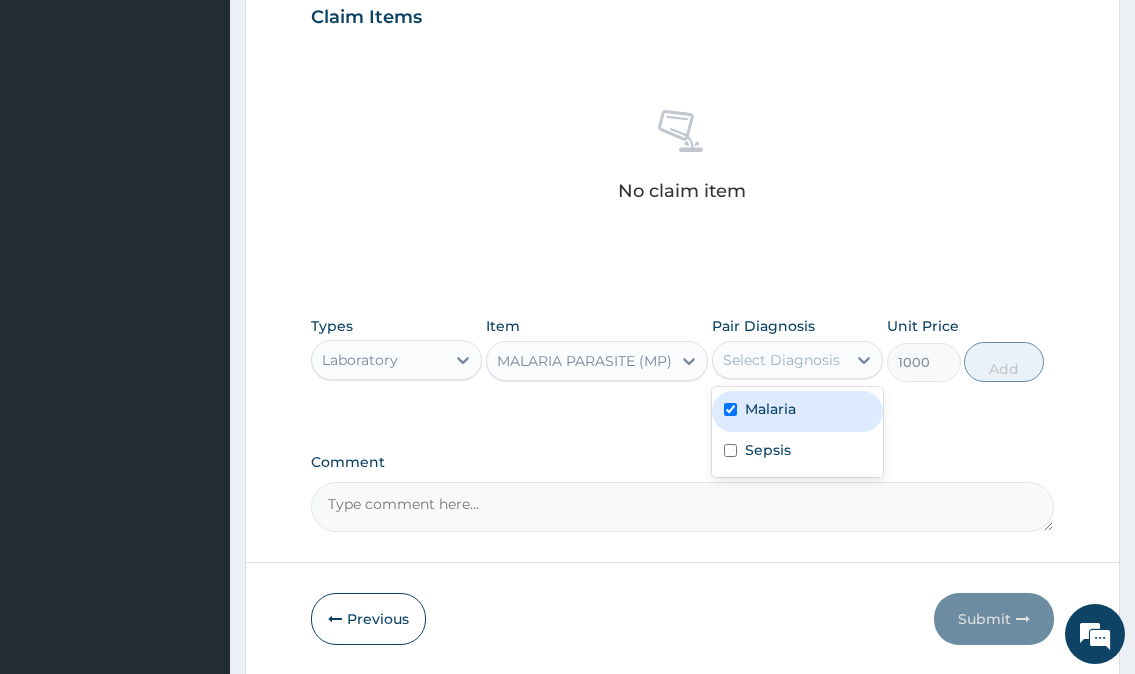 checkbox on "true" 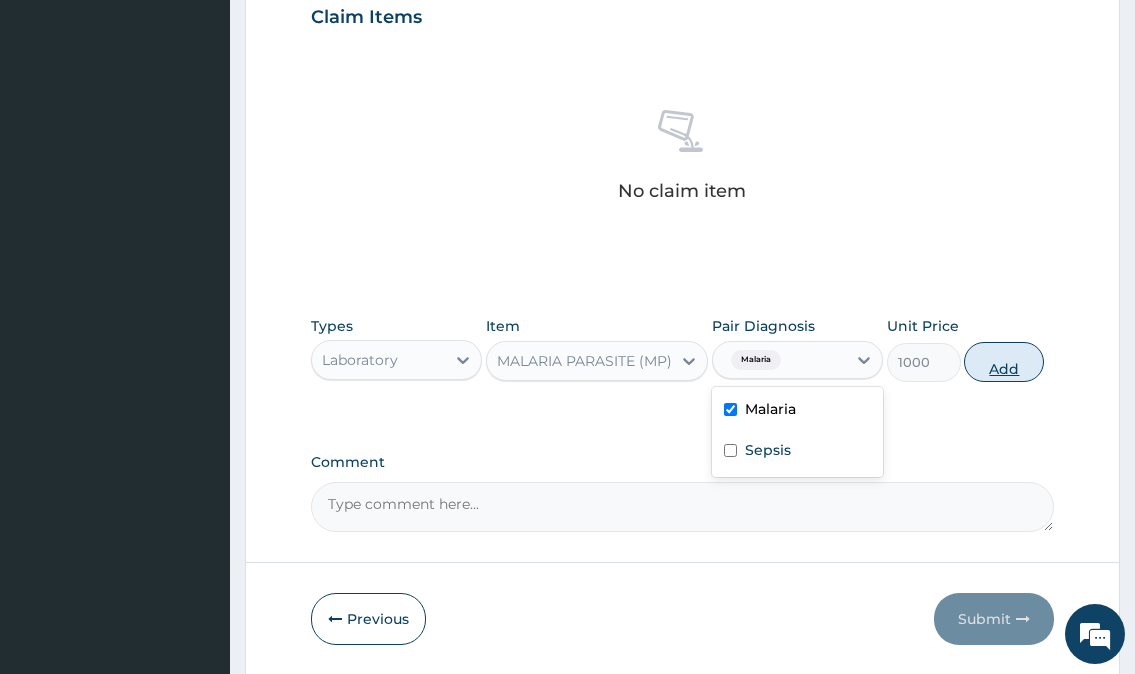 click on "Add" at bounding box center [1004, 362] 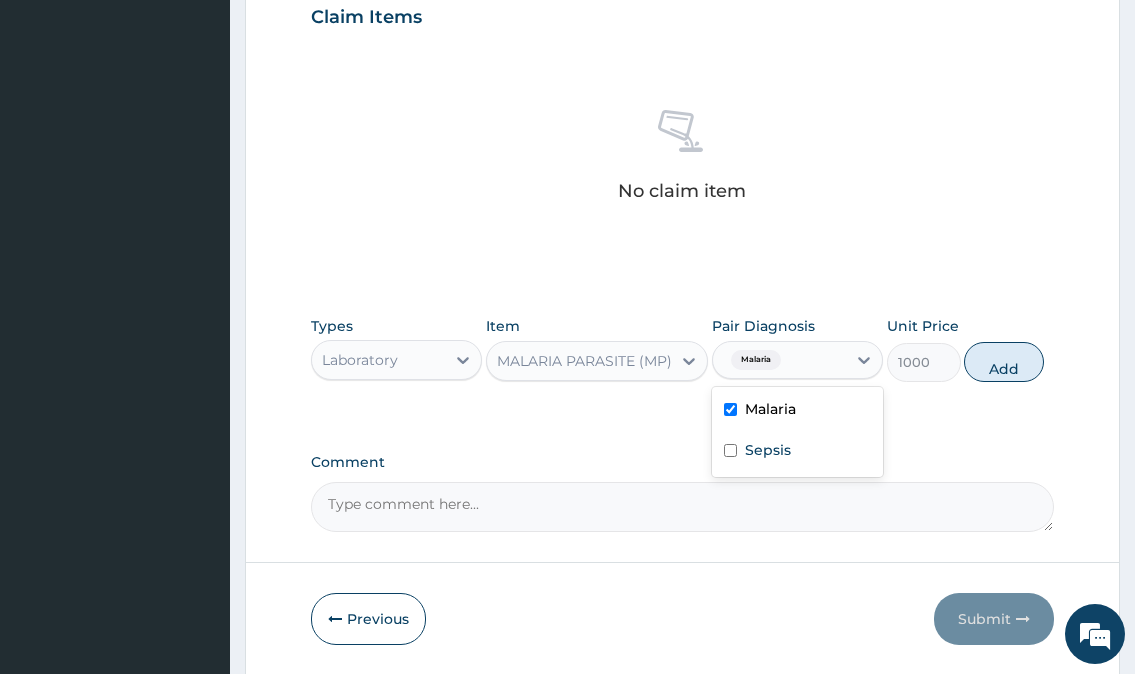 type on "0" 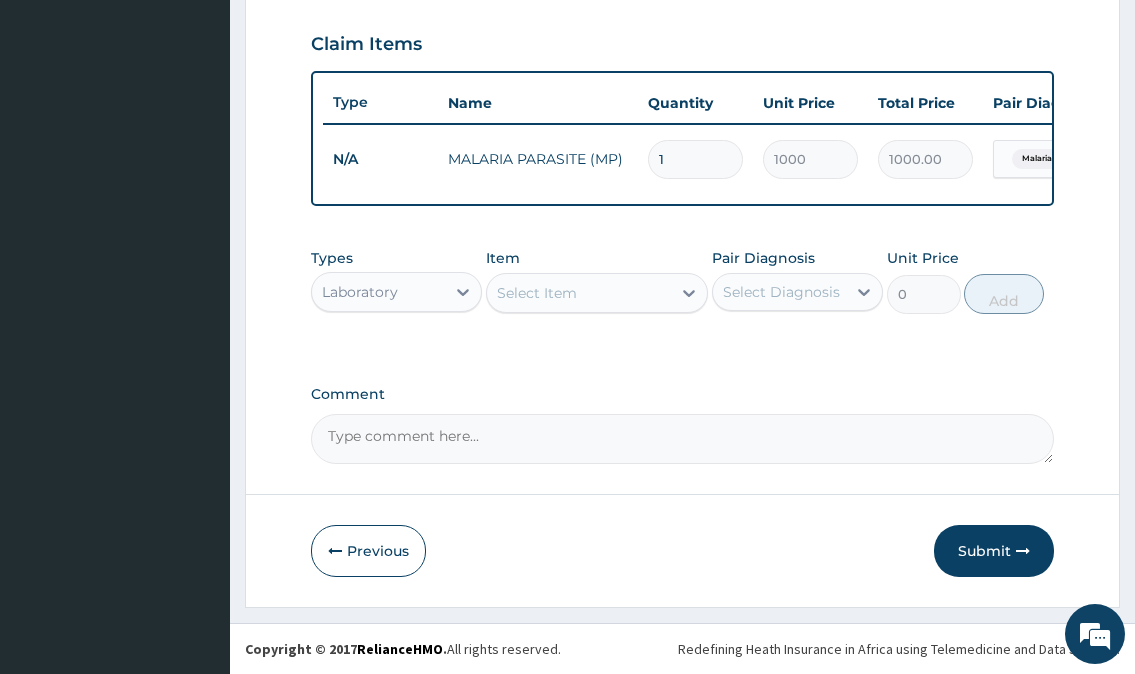 scroll, scrollTop: 690, scrollLeft: 0, axis: vertical 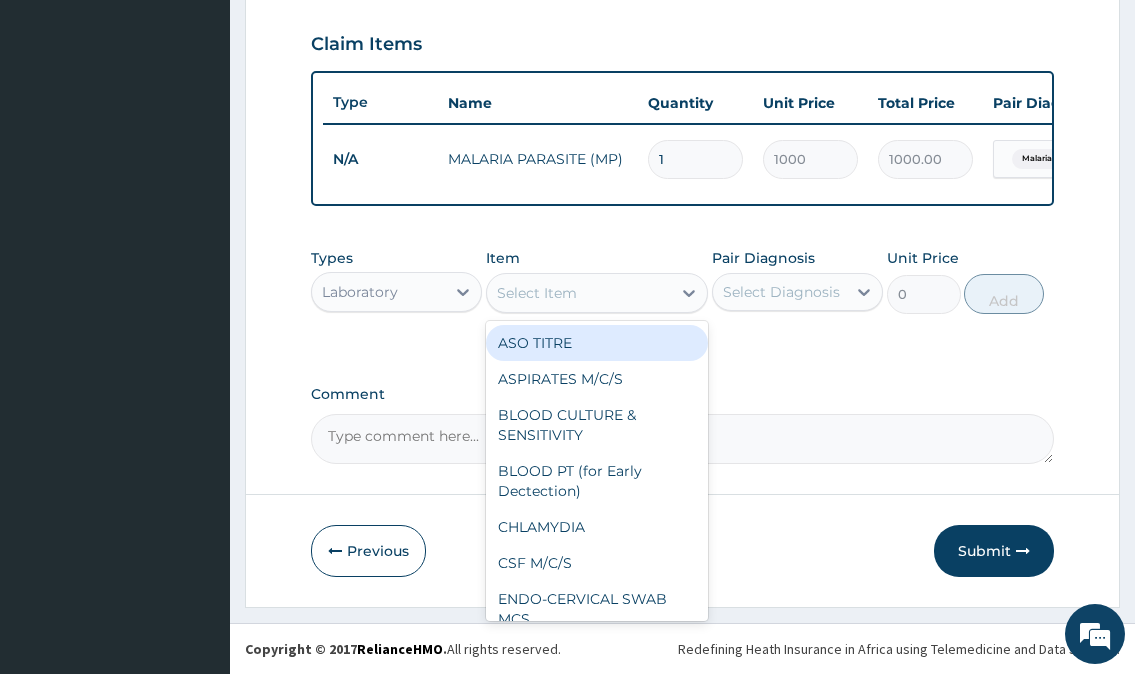 click on "Select Item" at bounding box center (537, 293) 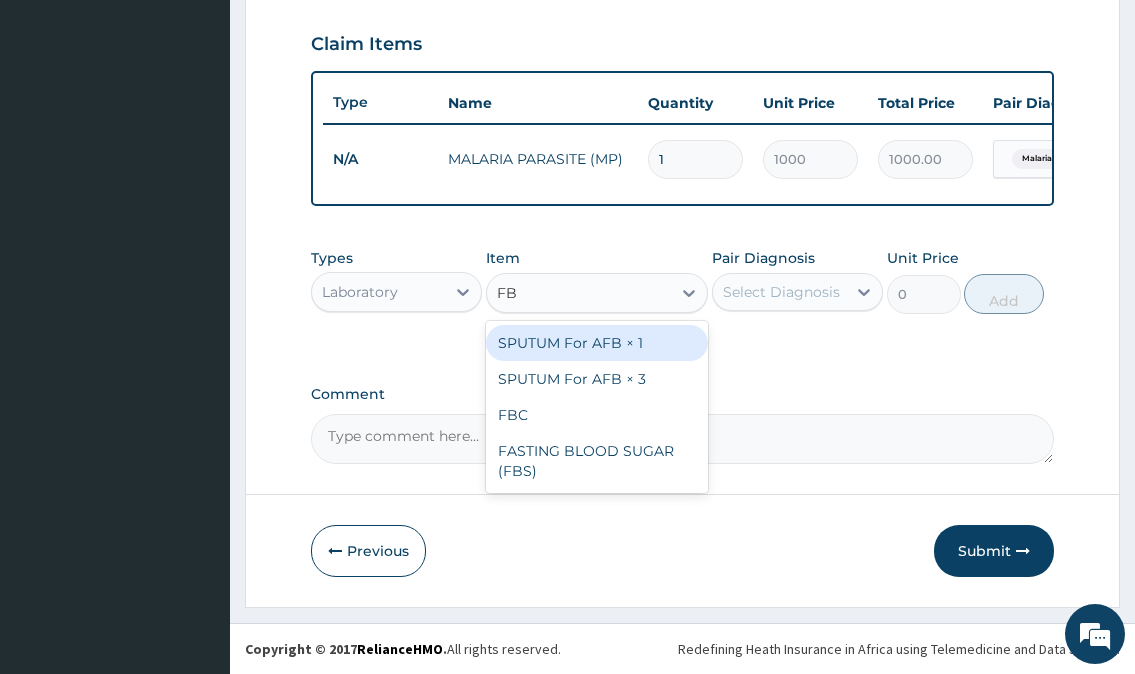 type on "FBC" 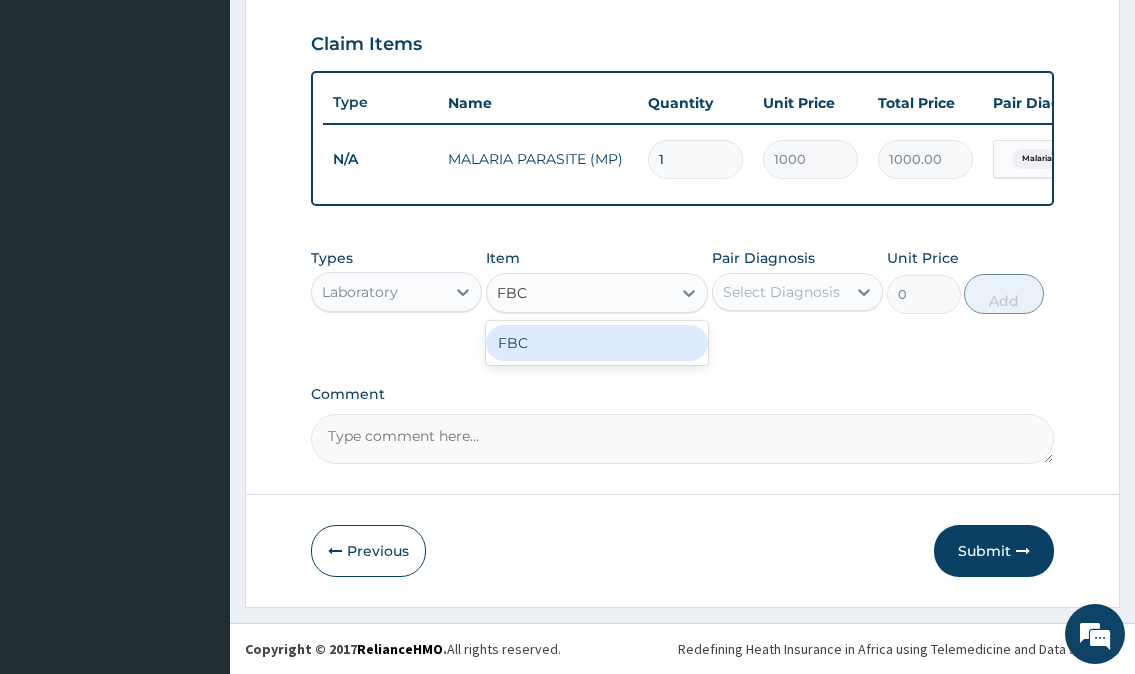 click on "FBC" at bounding box center [597, 343] 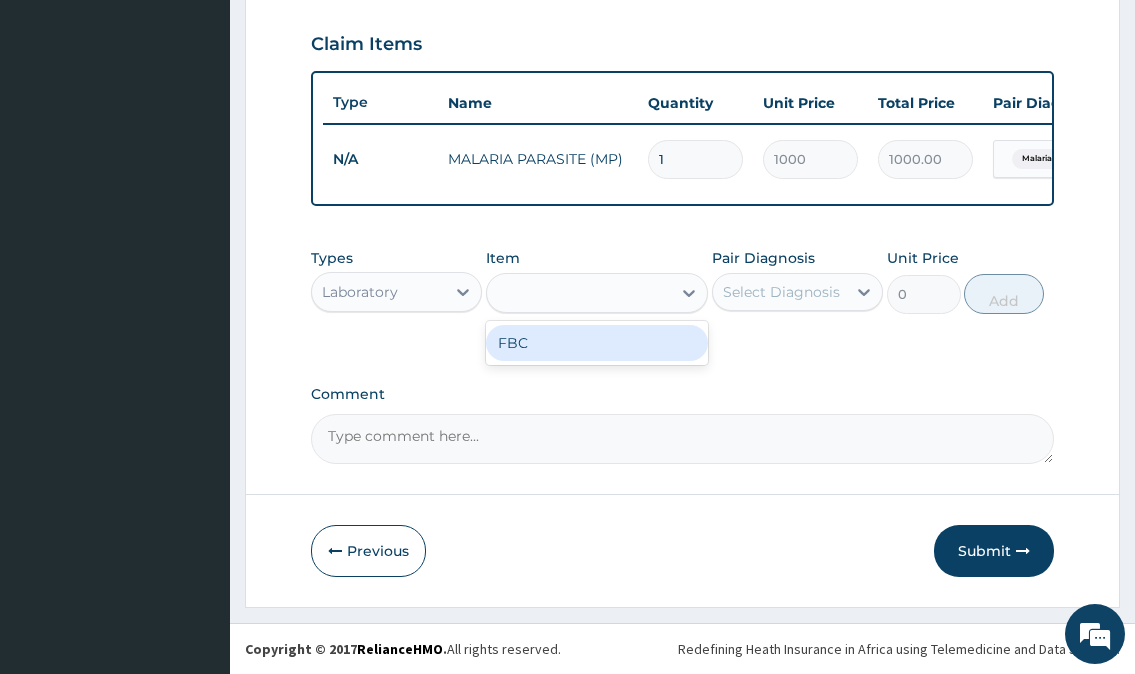 type on "2000" 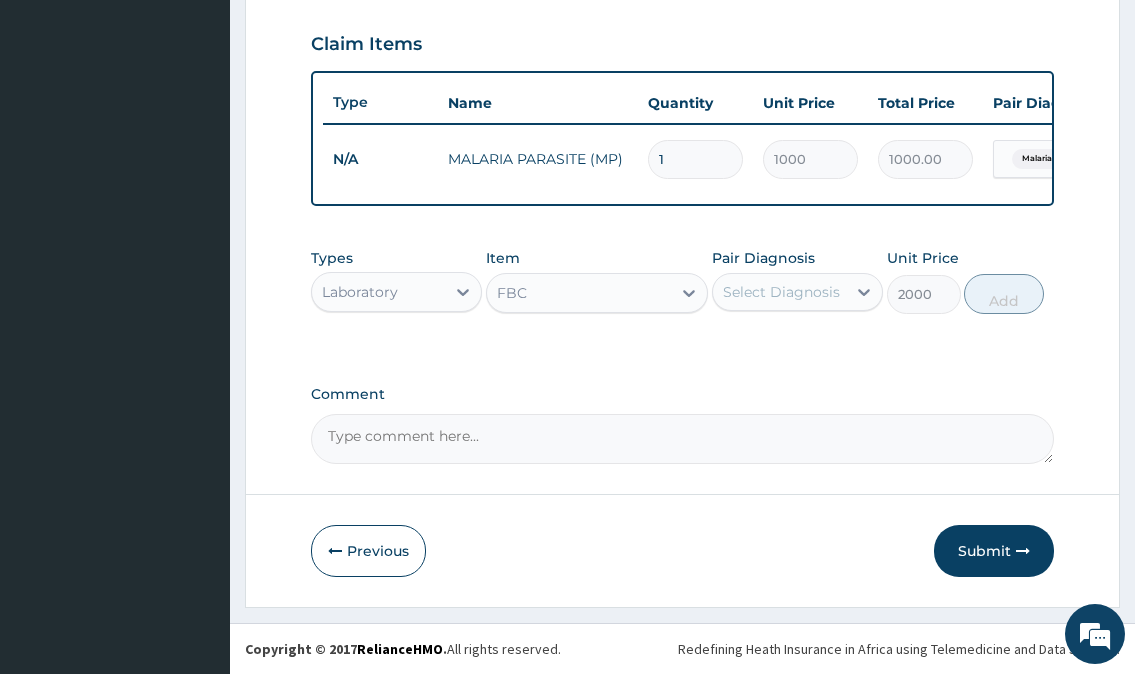 click on "Select Diagnosis" at bounding box center [781, 292] 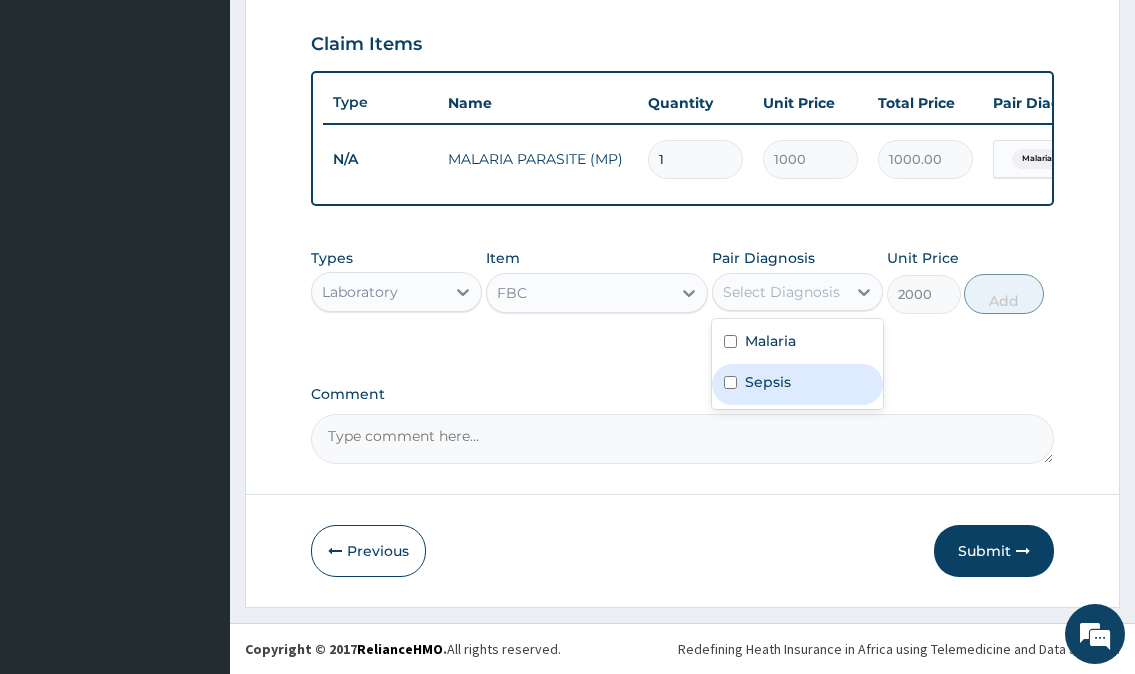 click on "Sepsis" at bounding box center (768, 382) 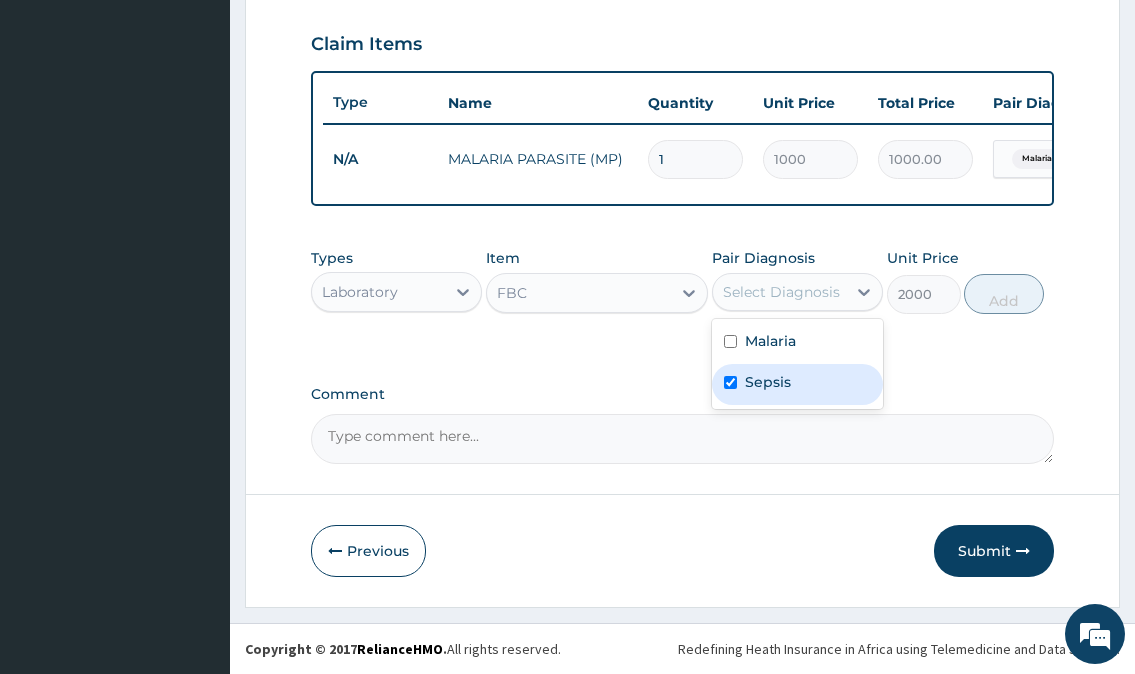 checkbox on "true" 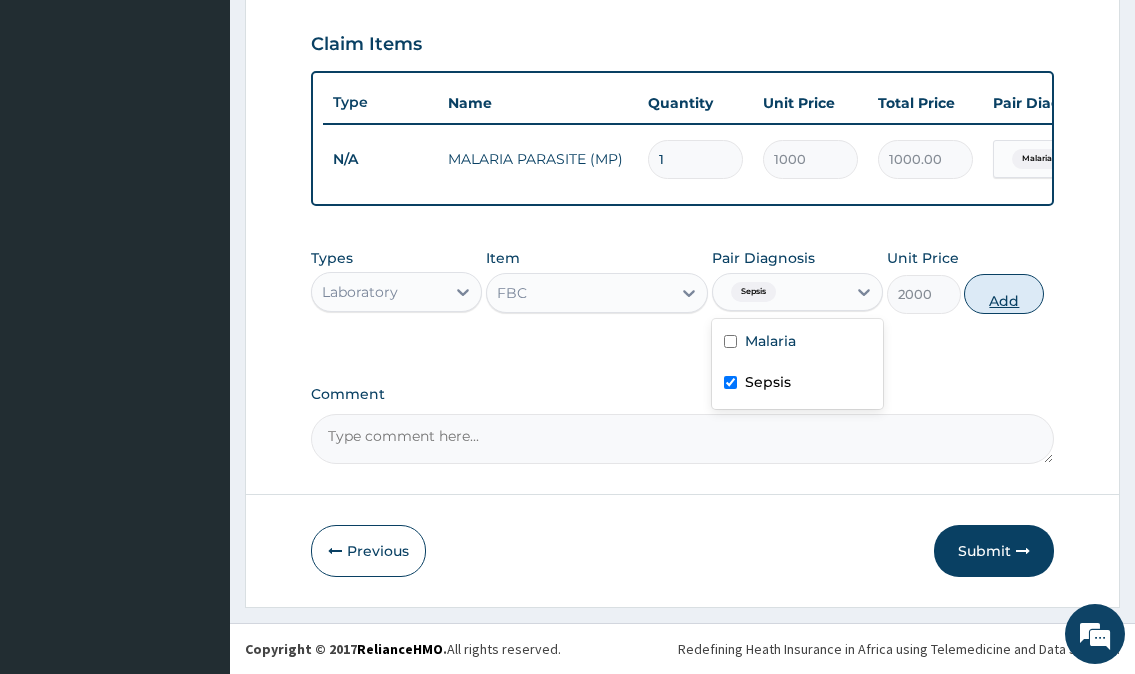 click on "Add" at bounding box center [1004, 294] 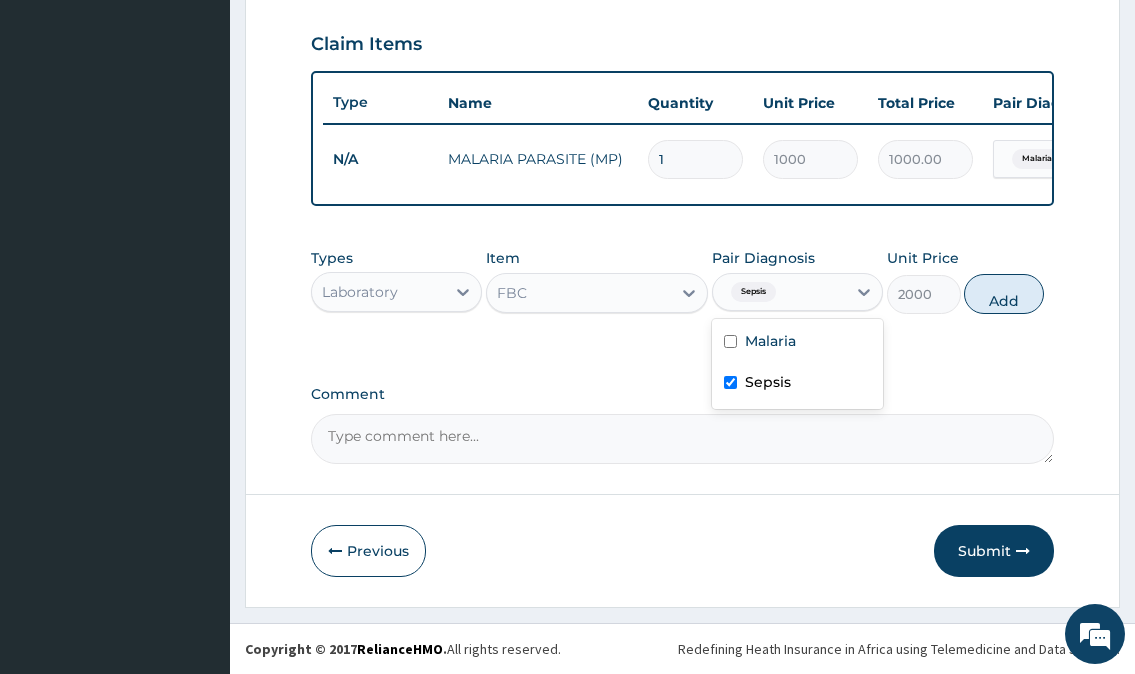 type on "0" 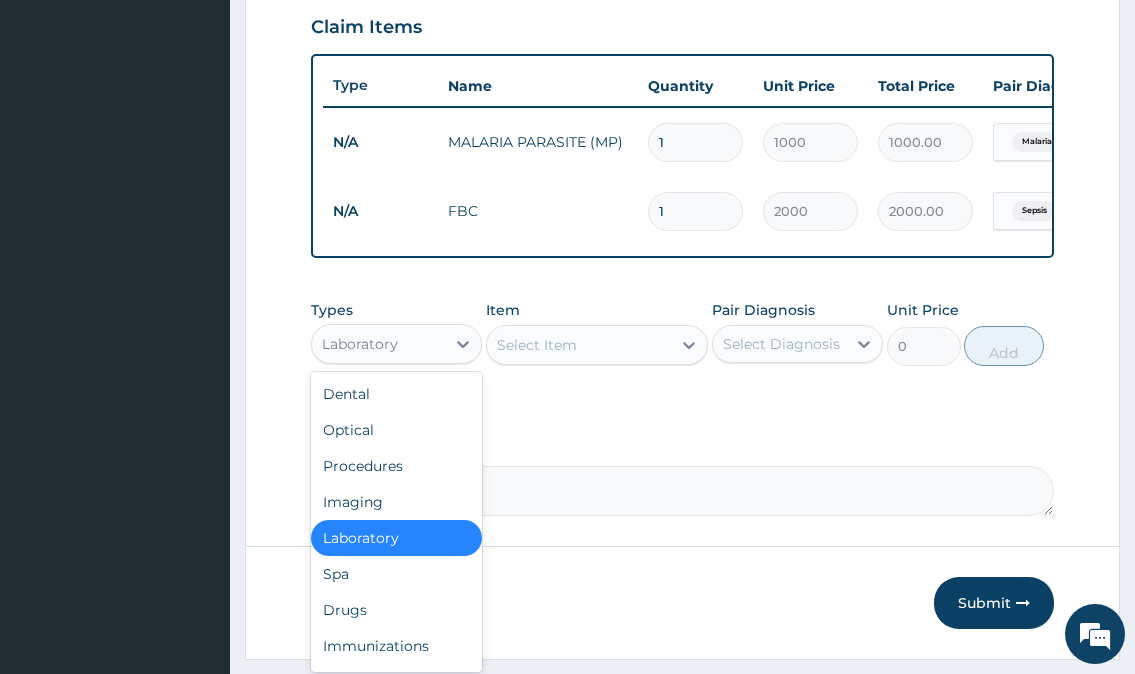 click on "Laboratory" at bounding box center (378, 344) 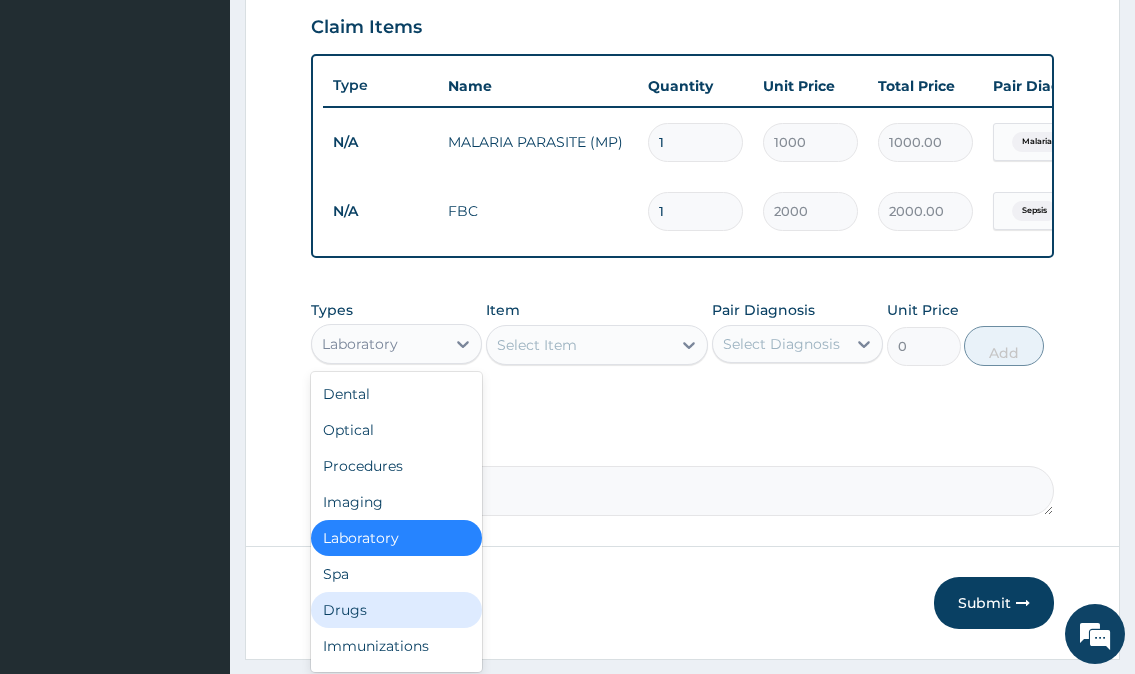 click on "Drugs" at bounding box center (396, 610) 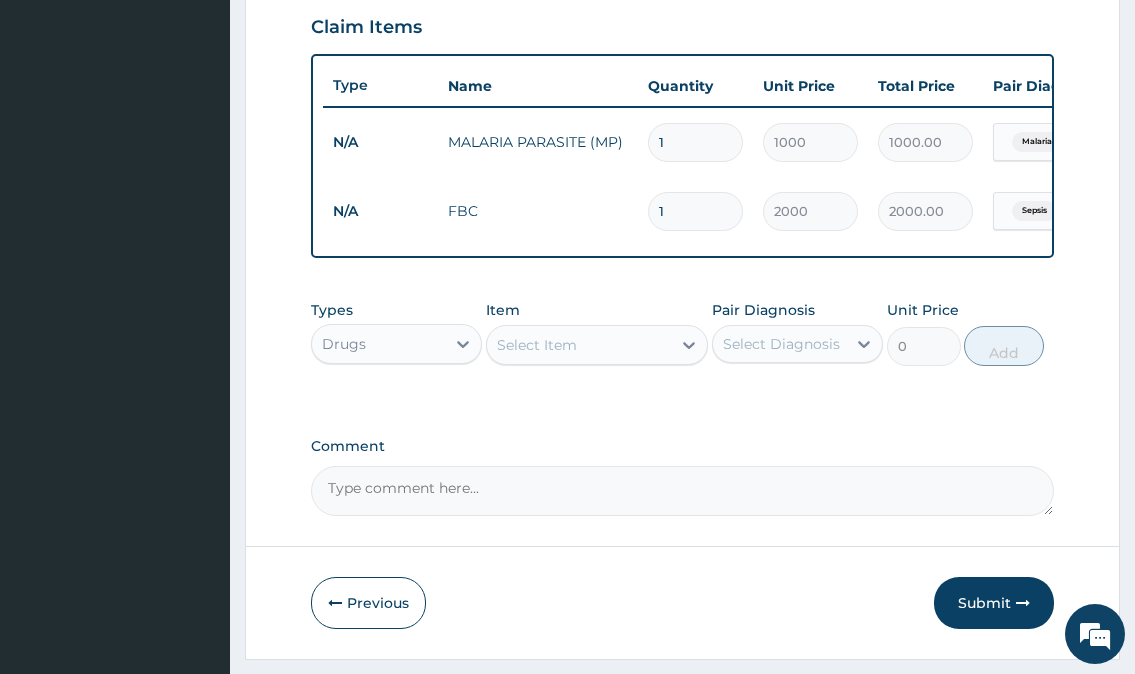 click on "Select Item" at bounding box center [537, 345] 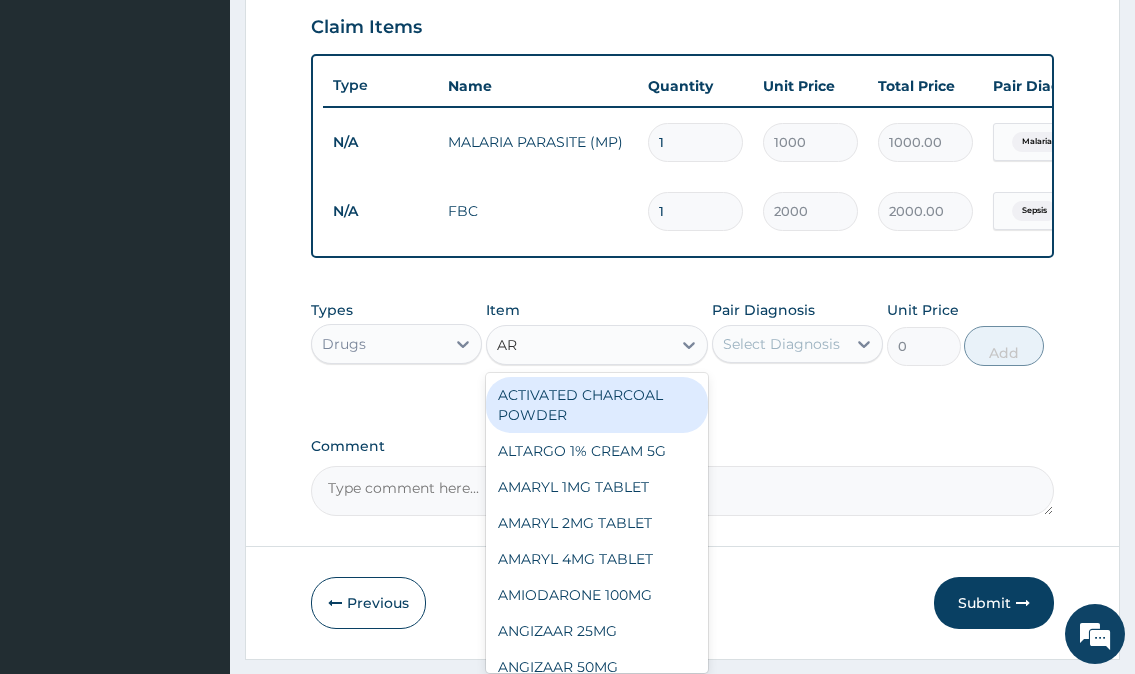 type on "ART" 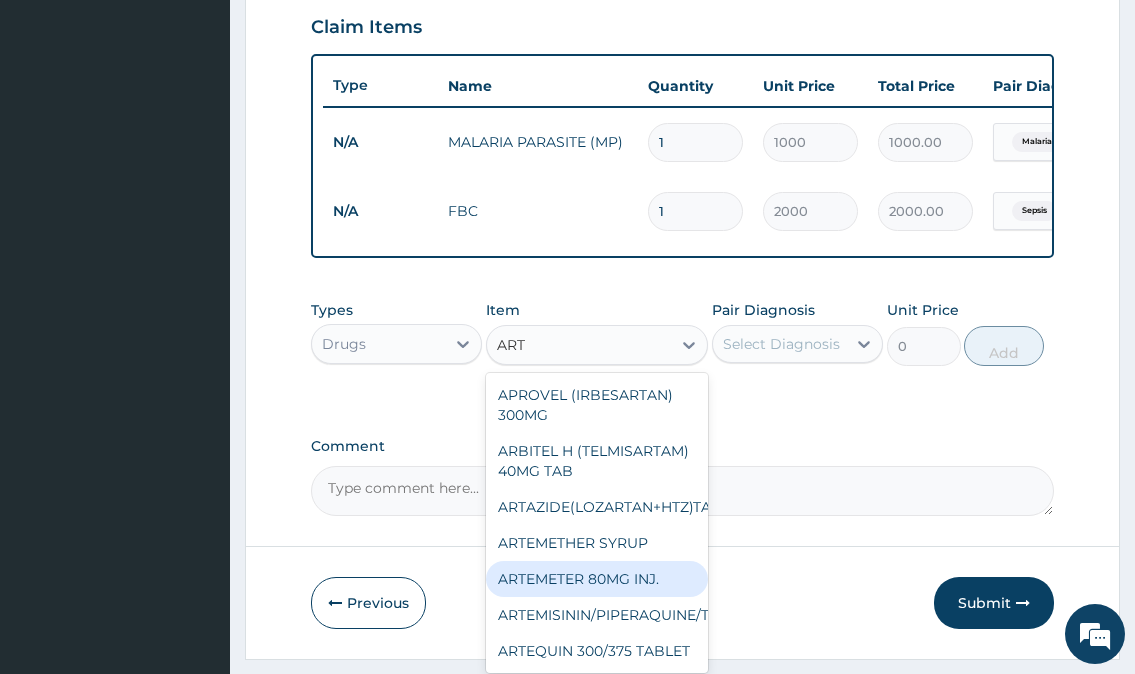 click on "ARTEMETER 80MG INJ." at bounding box center [597, 579] 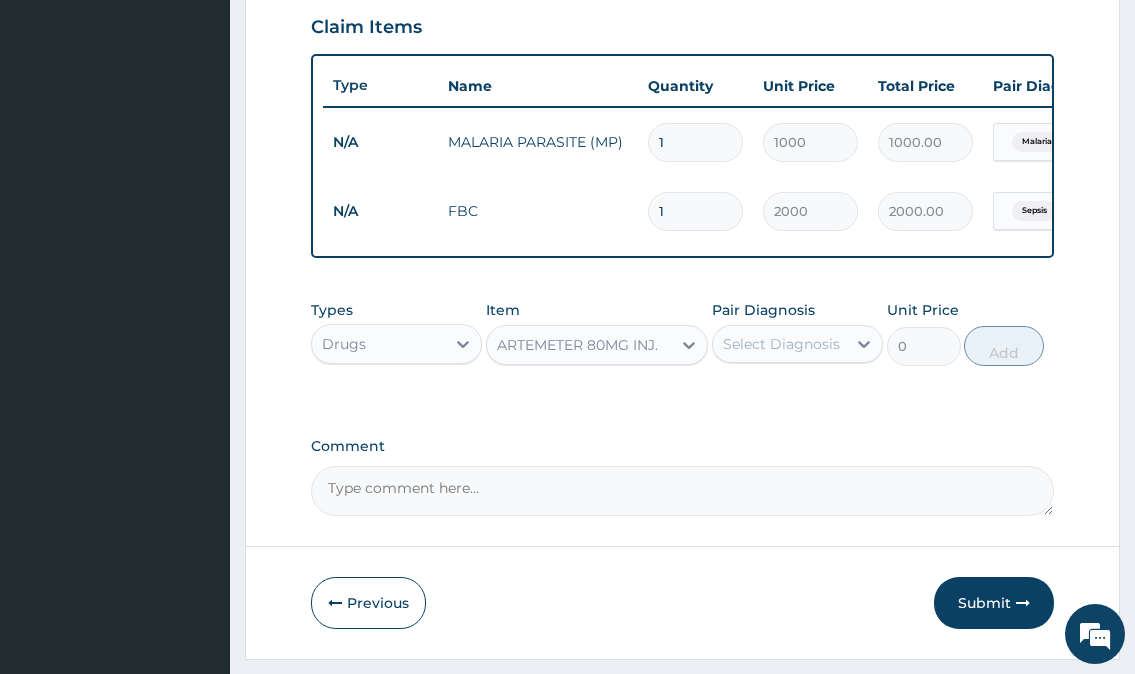 type 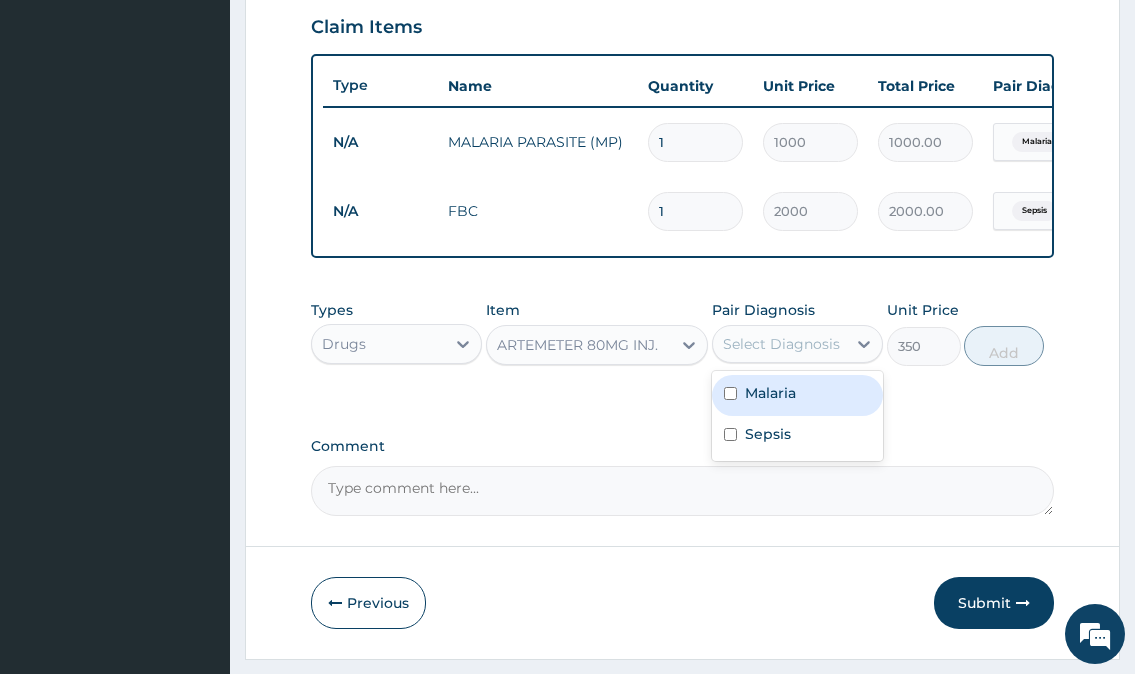 click on "Select Diagnosis" at bounding box center (781, 344) 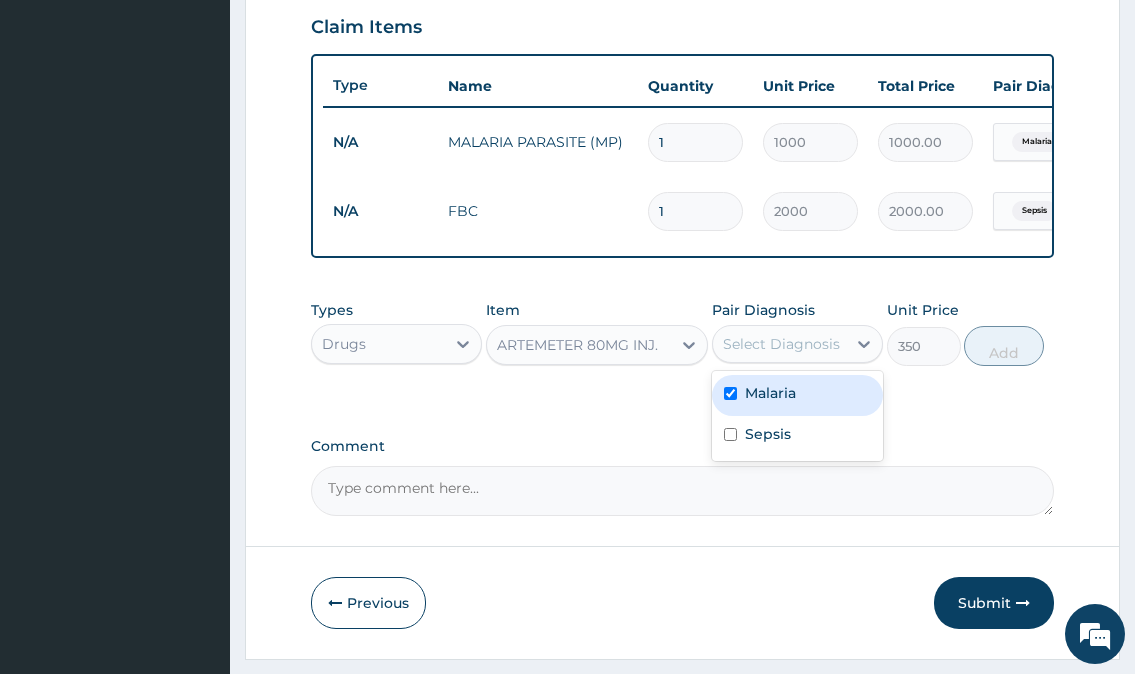 checkbox on "true" 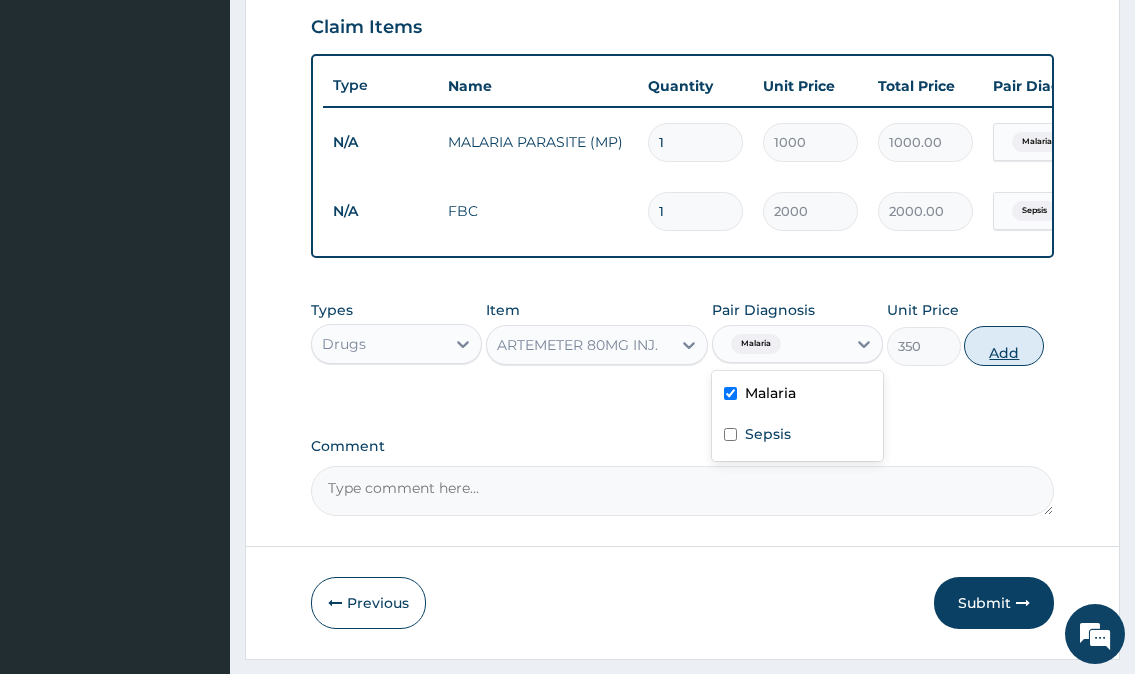 click on "Add" at bounding box center (1004, 346) 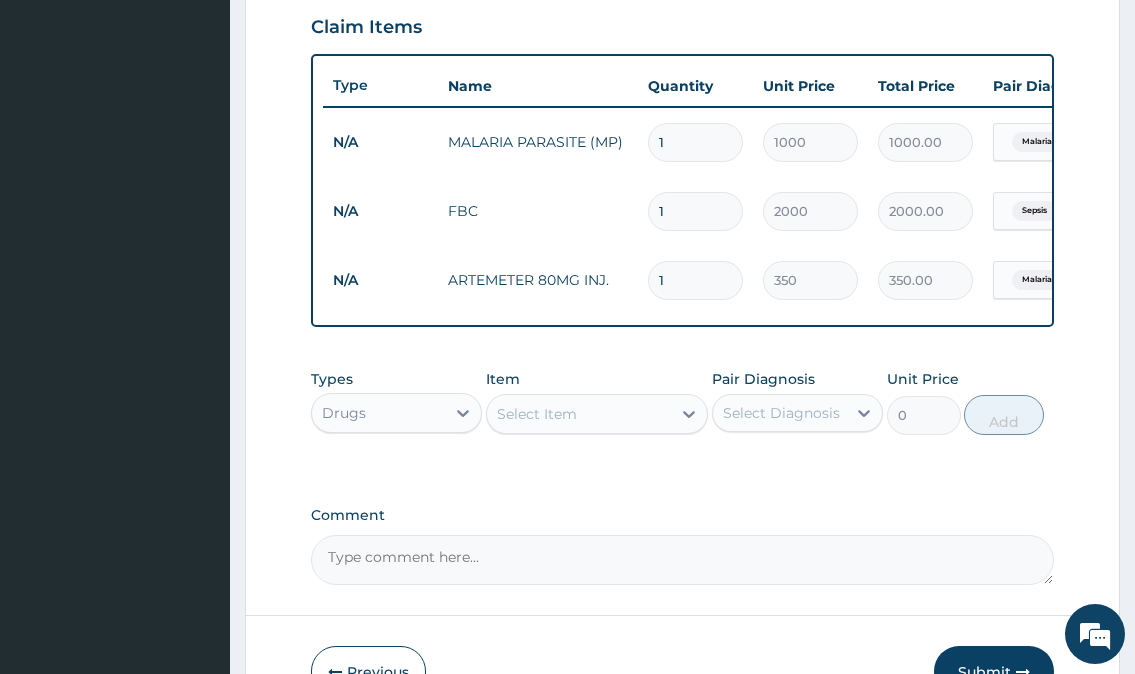 type 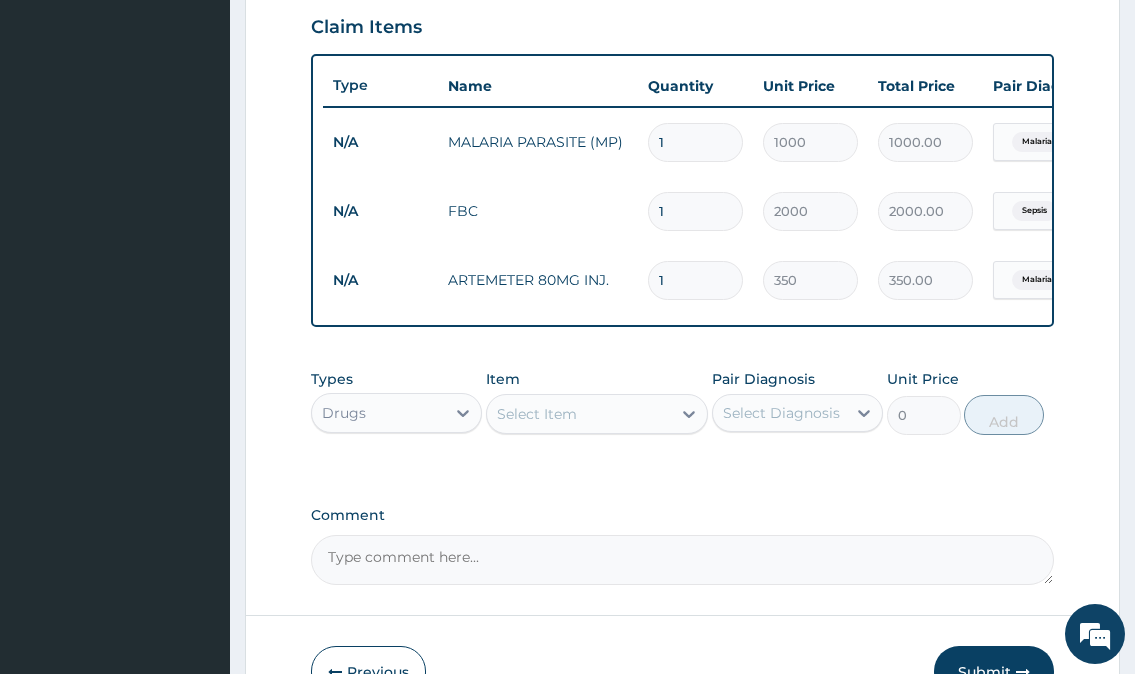 type on "0.00" 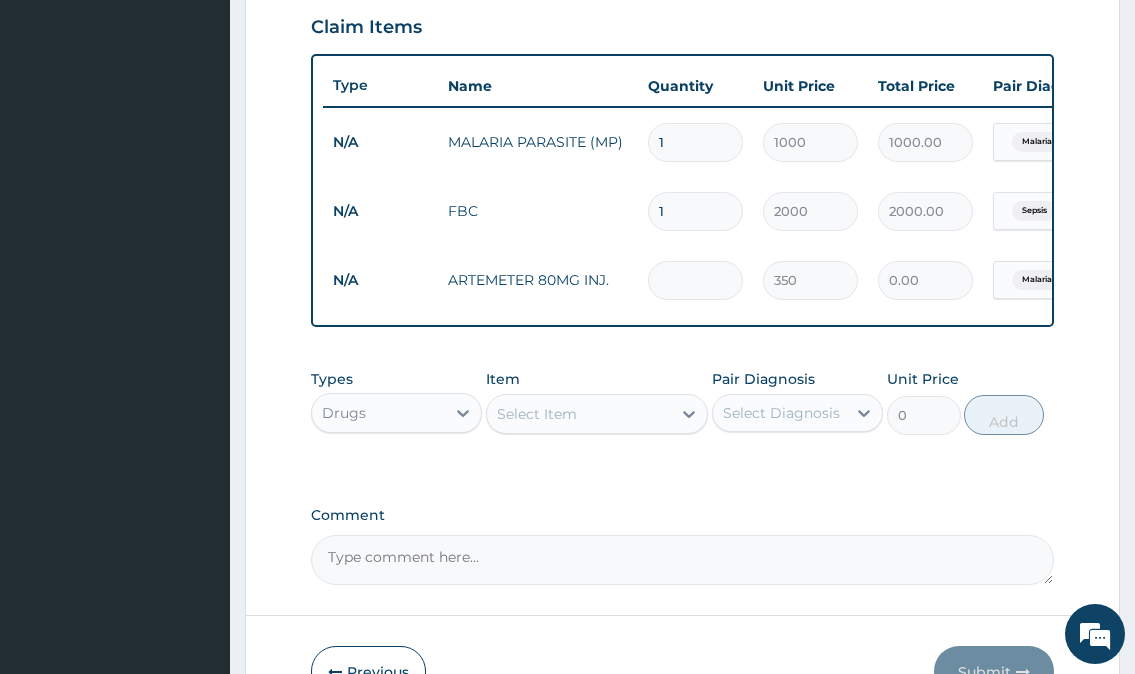 type on "6" 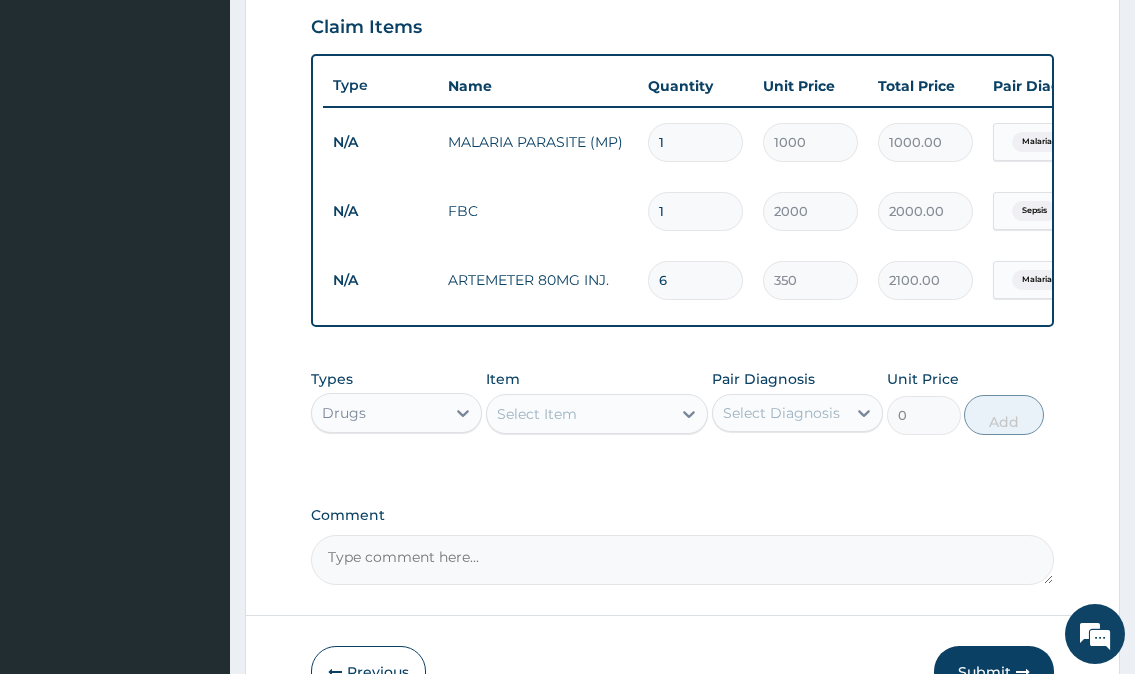 type on "6" 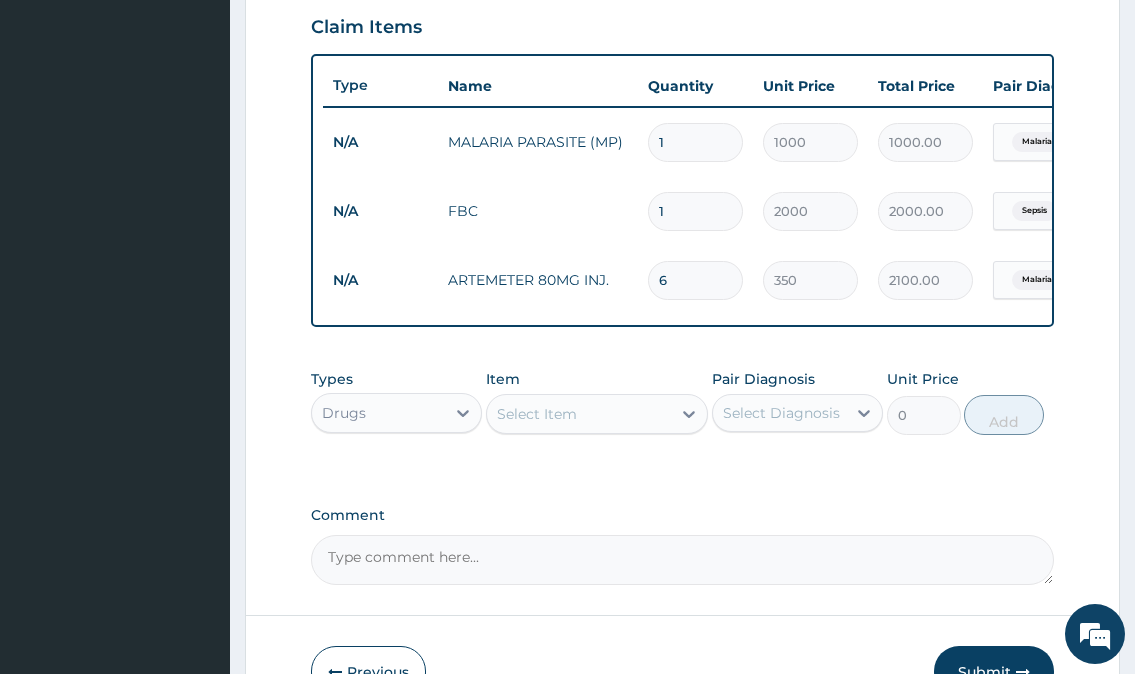 click on "Select Item" at bounding box center (579, 414) 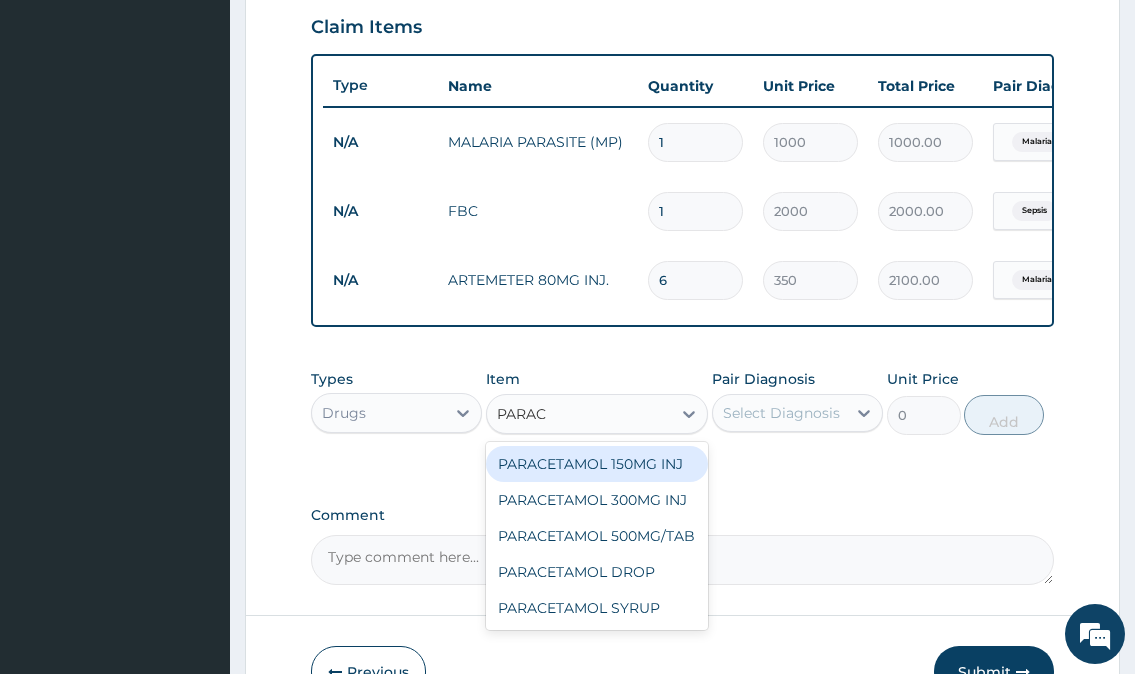 type on "PARACE" 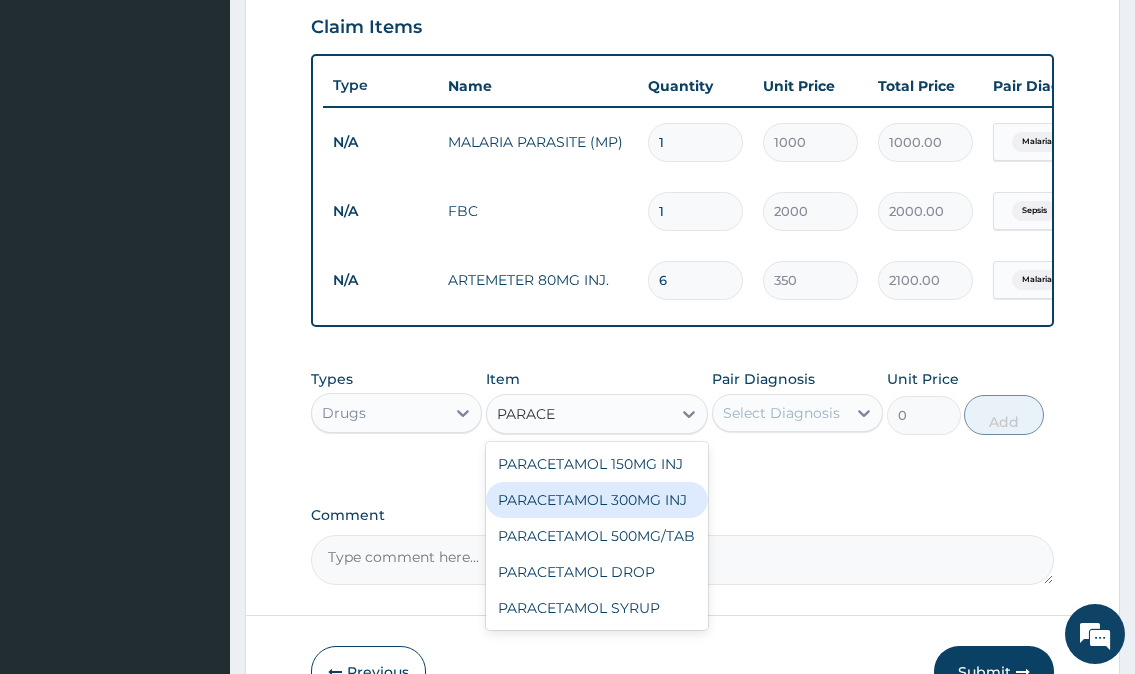click on "PARACETAMOL 300MG INJ" at bounding box center [597, 500] 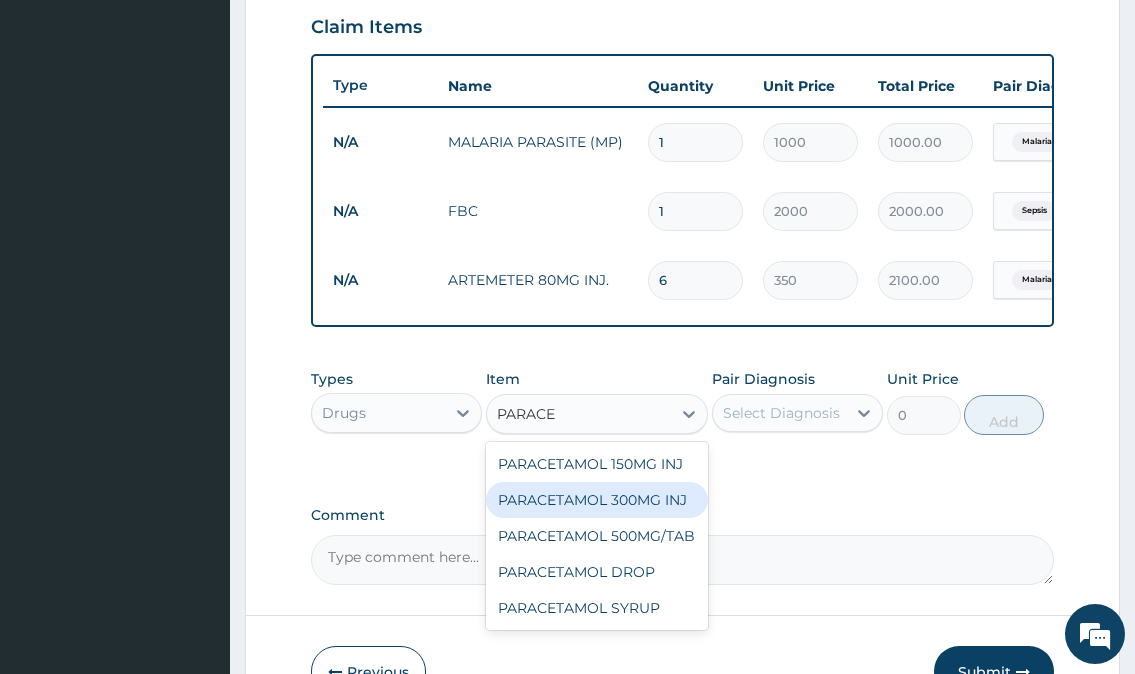 type 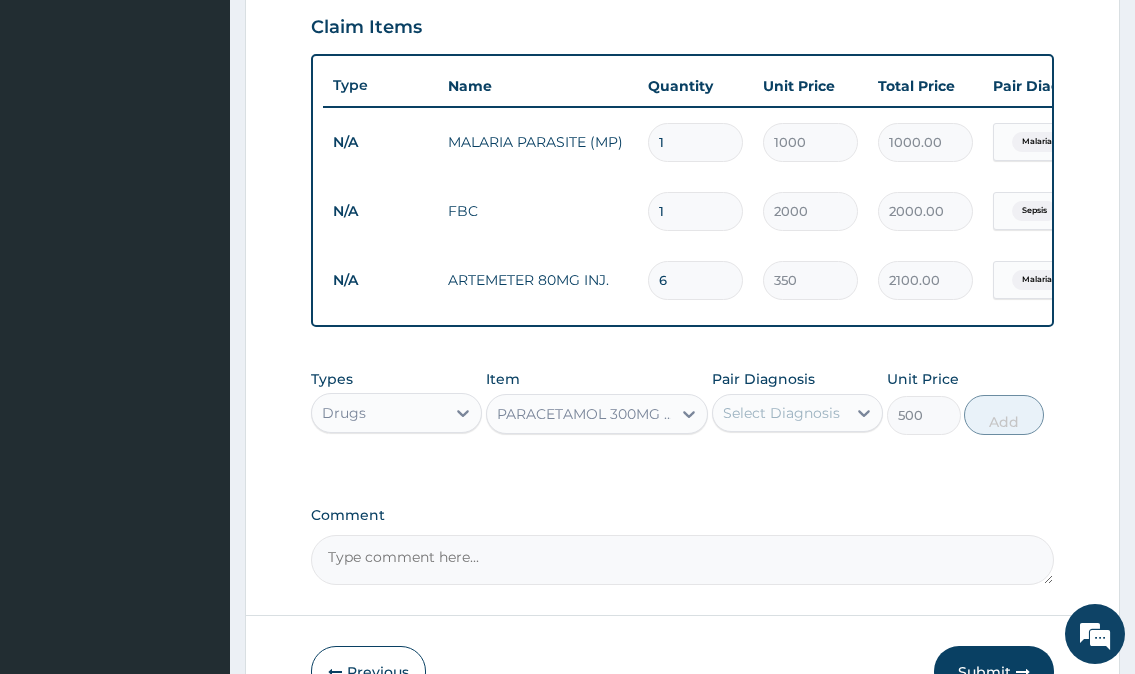 click on "Select Diagnosis" at bounding box center (781, 413) 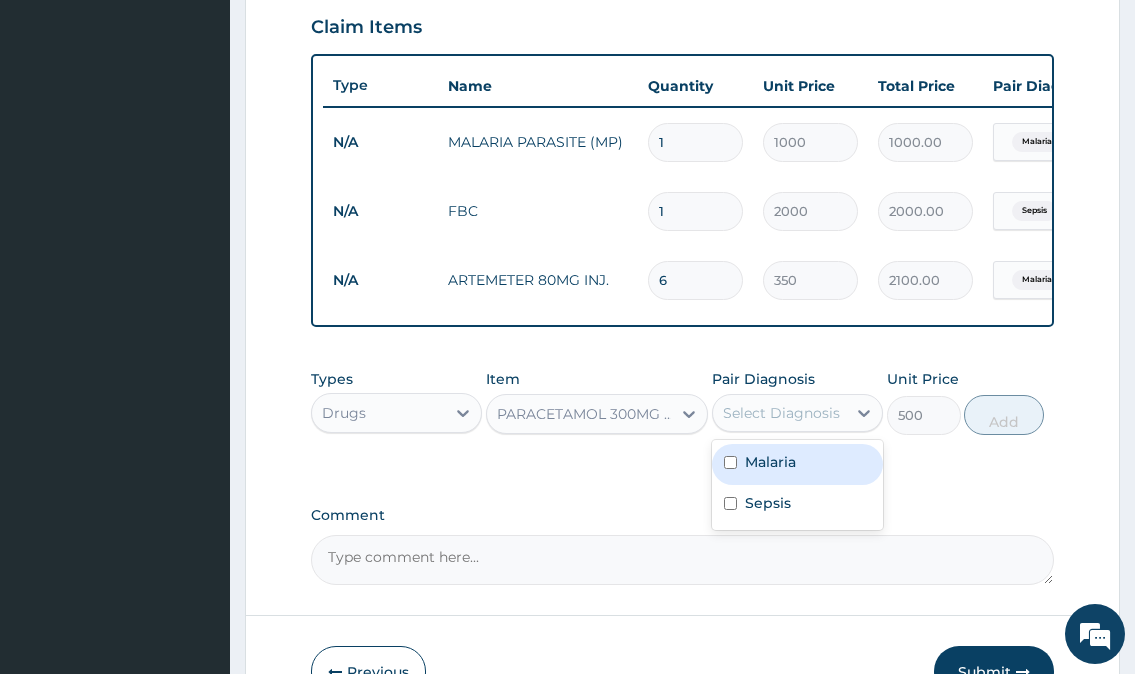 click on "Malaria" at bounding box center [770, 462] 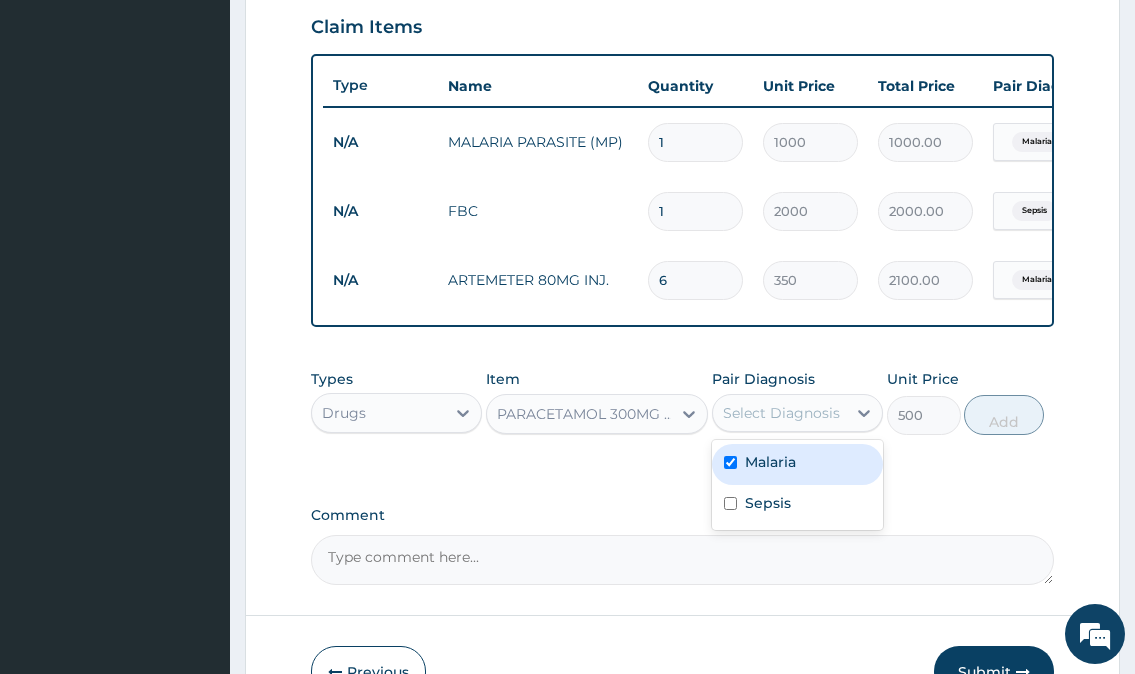 checkbox on "true" 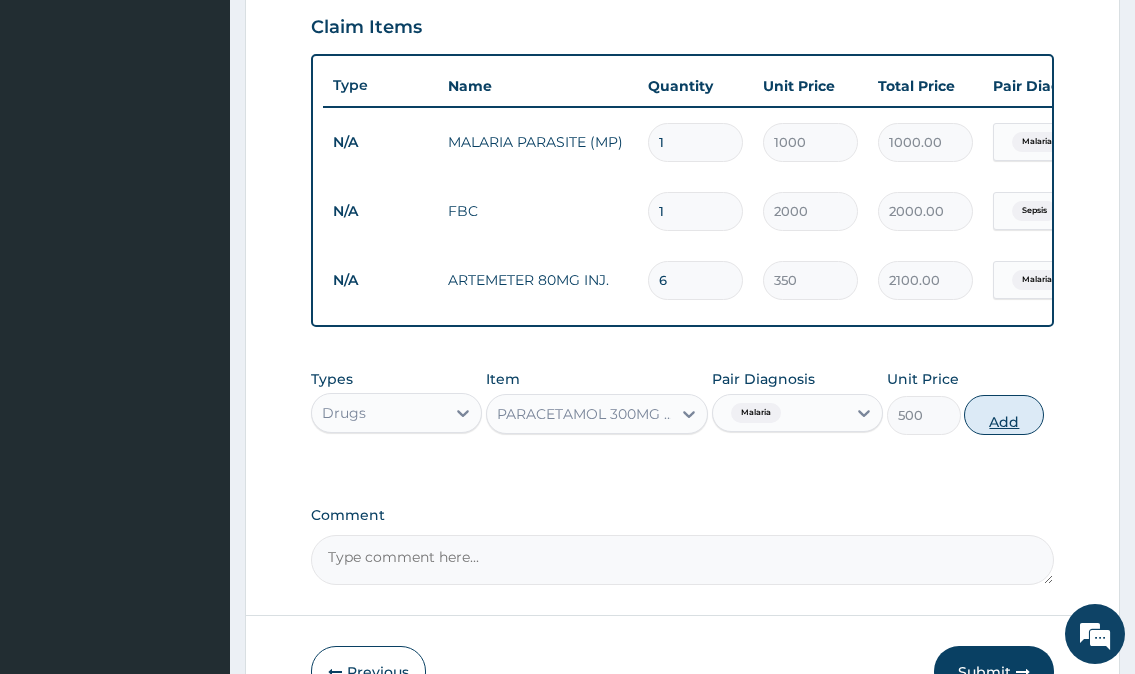 click on "Add" at bounding box center [1004, 415] 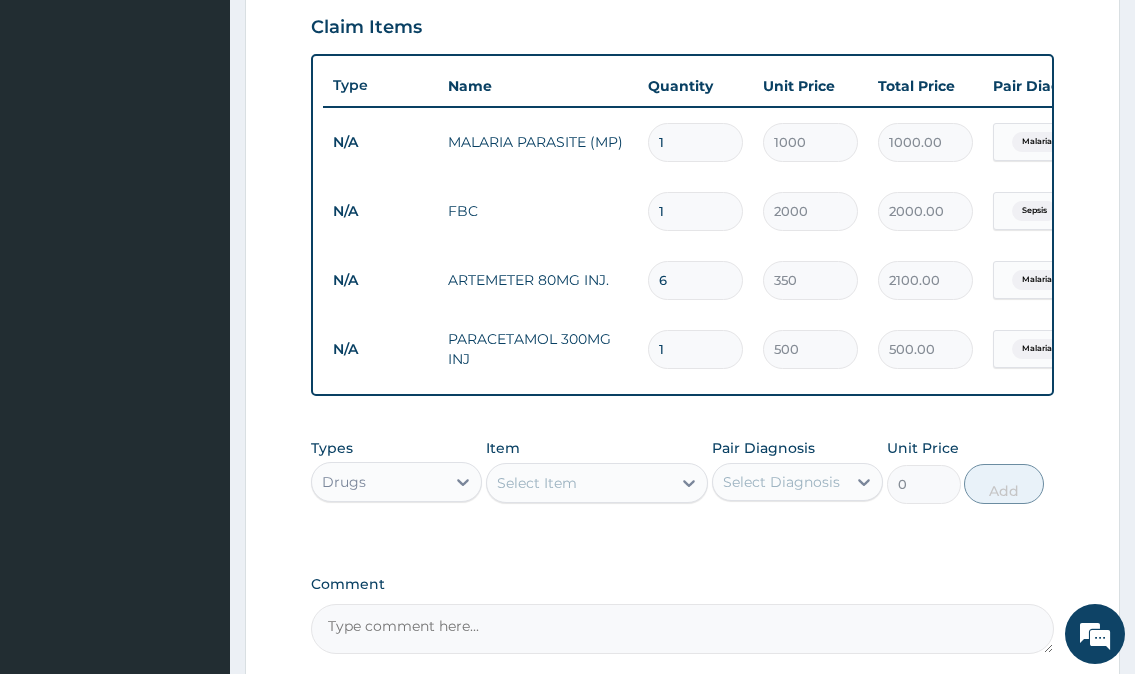 type 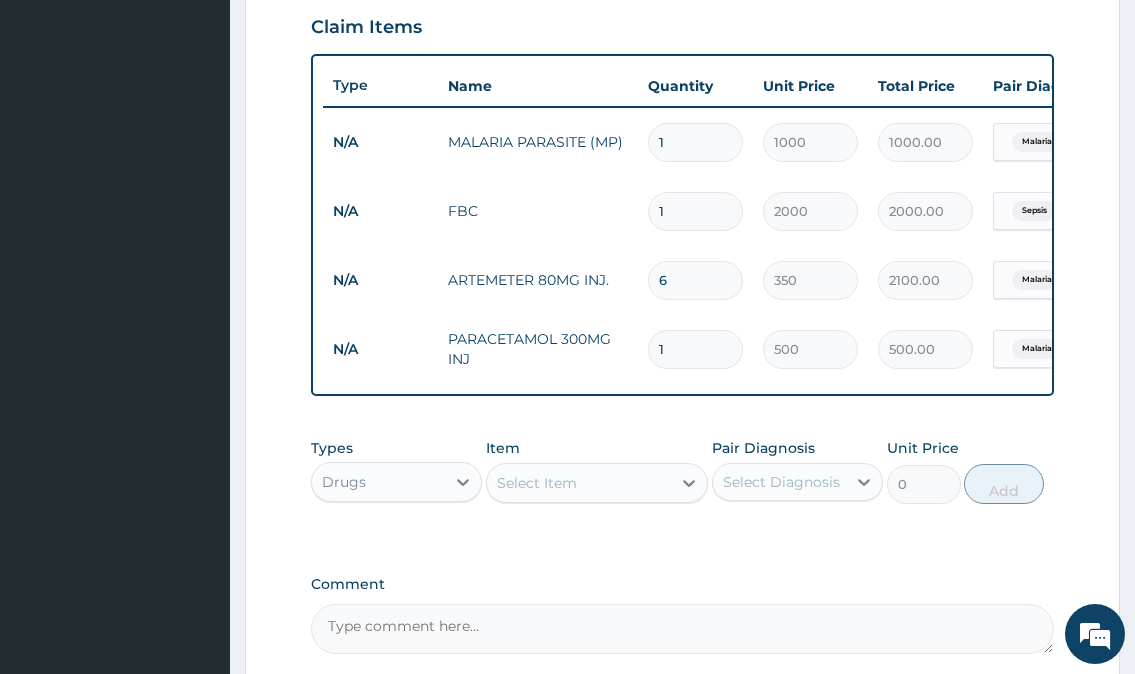 type on "0.00" 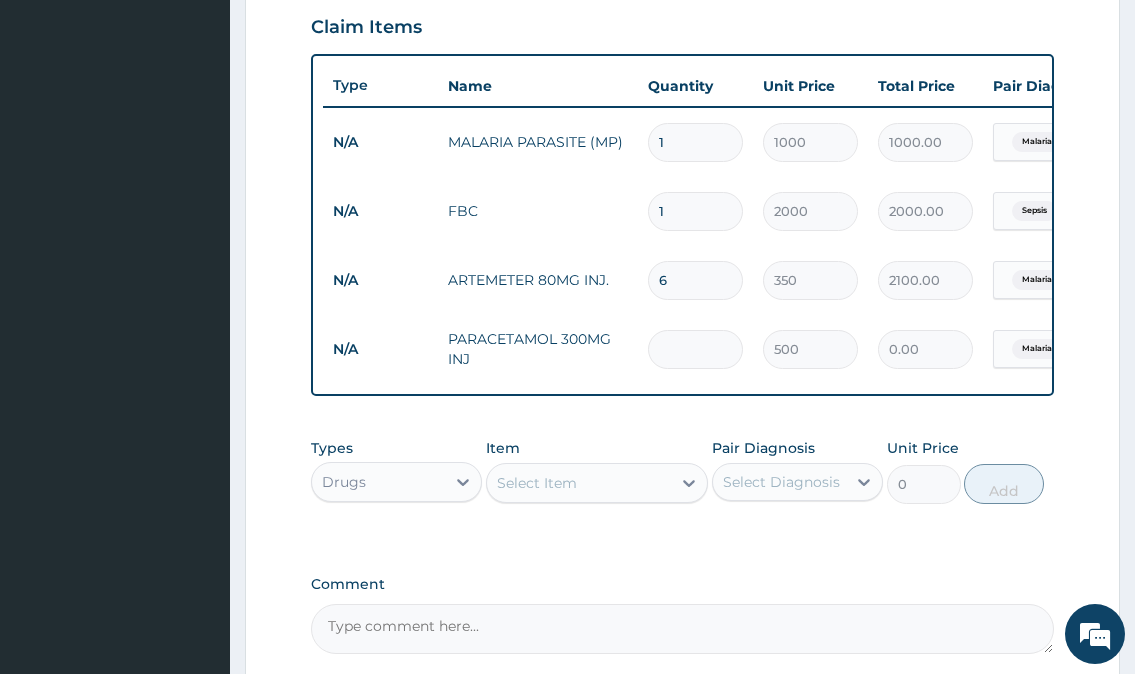 type on "2" 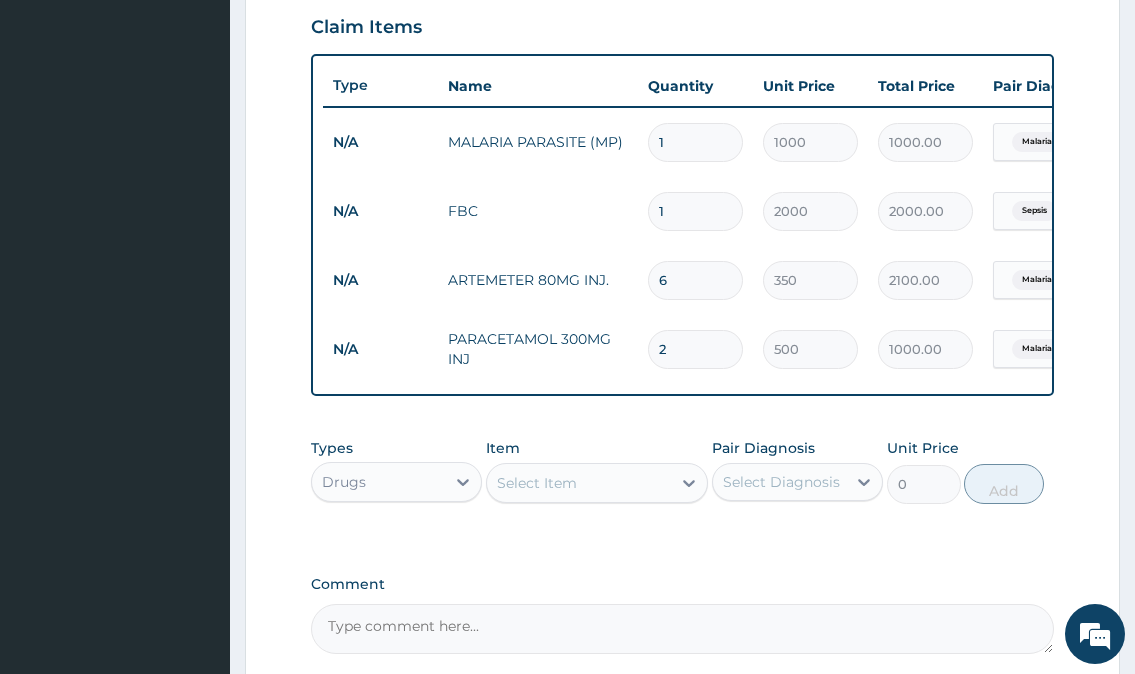 type on "2" 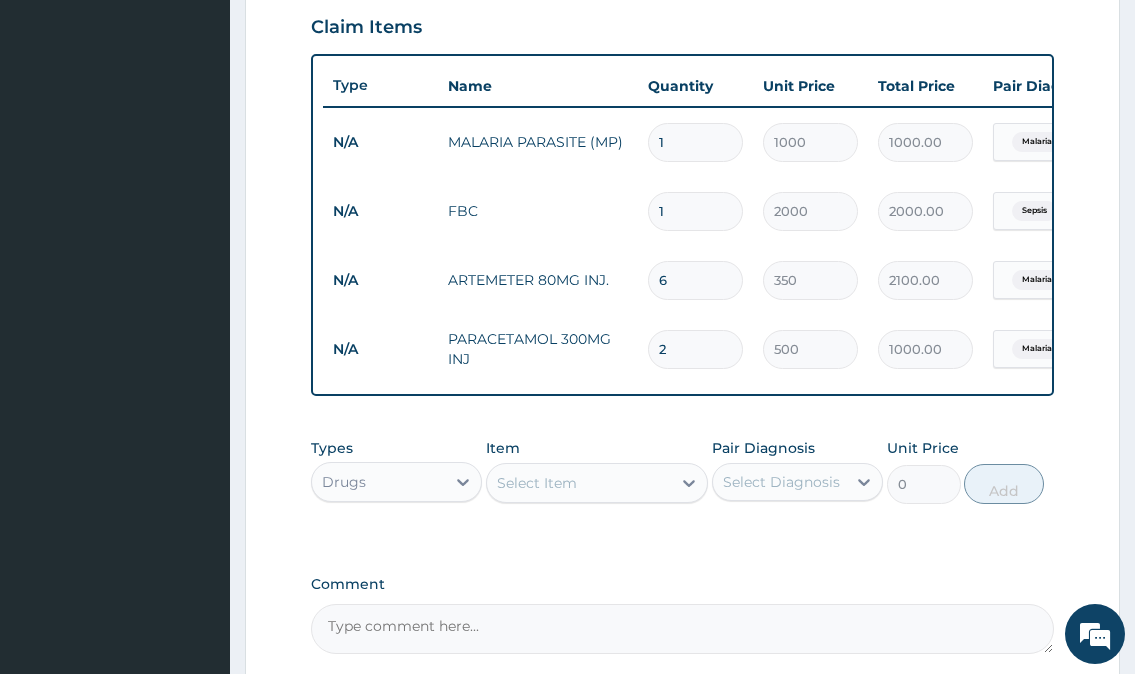 click on "Select Item" at bounding box center (579, 483) 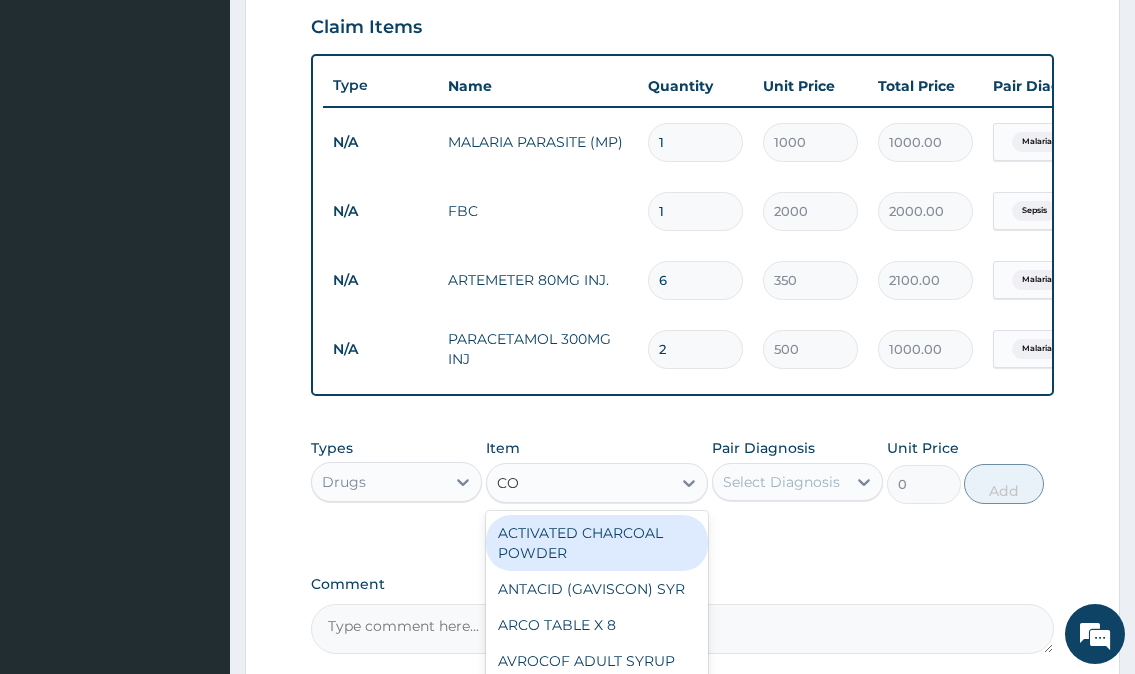 type on "COA" 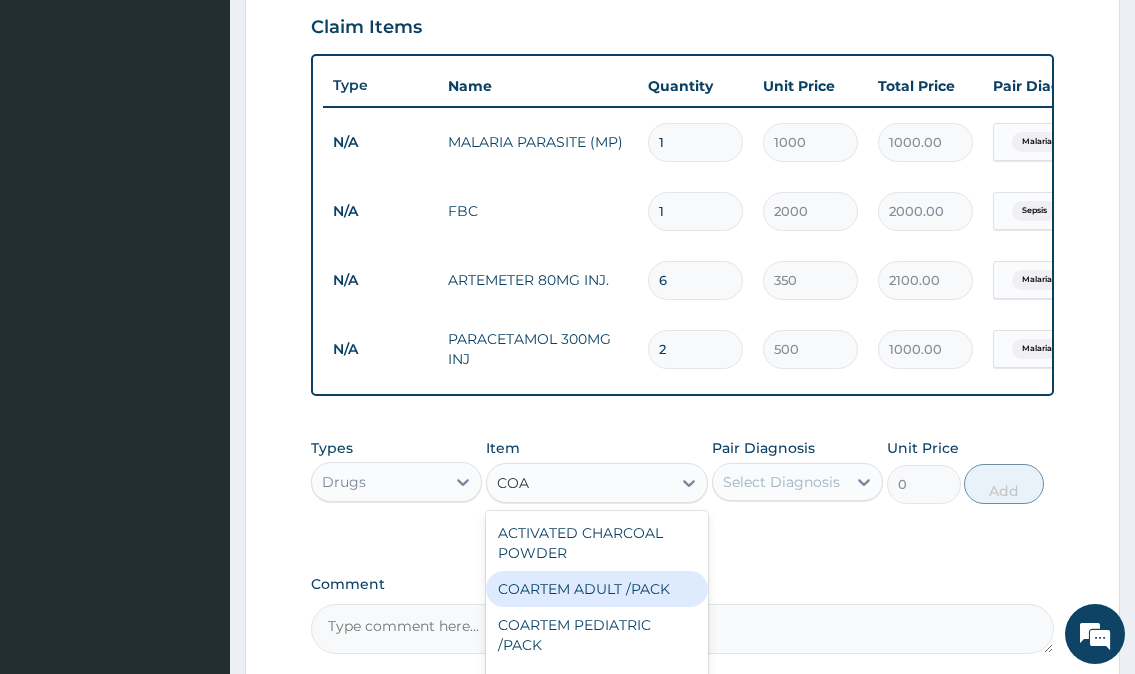 click on "COARTEM ADULT /PACK" at bounding box center [597, 589] 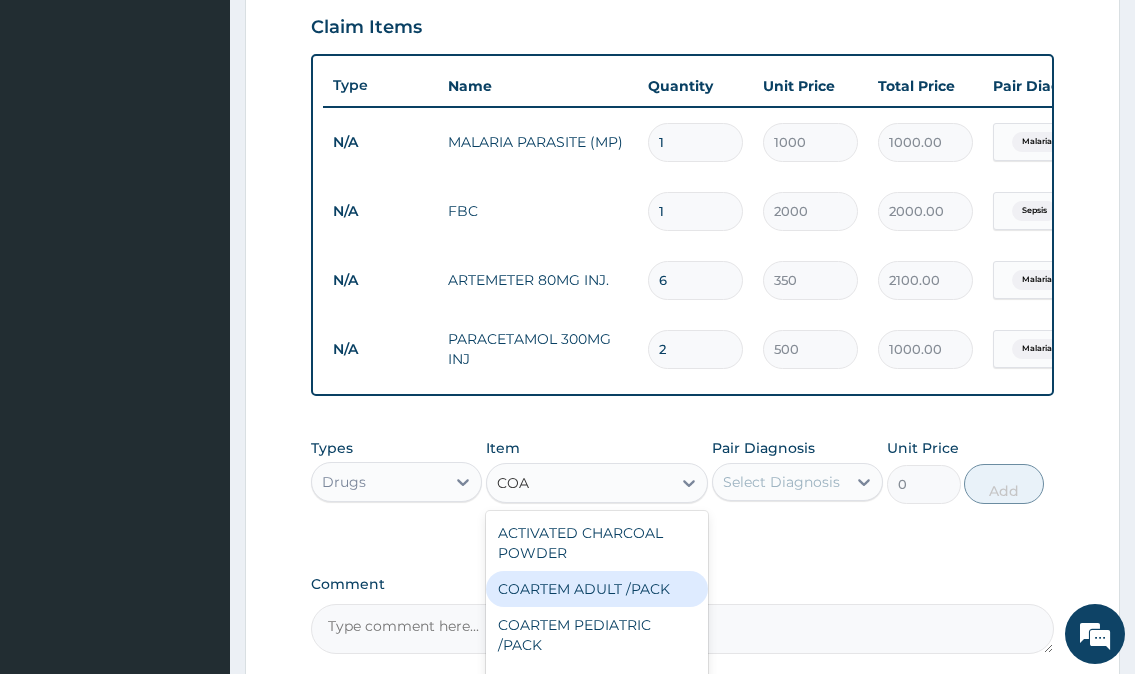 type 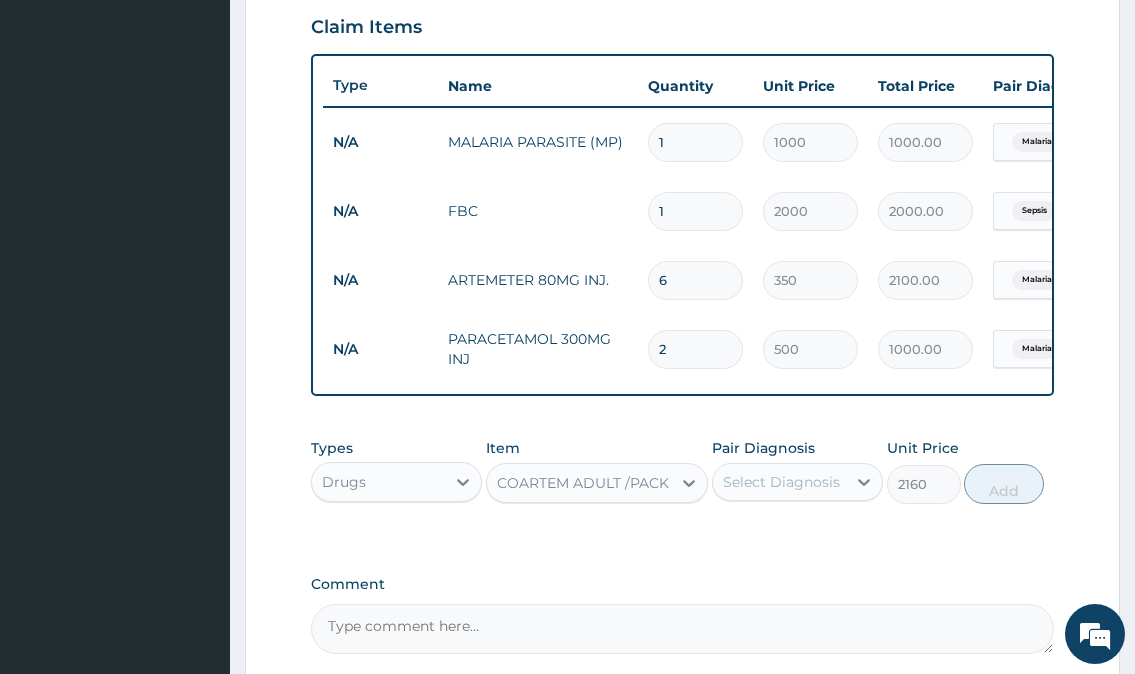click on "Select Diagnosis" at bounding box center [781, 482] 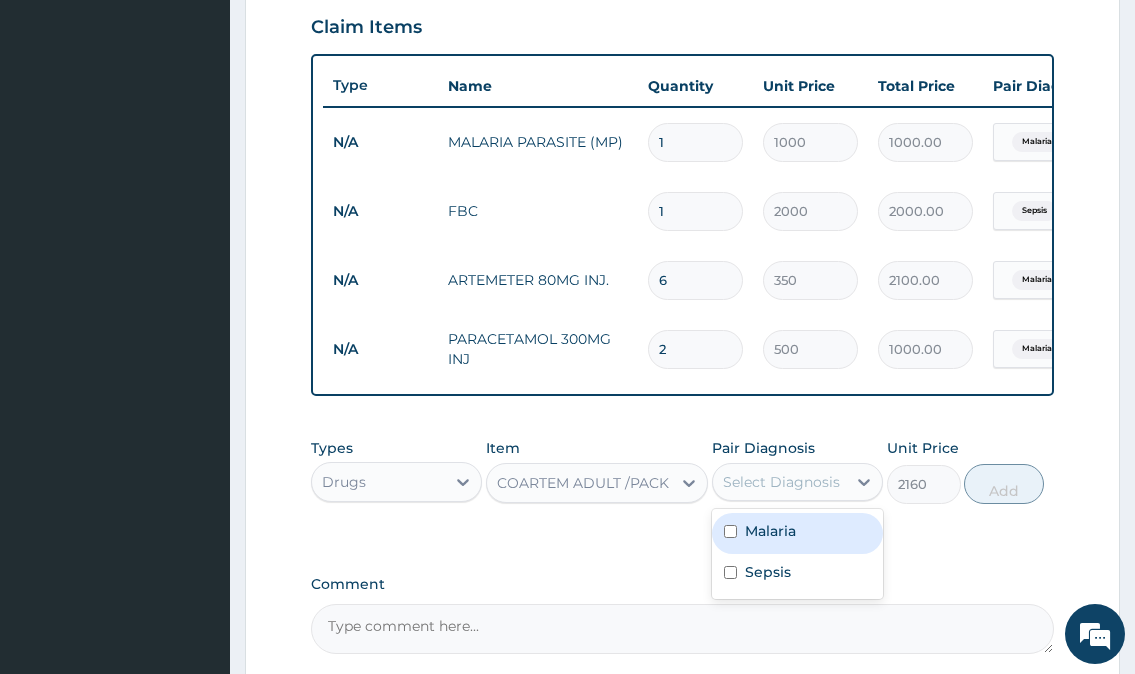 click on "Malaria" at bounding box center (797, 533) 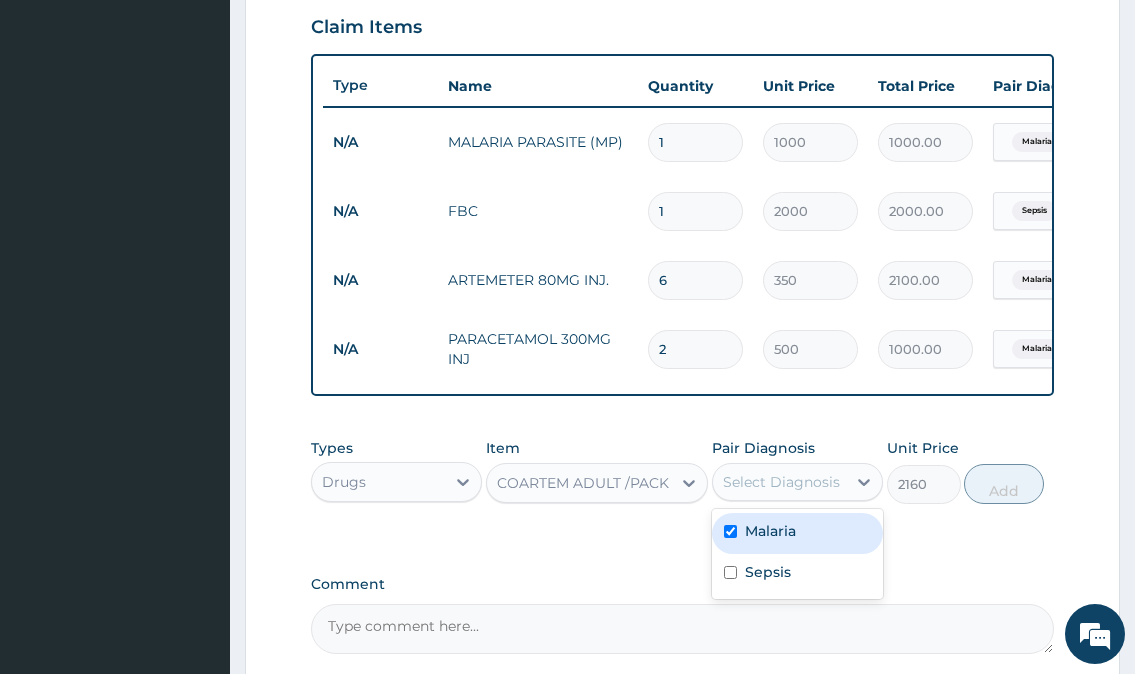 checkbox on "true" 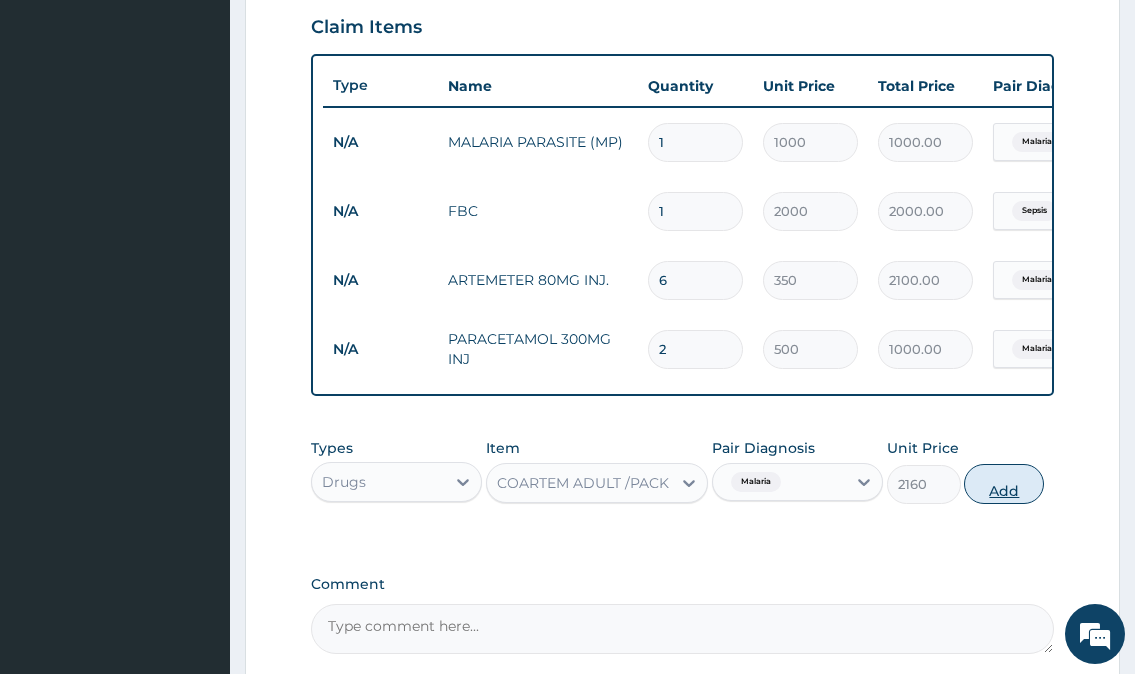 click on "Add" at bounding box center (1004, 484) 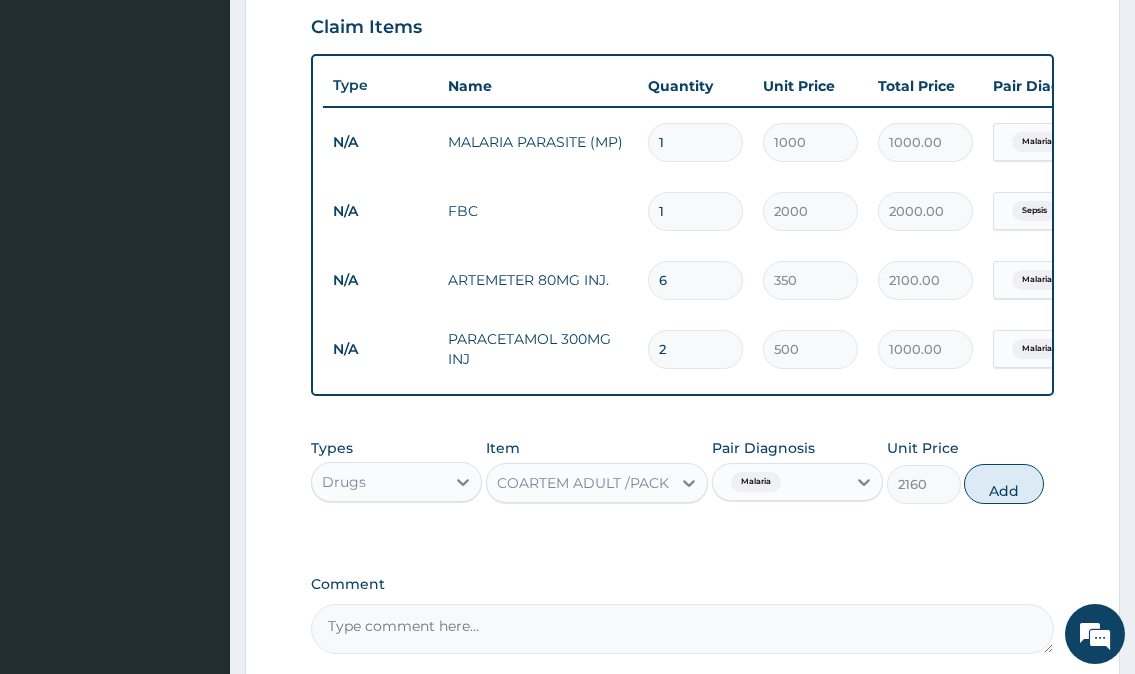 type on "0" 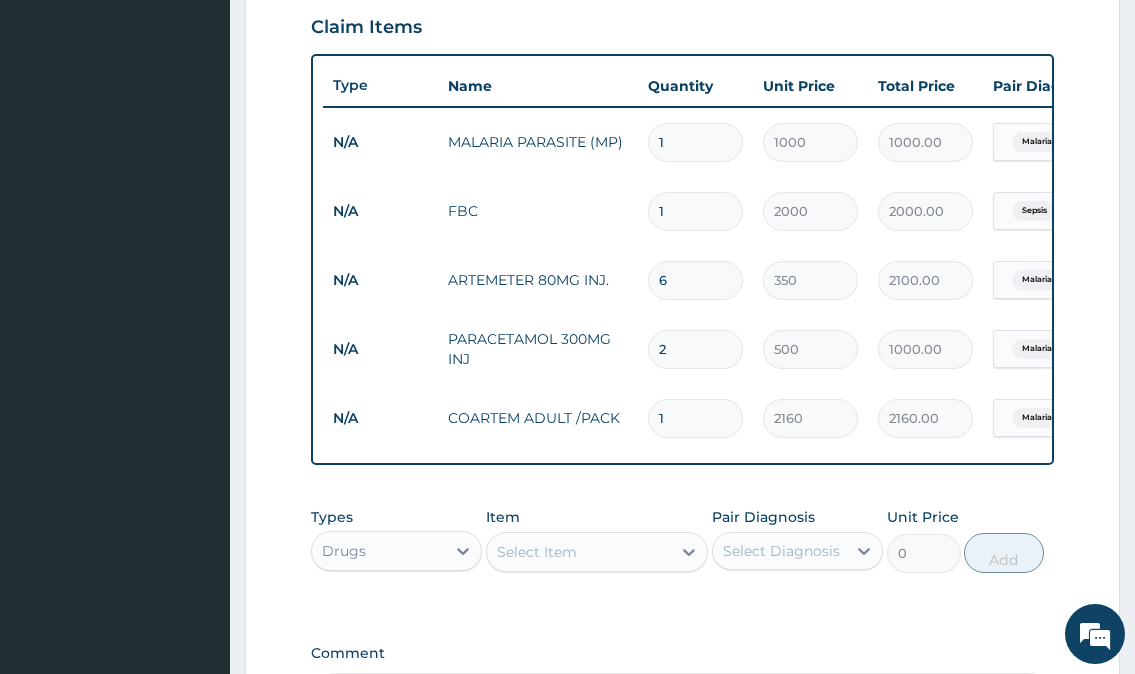 click on "Select Item" at bounding box center (579, 552) 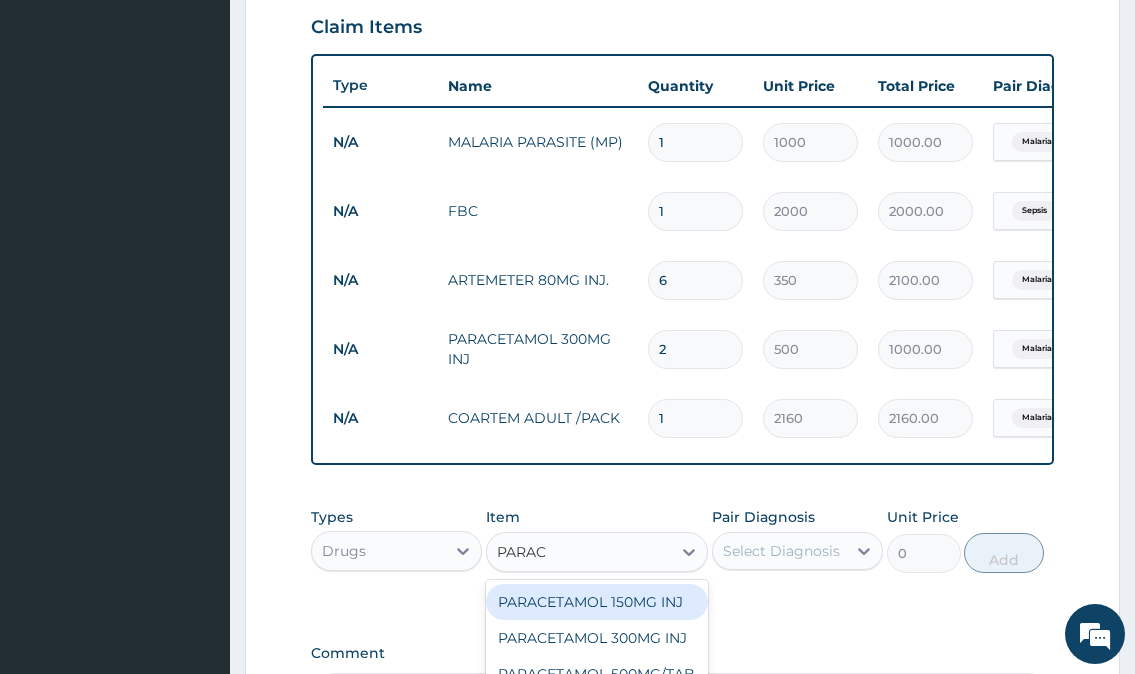 type on "PARACE" 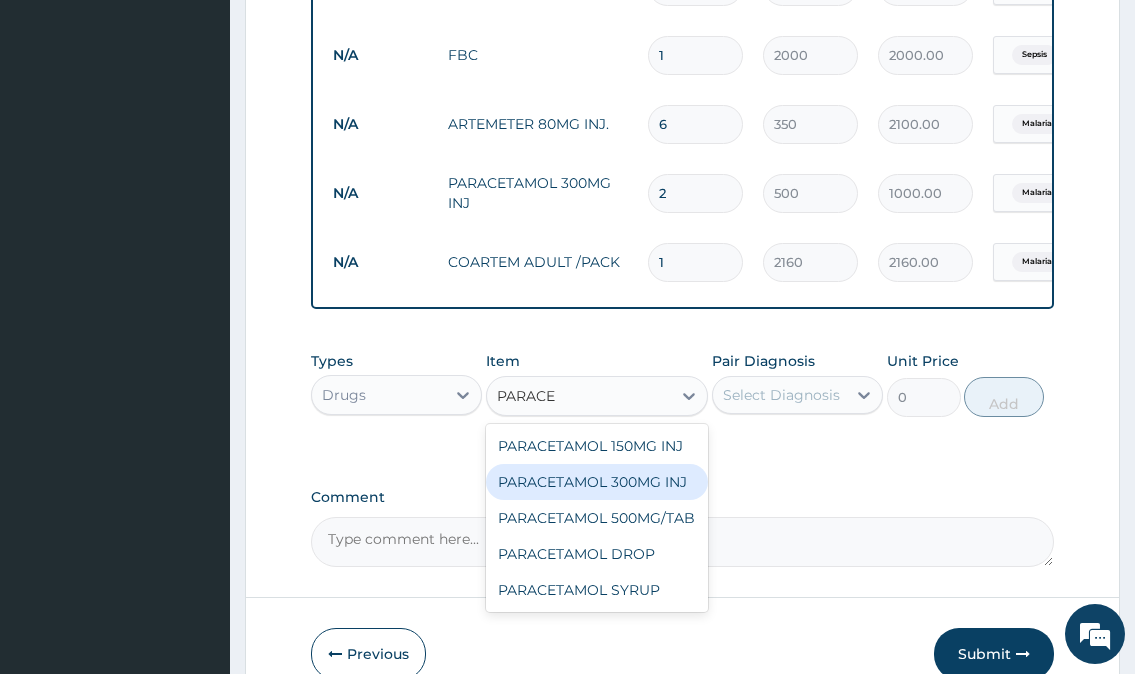 scroll, scrollTop: 890, scrollLeft: 0, axis: vertical 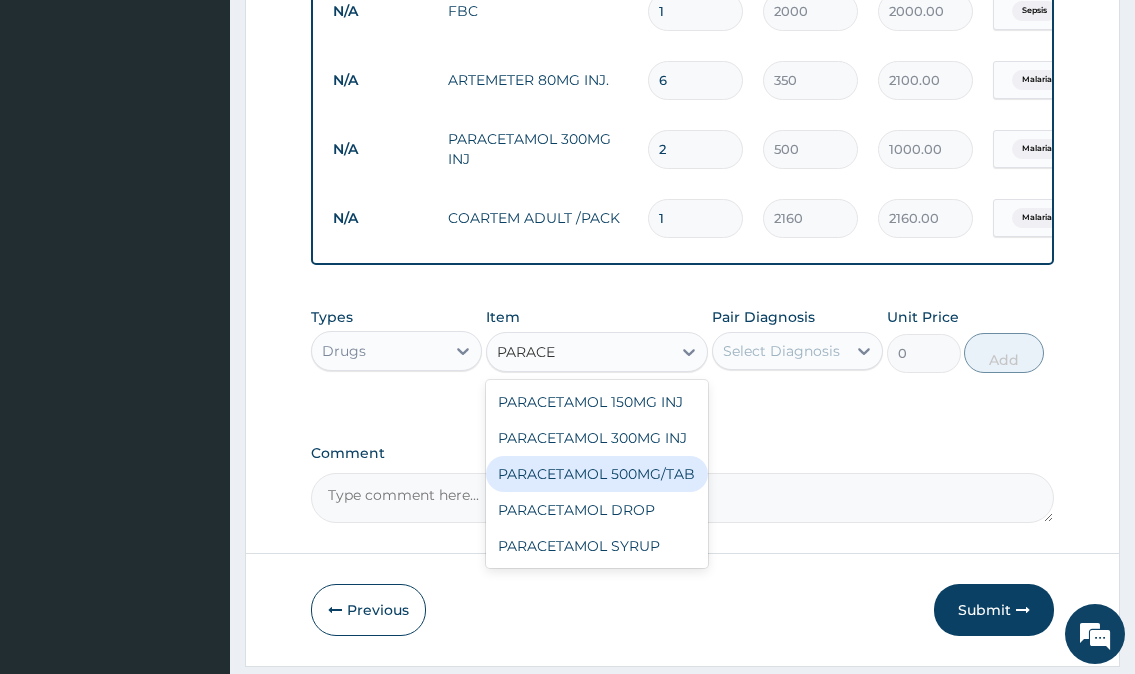 click on "PARACETAMOL 500MG/TAB" at bounding box center (597, 474) 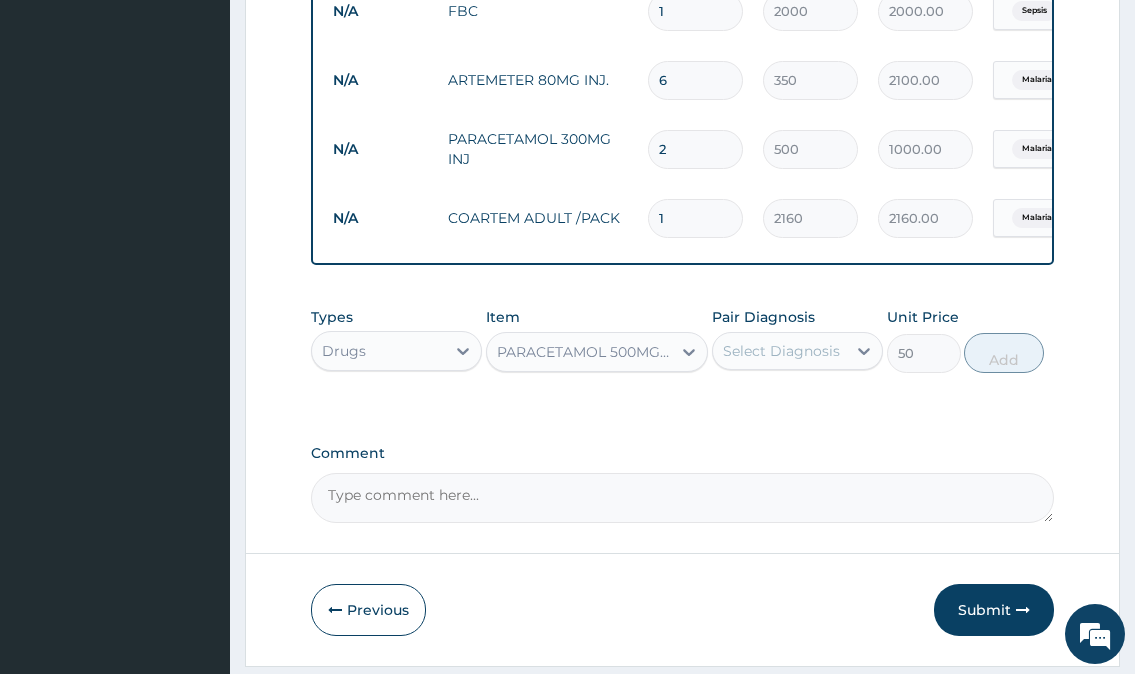 click on "Select Diagnosis" at bounding box center [781, 351] 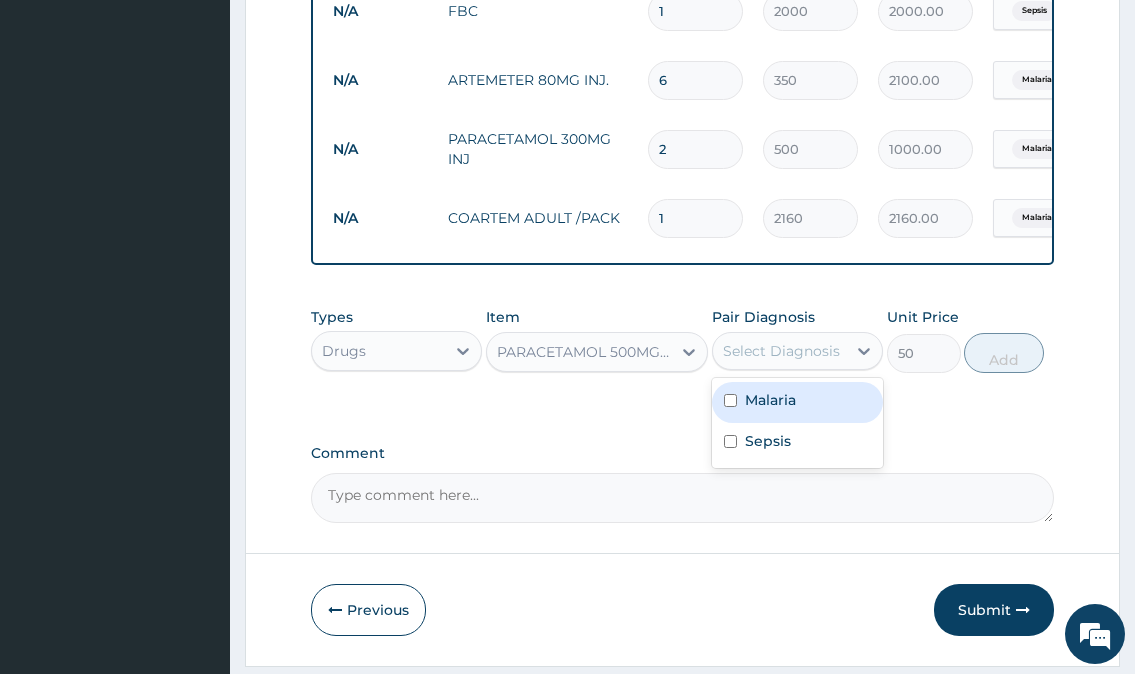 click on "Malaria" at bounding box center (770, 400) 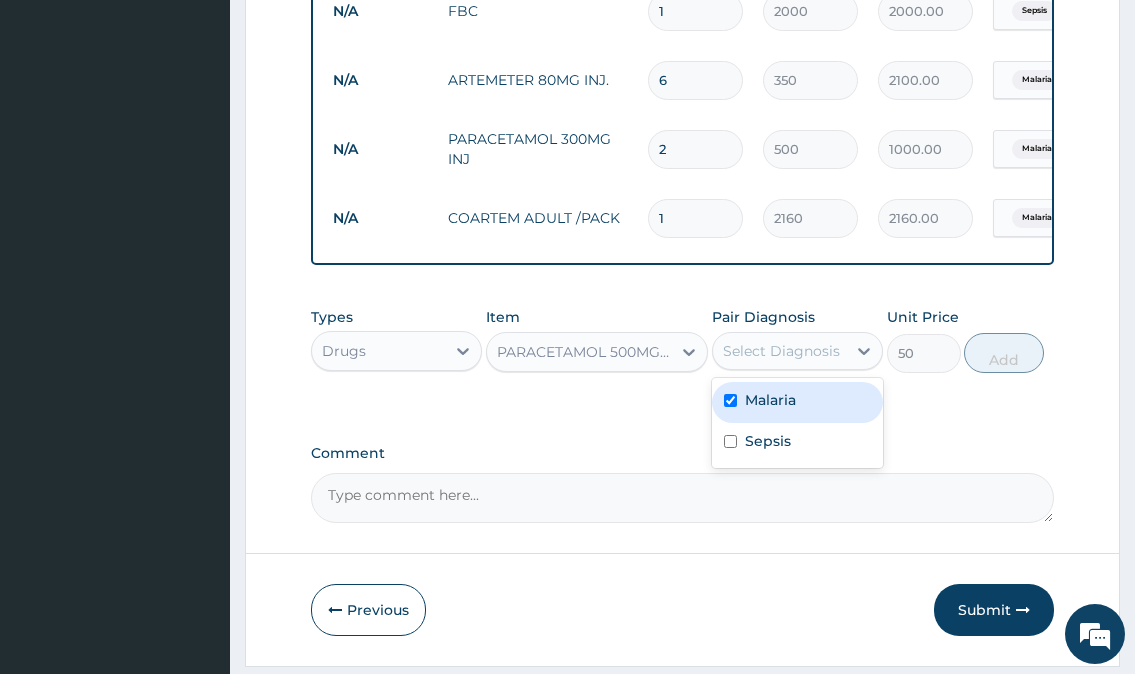 checkbox on "true" 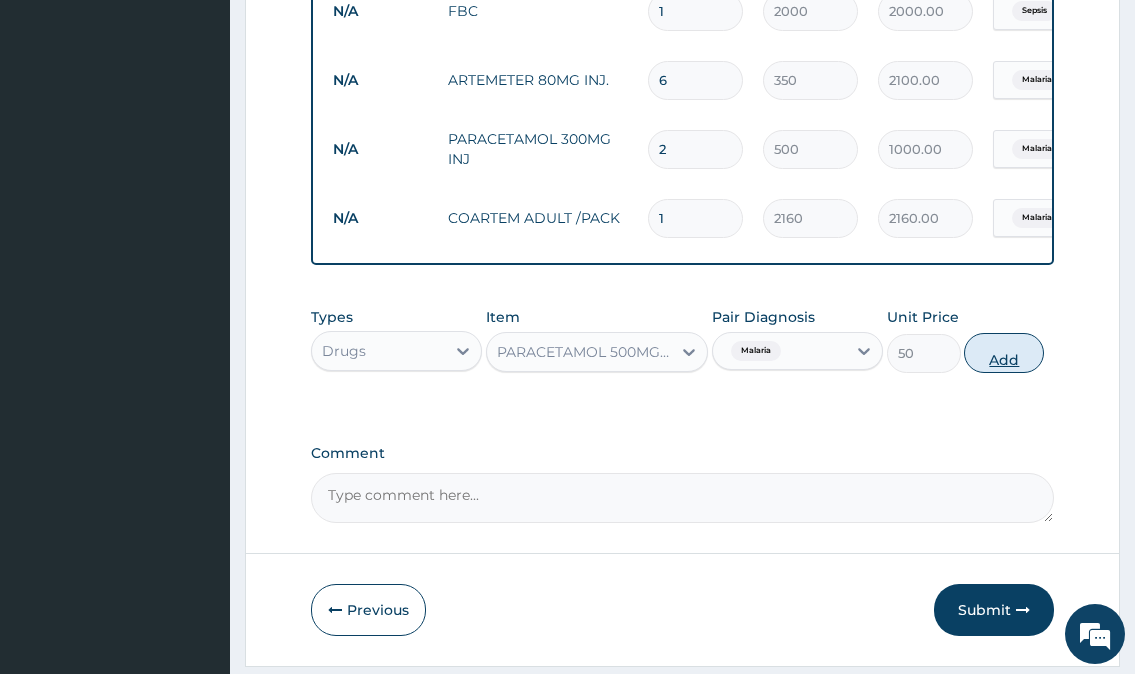 click on "Add" at bounding box center [1004, 353] 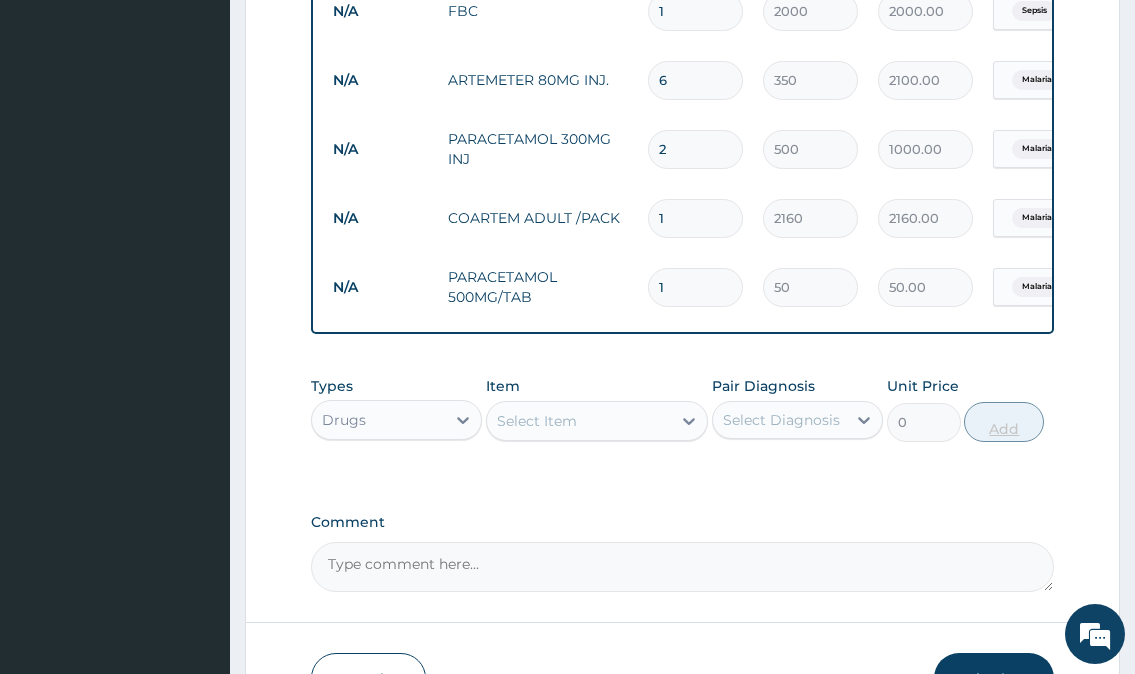 type on "18" 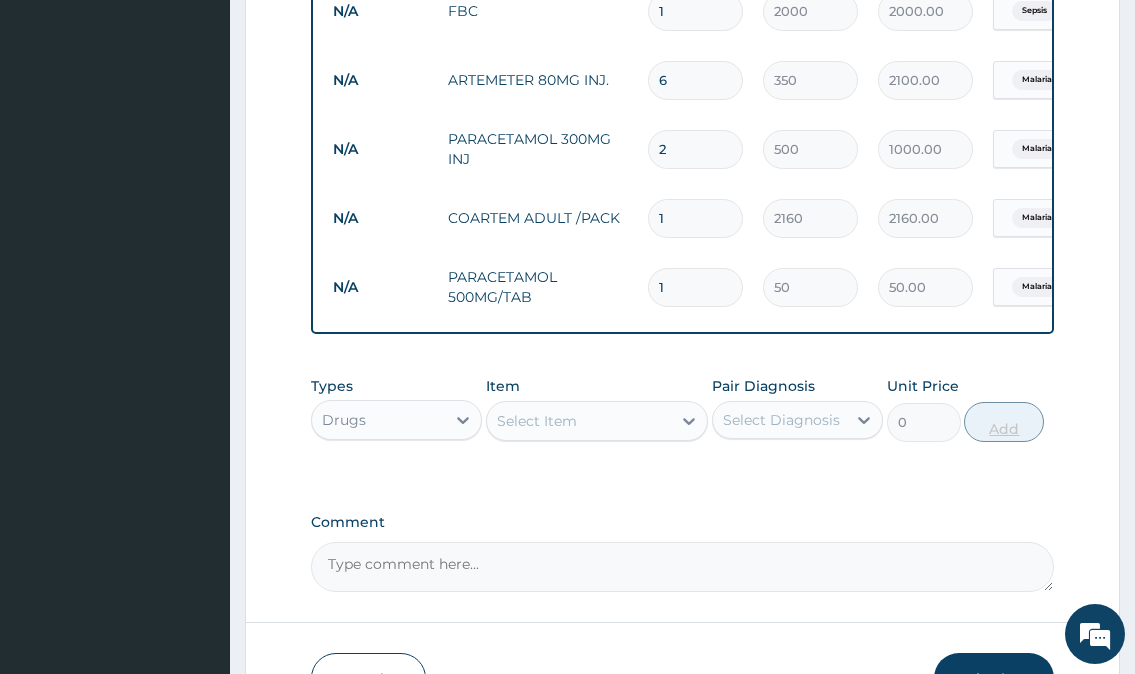 type on "900.00" 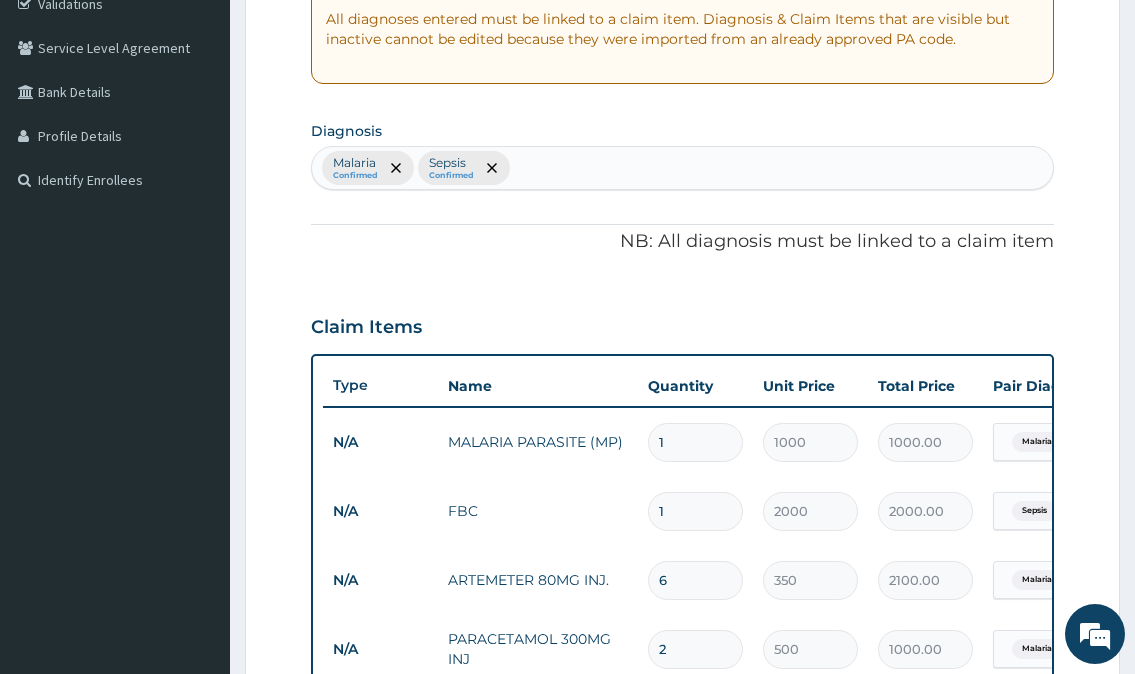 scroll, scrollTop: 990, scrollLeft: 0, axis: vertical 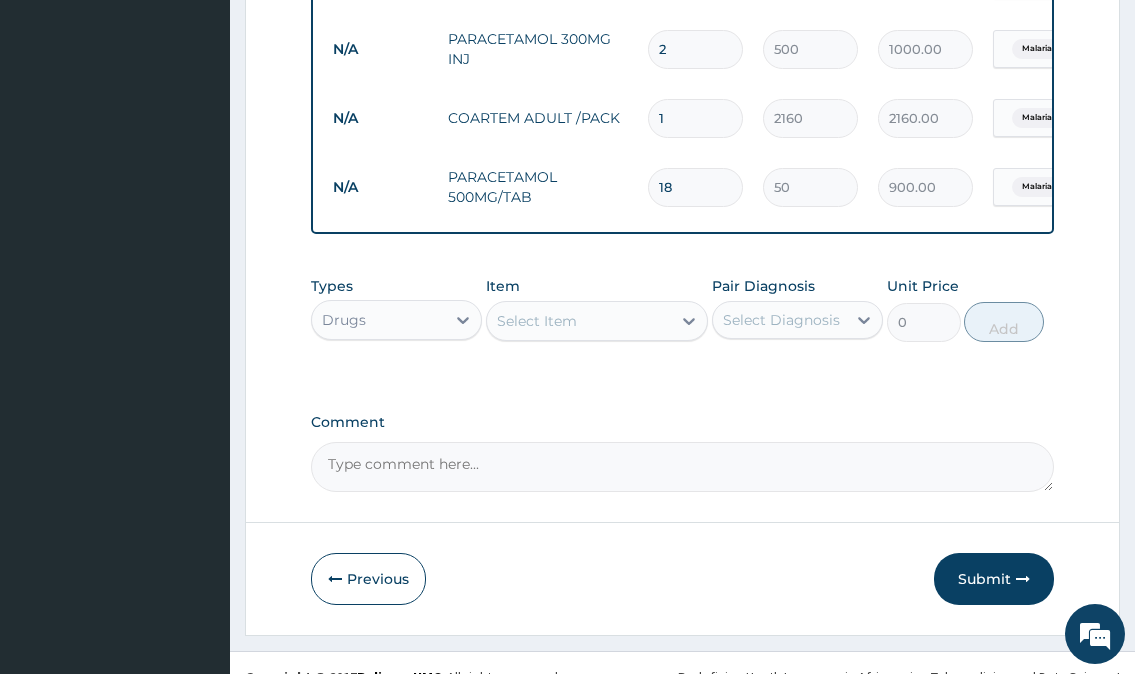 type on "18" 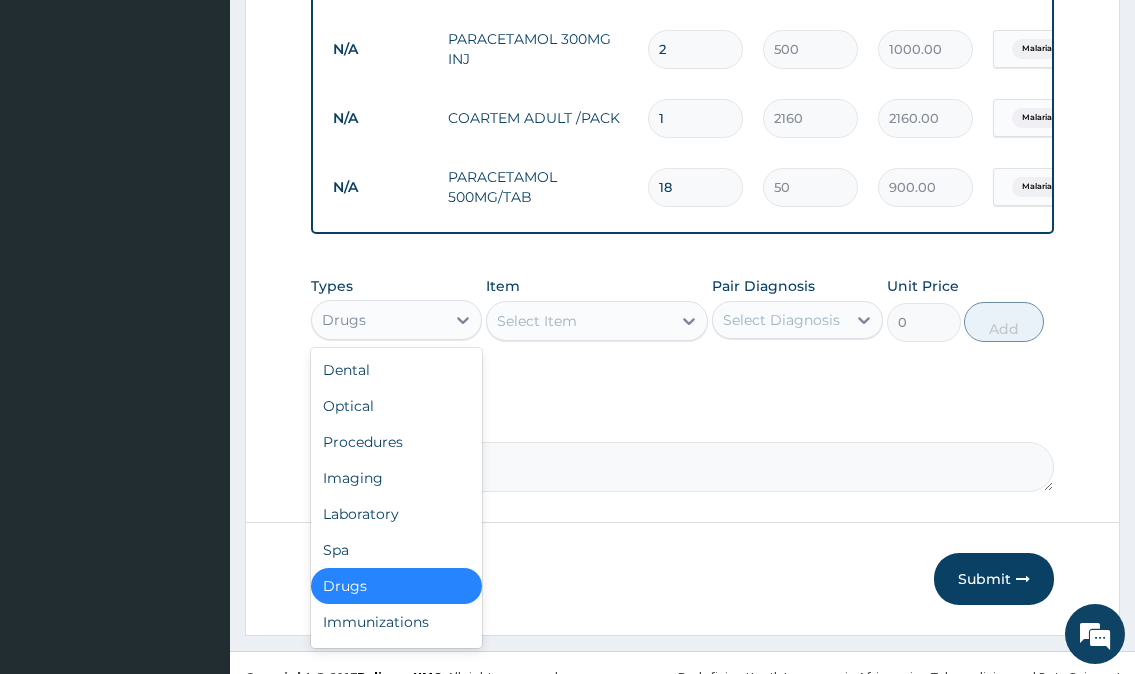click on "Drugs" at bounding box center (378, 320) 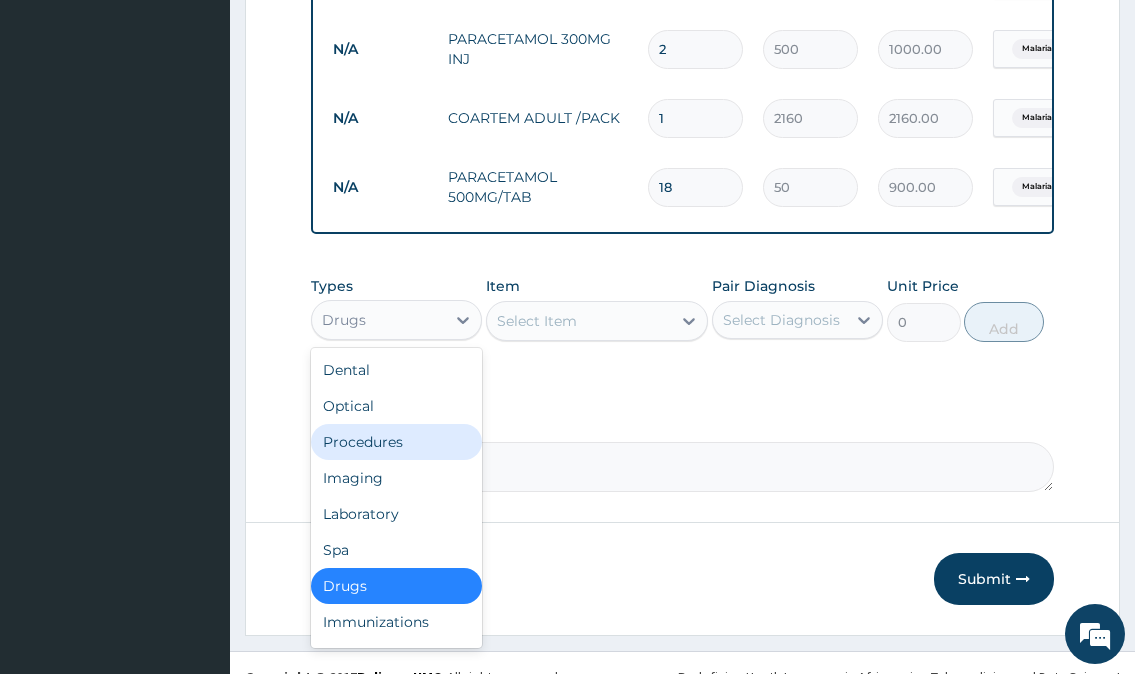 click on "Procedures" at bounding box center (396, 442) 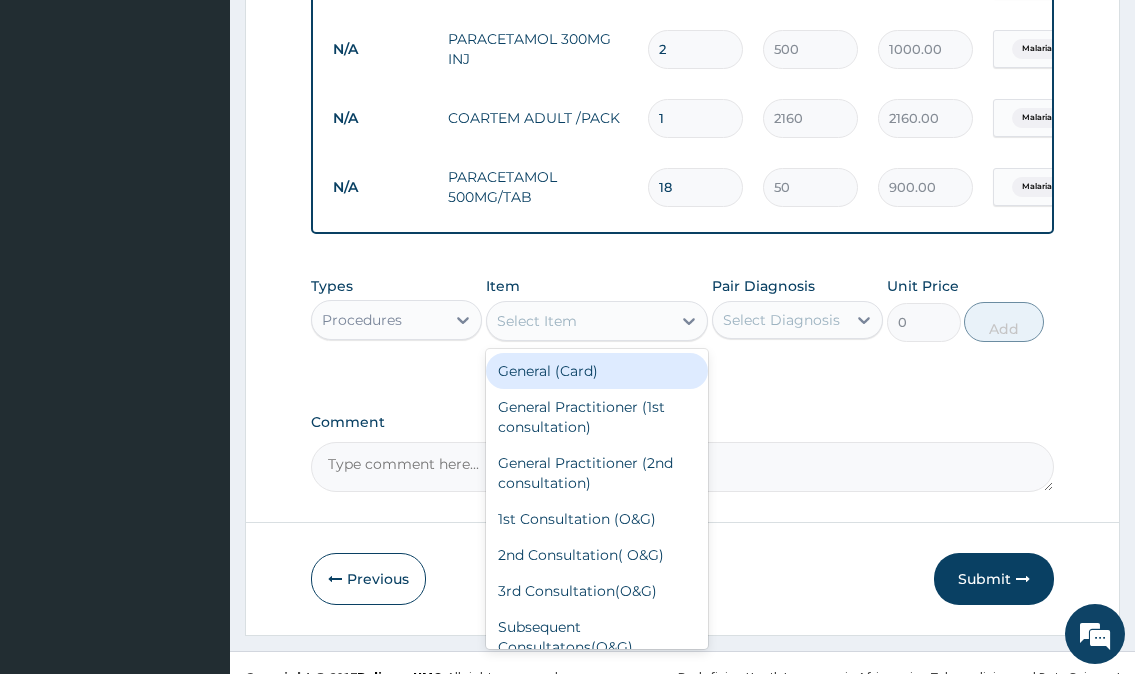 click on "Select Item" at bounding box center (537, 321) 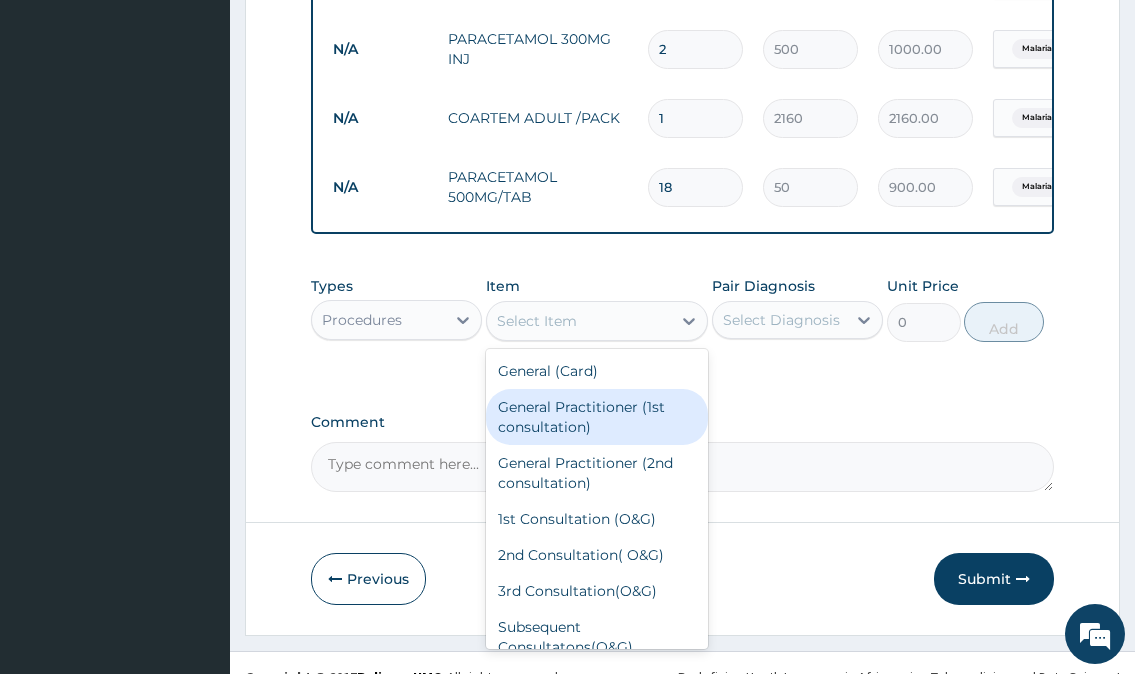 click on "General Practitioner (1st consultation)" at bounding box center [597, 417] 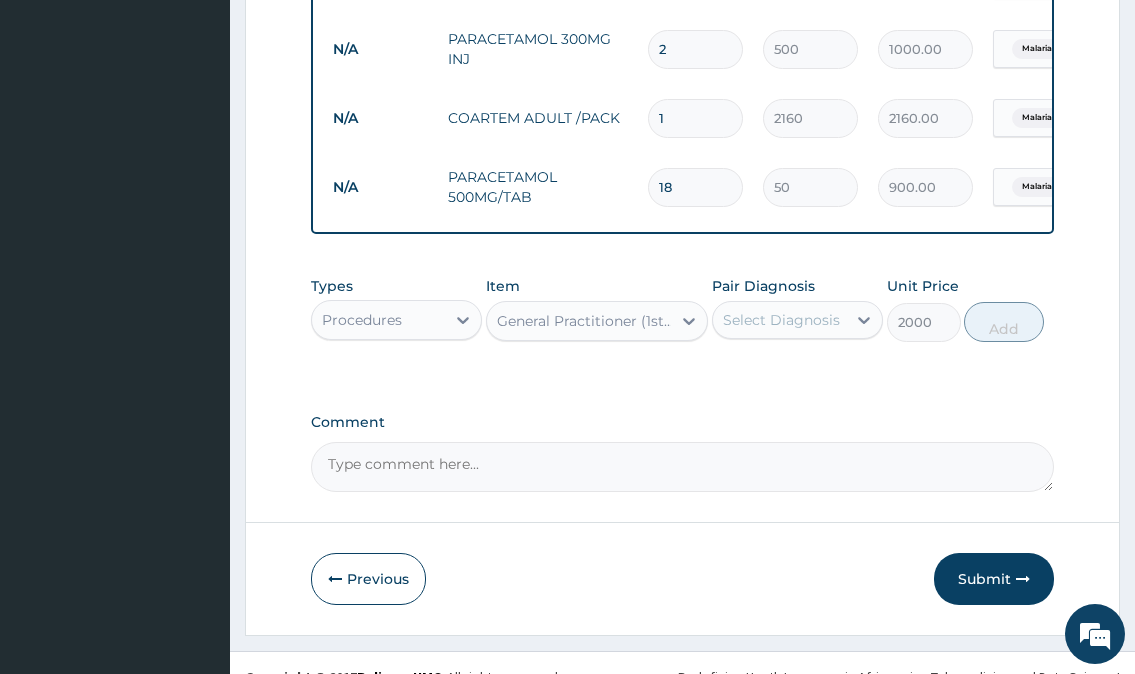 click on "Select Diagnosis" at bounding box center [781, 320] 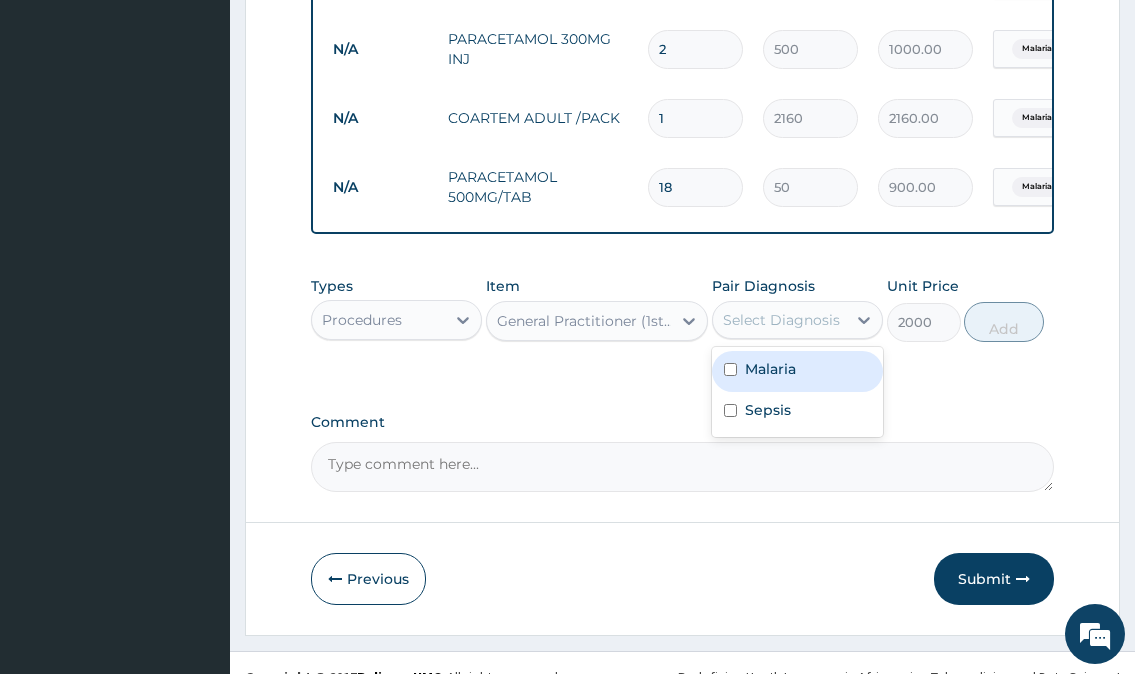 drag, startPoint x: 784, startPoint y: 387, endPoint x: 779, endPoint y: 406, distance: 19.646883 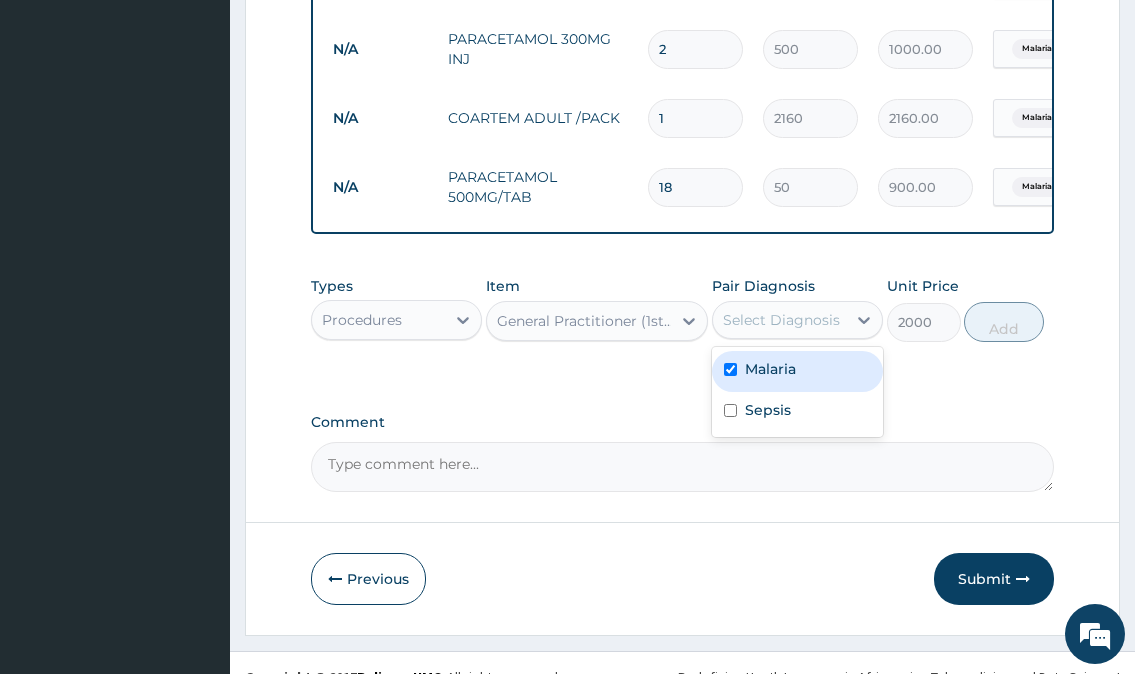 checkbox on "true" 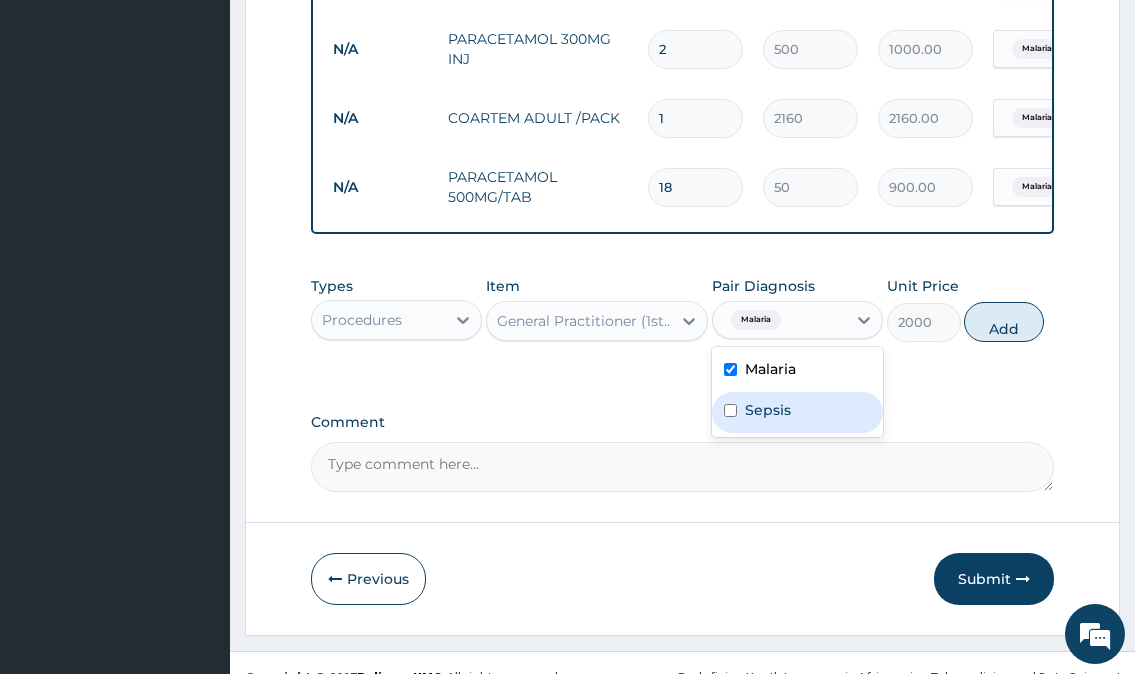 drag, startPoint x: 774, startPoint y: 427, endPoint x: 830, endPoint y: 428, distance: 56.008926 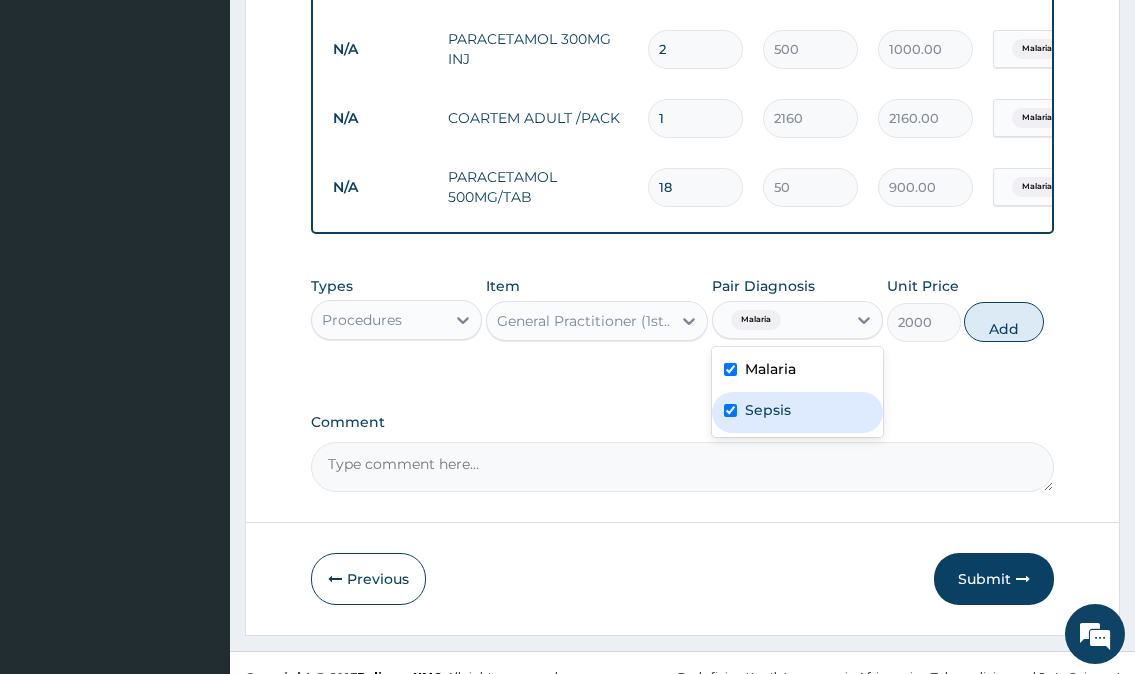 checkbox on "true" 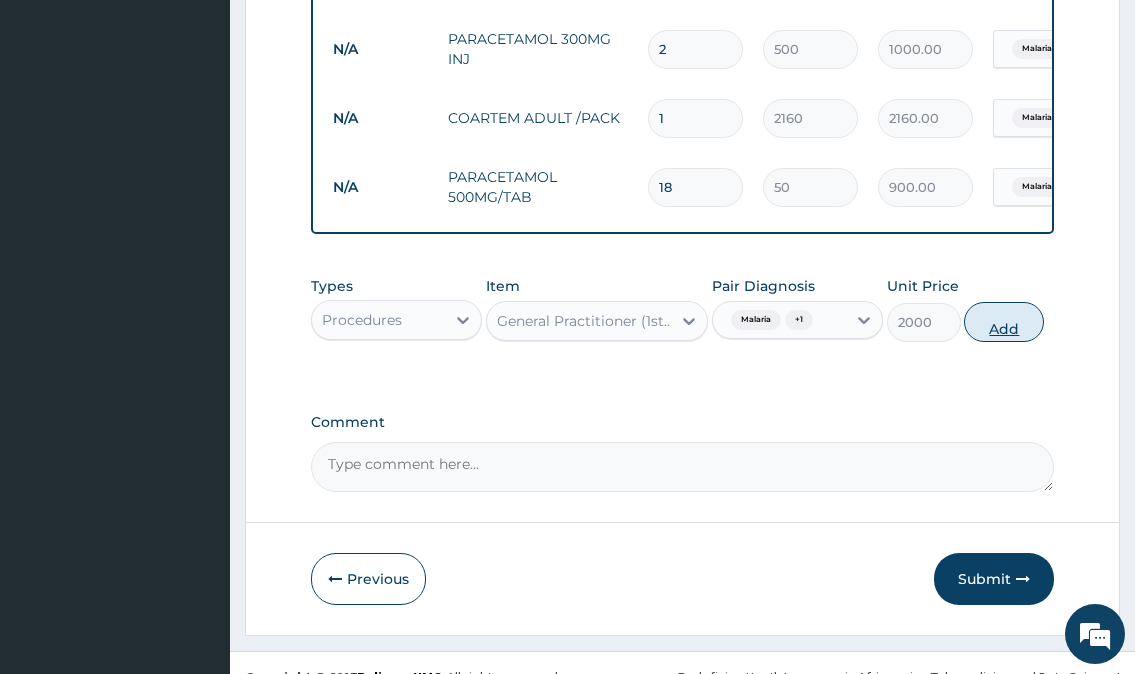 click on "Add" at bounding box center (1004, 322) 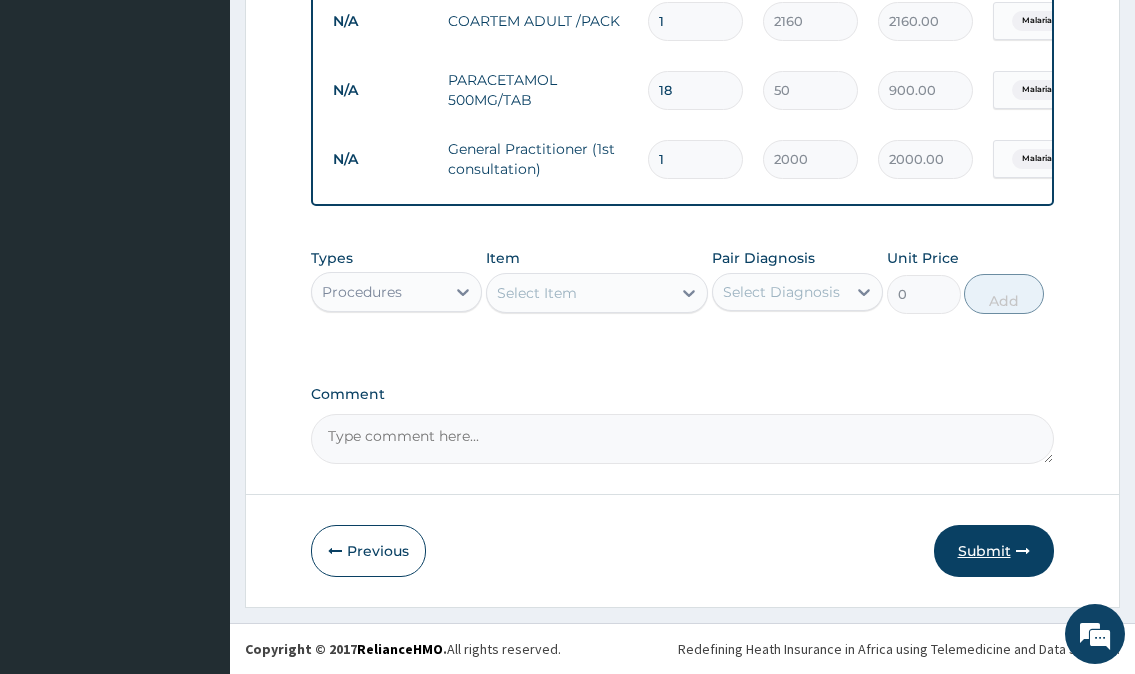 scroll, scrollTop: 1104, scrollLeft: 0, axis: vertical 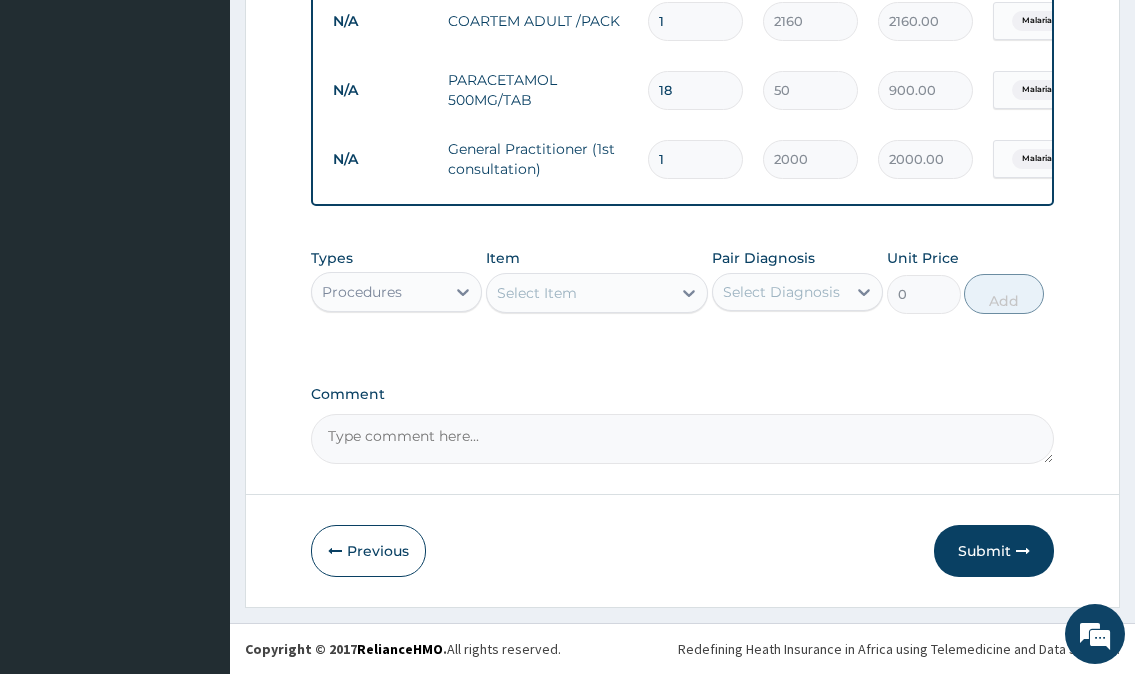 click on "Submit" at bounding box center (994, 551) 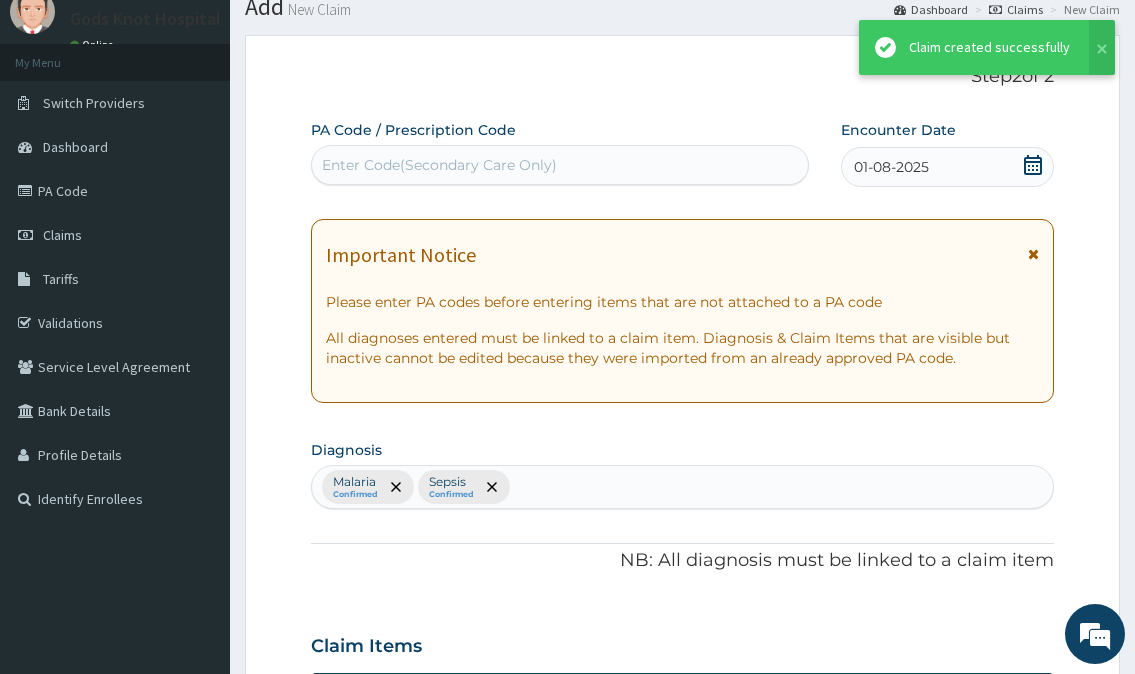 scroll, scrollTop: 1104, scrollLeft: 0, axis: vertical 